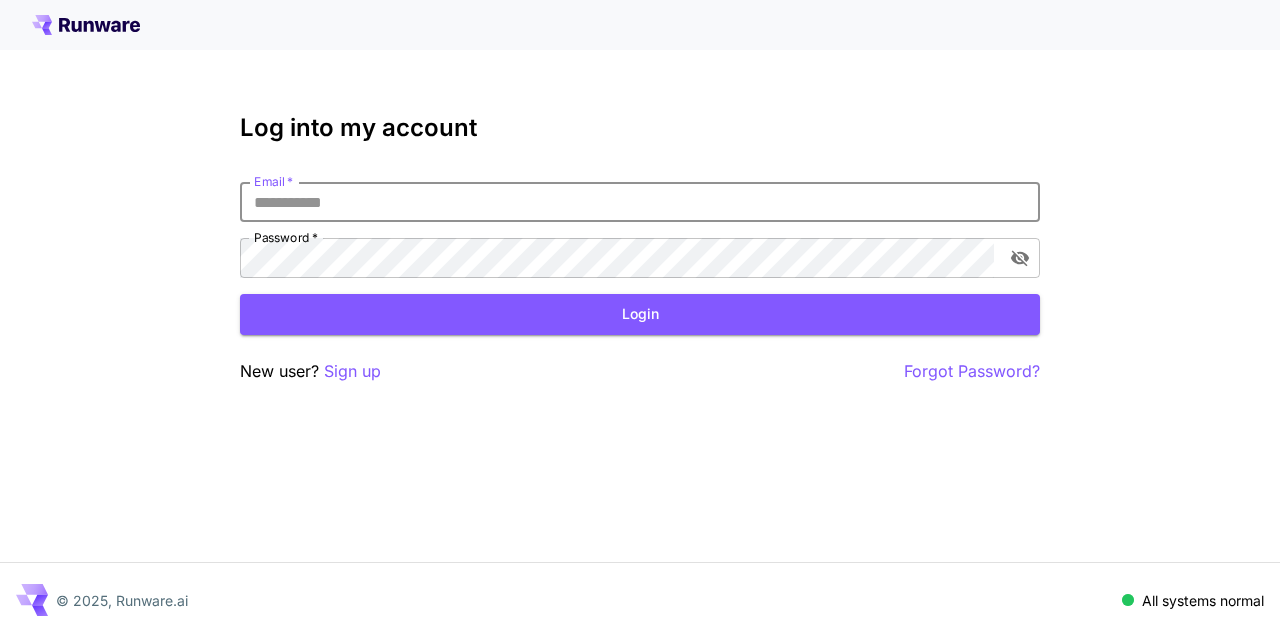 scroll, scrollTop: 0, scrollLeft: 0, axis: both 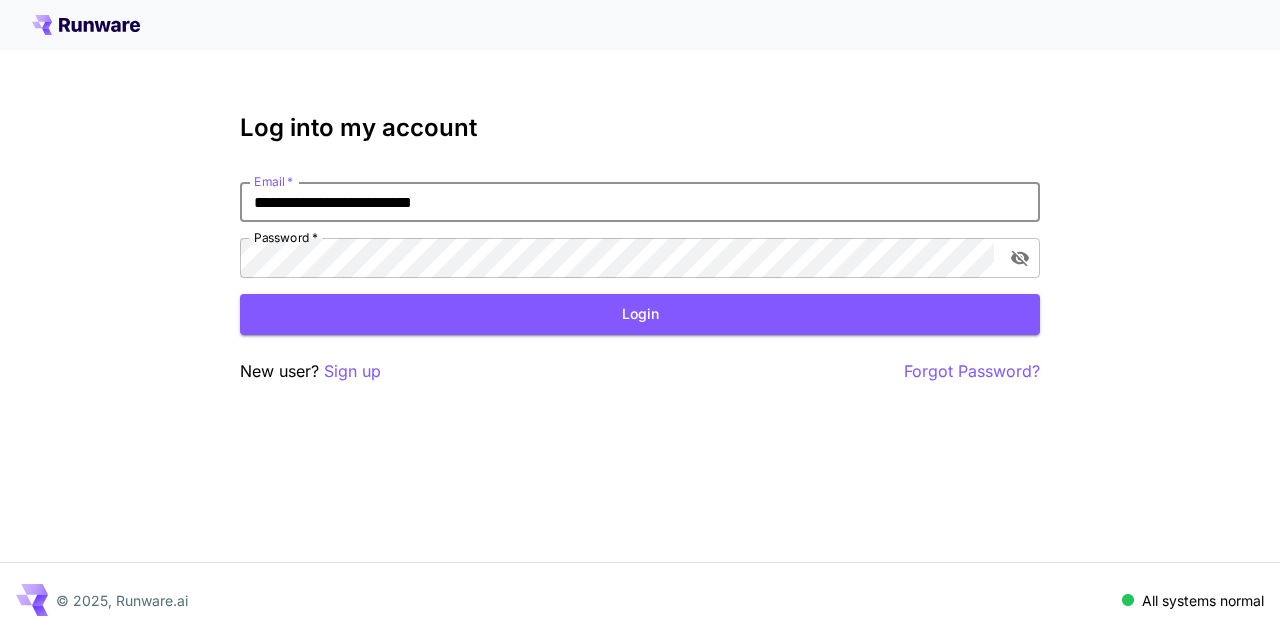 type on "**********" 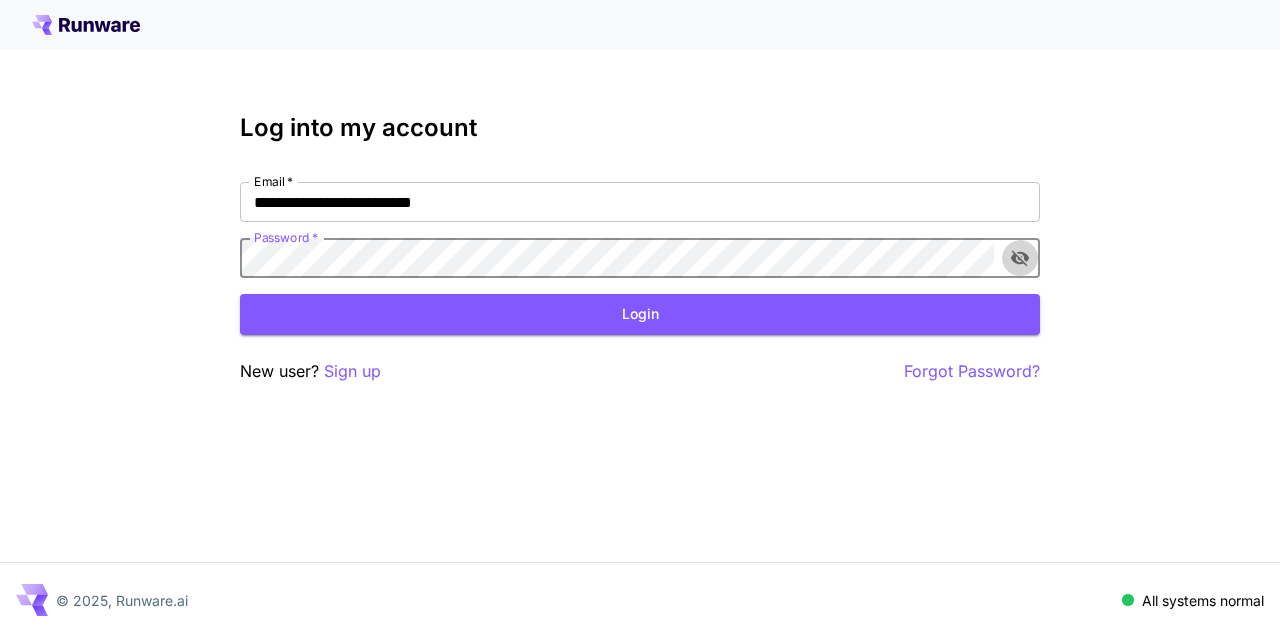 click 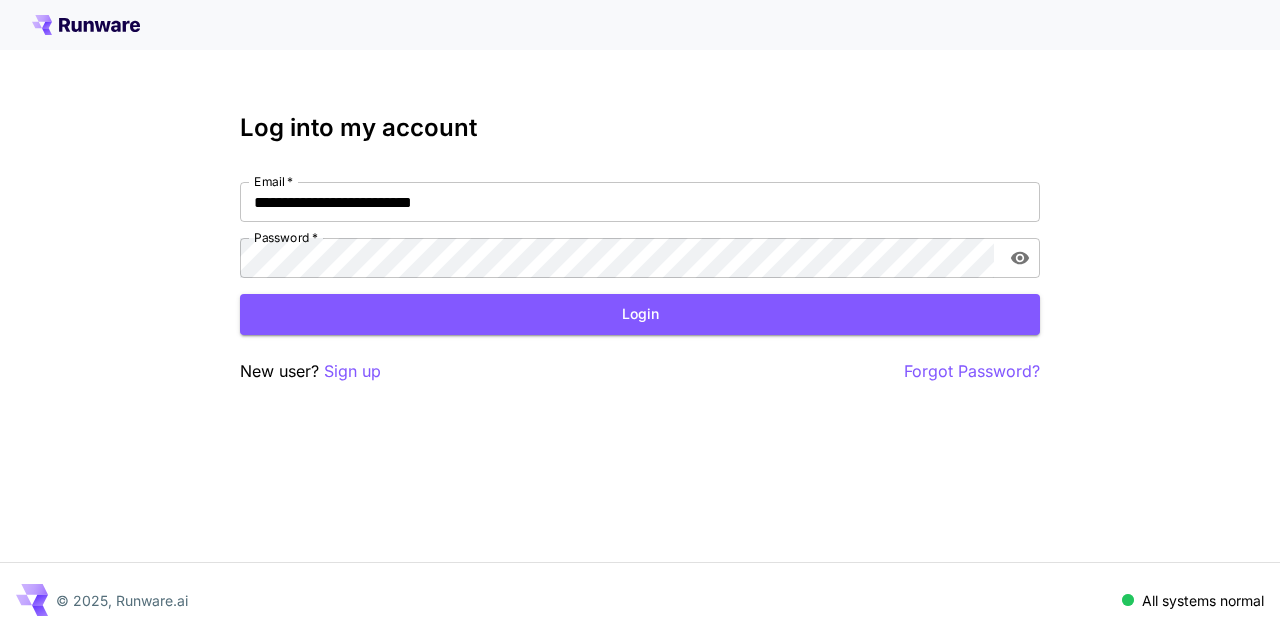click on "**********" at bounding box center (640, 230) 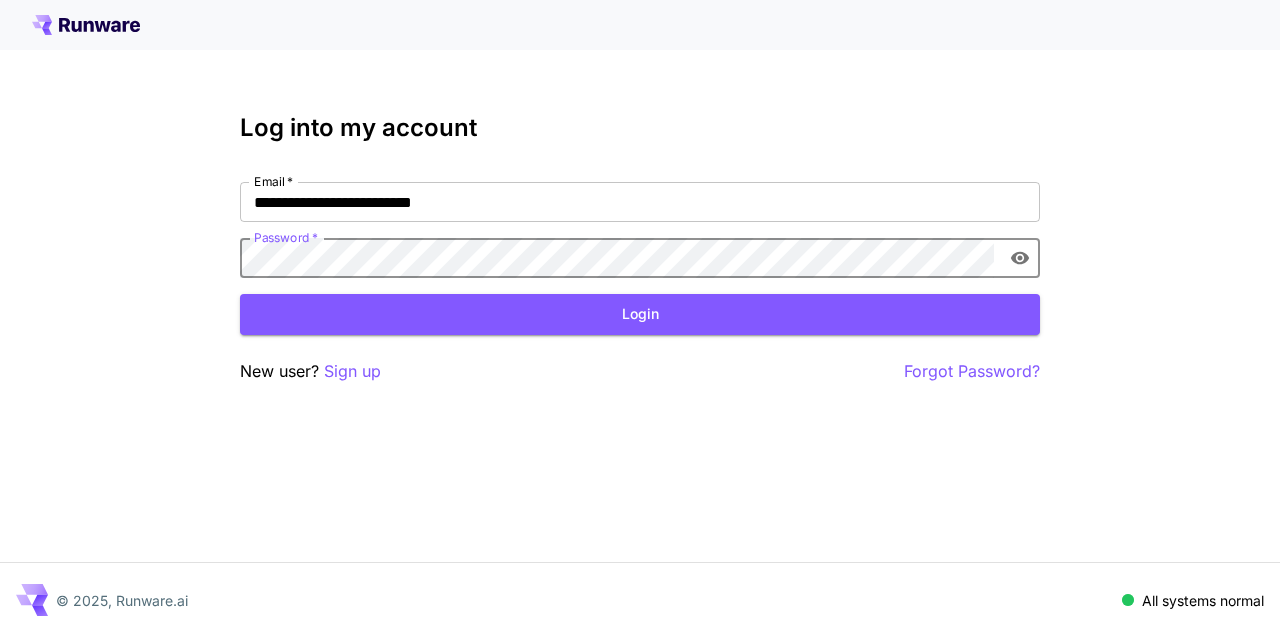 click on "Login" at bounding box center (640, 314) 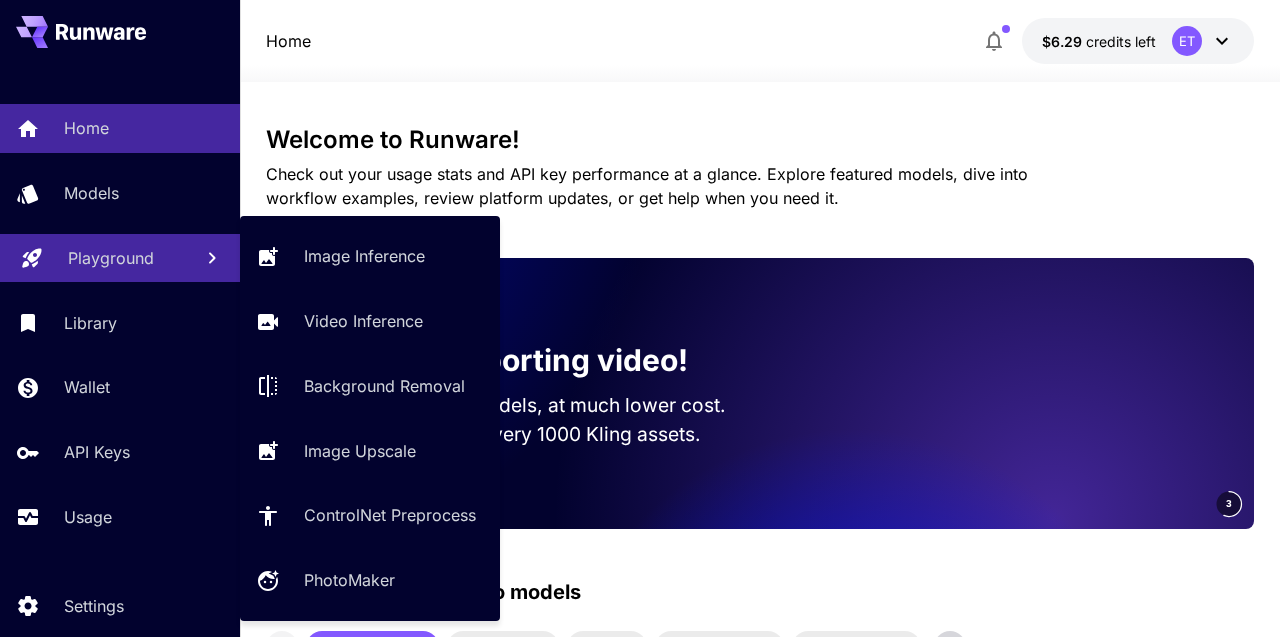 click on "Playground" at bounding box center [111, 258] 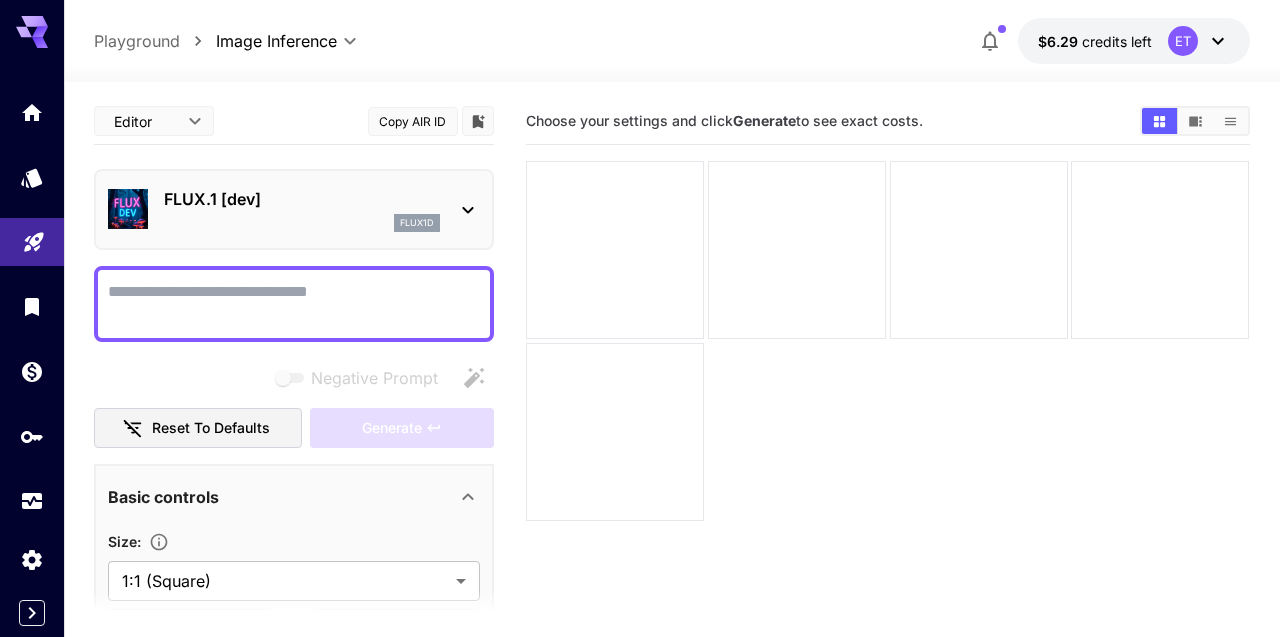 click on "FLUX.1 [dev]" at bounding box center [302, 199] 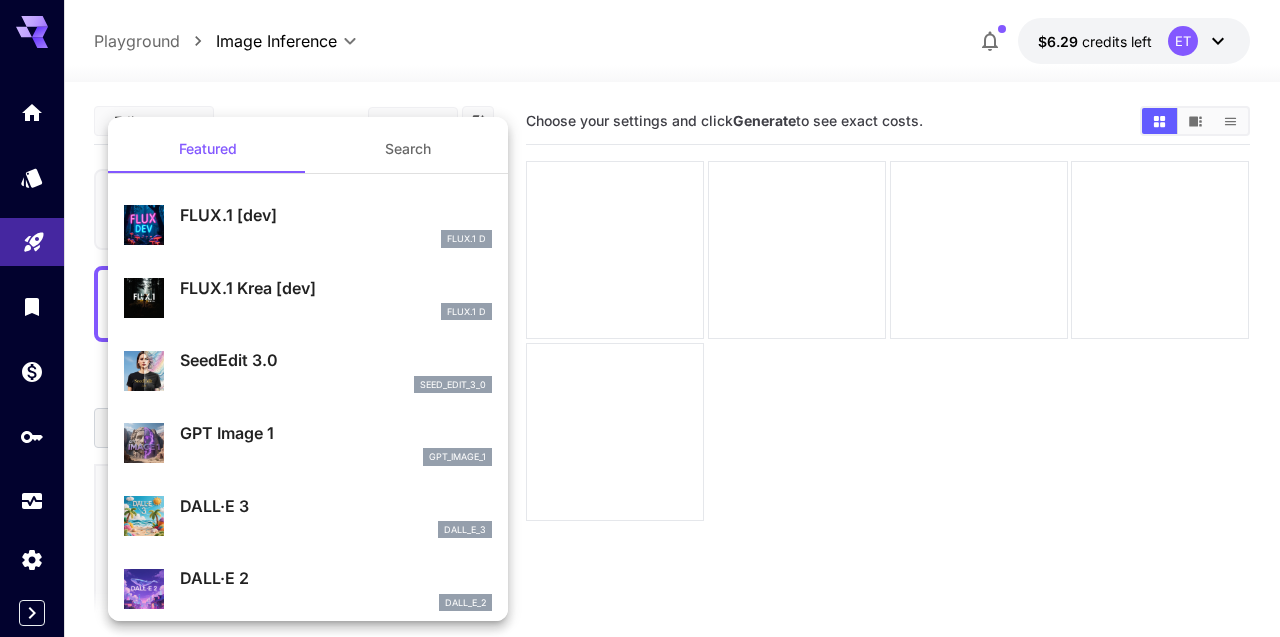 click at bounding box center [640, 318] 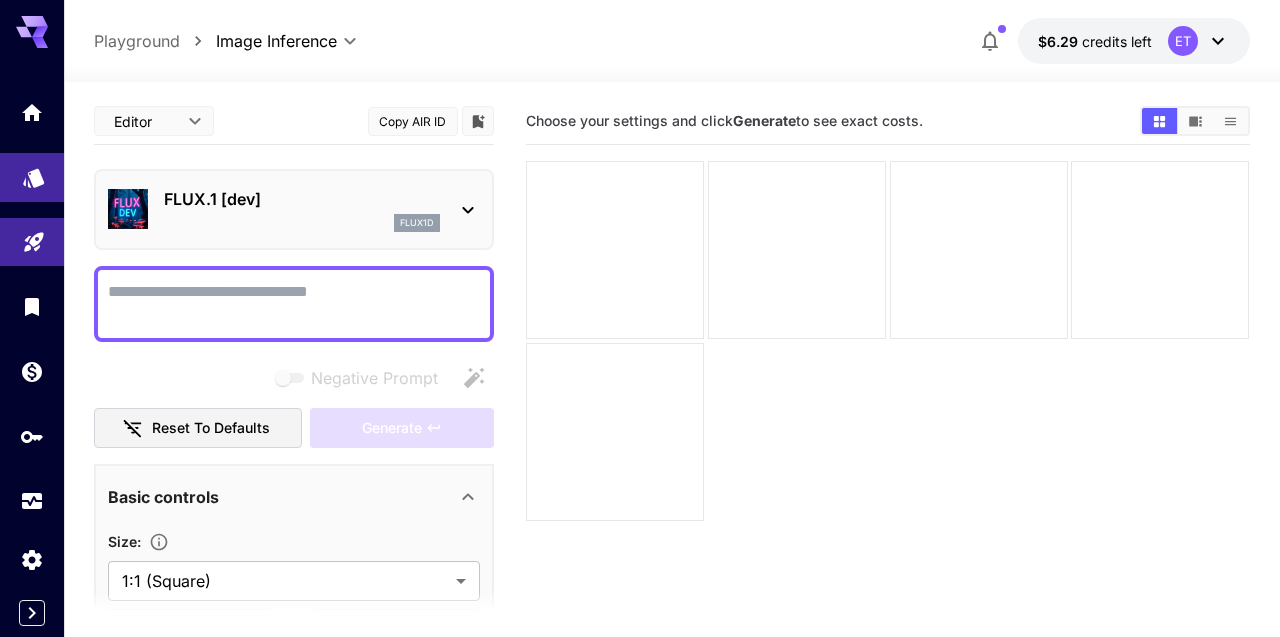 click at bounding box center (32, 177) 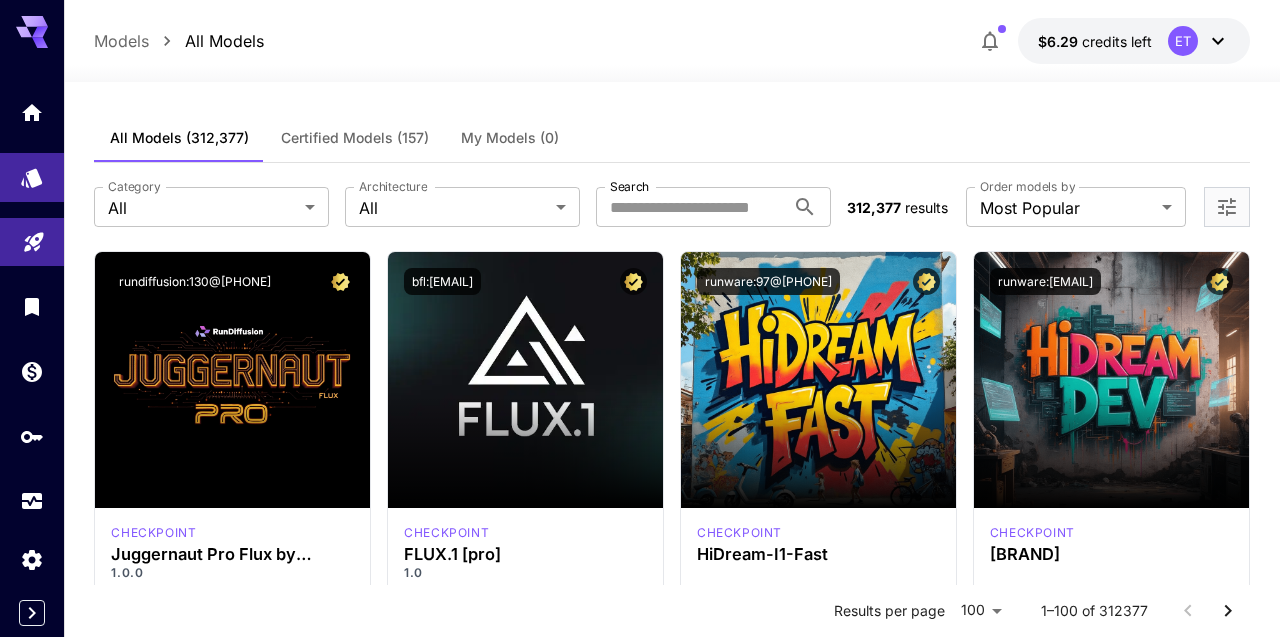 click on "Category All *** Category Architecture All *** Architecture Search Search" at bounding box center (462, 207) 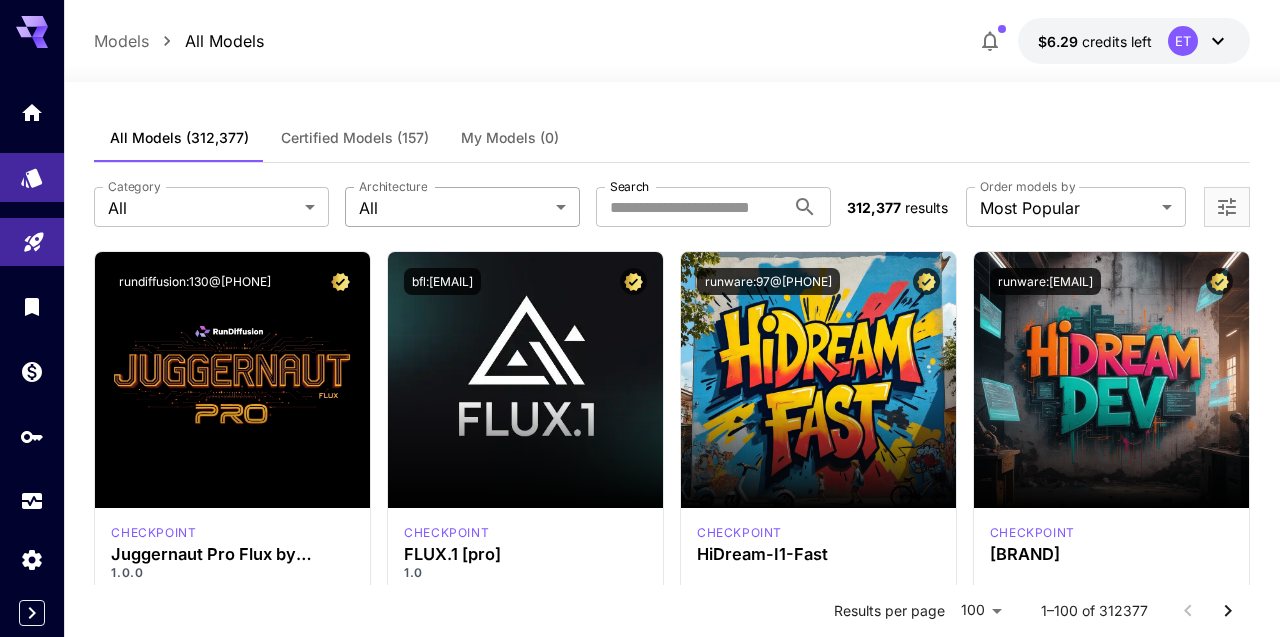 click on "**********" at bounding box center (640, 9553) 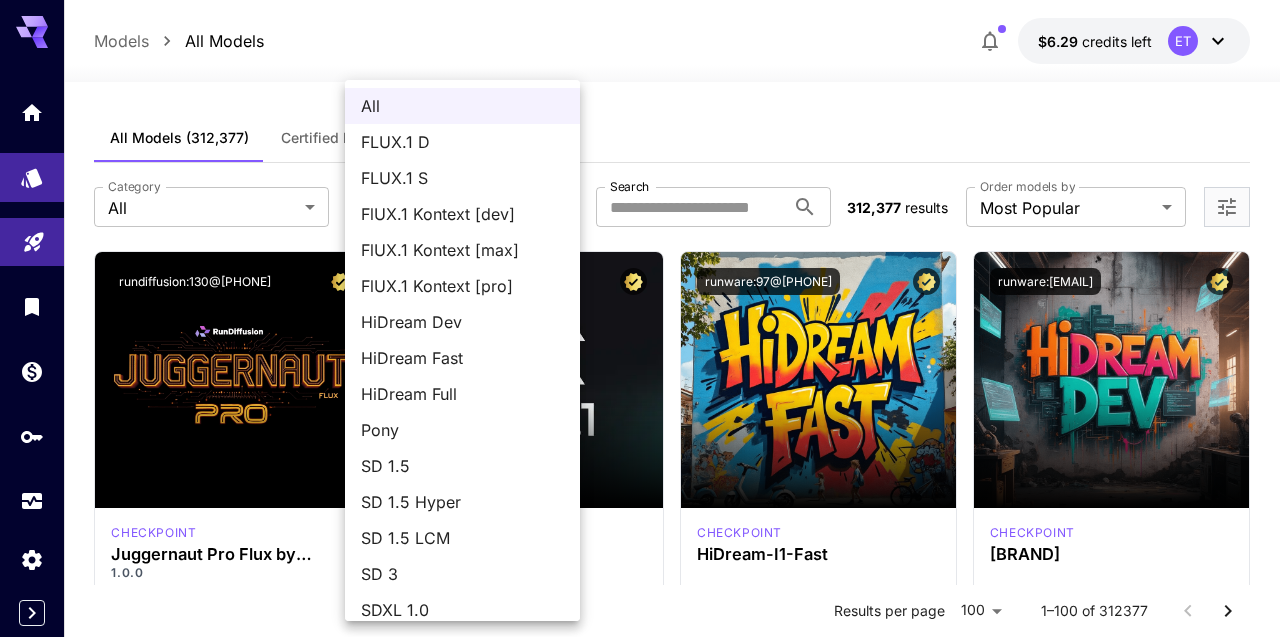 click at bounding box center [640, 318] 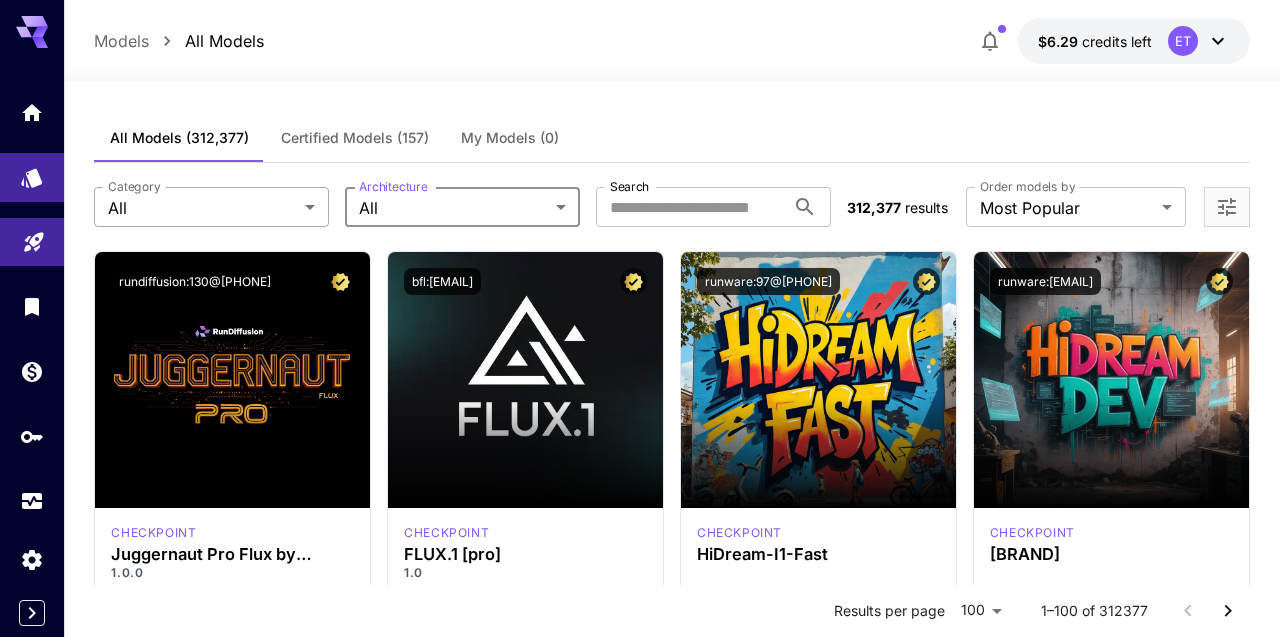 click on "**********" at bounding box center [640, 9553] 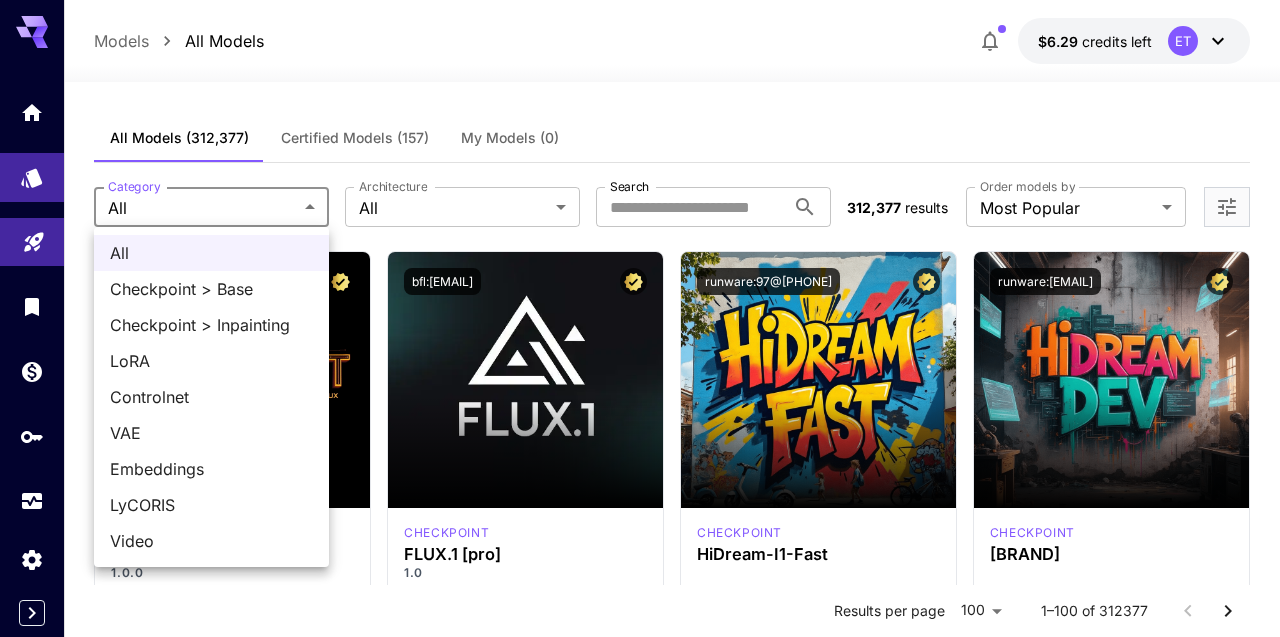 click at bounding box center [640, 318] 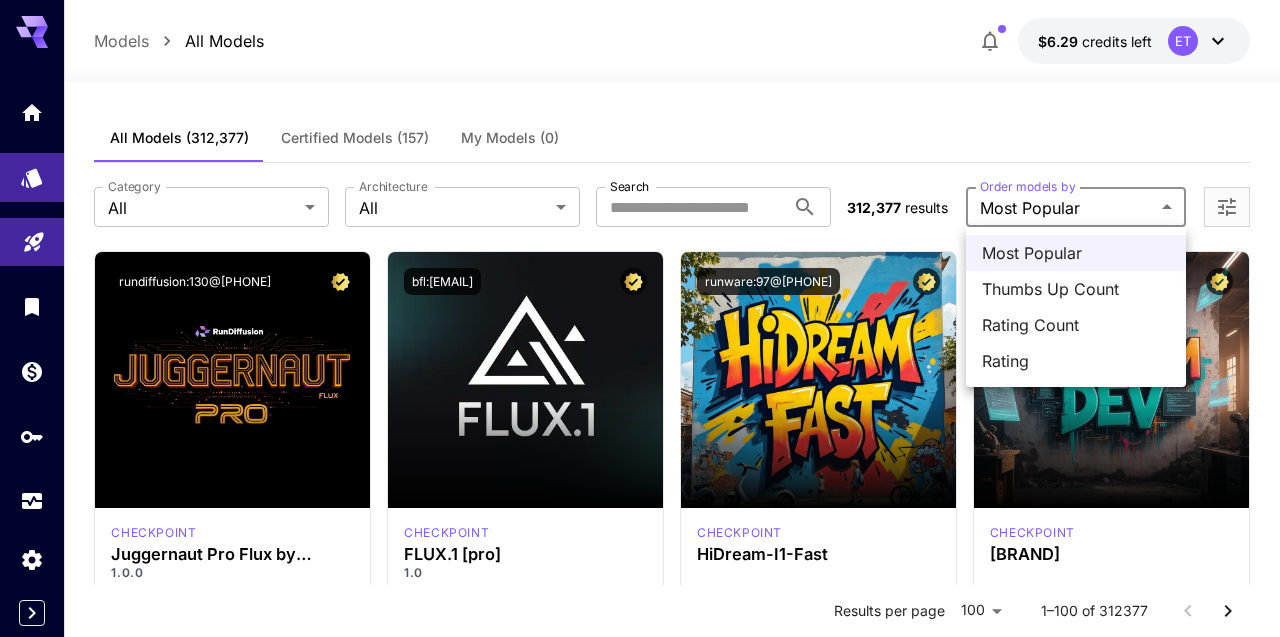click on "**********" at bounding box center (640, 9553) 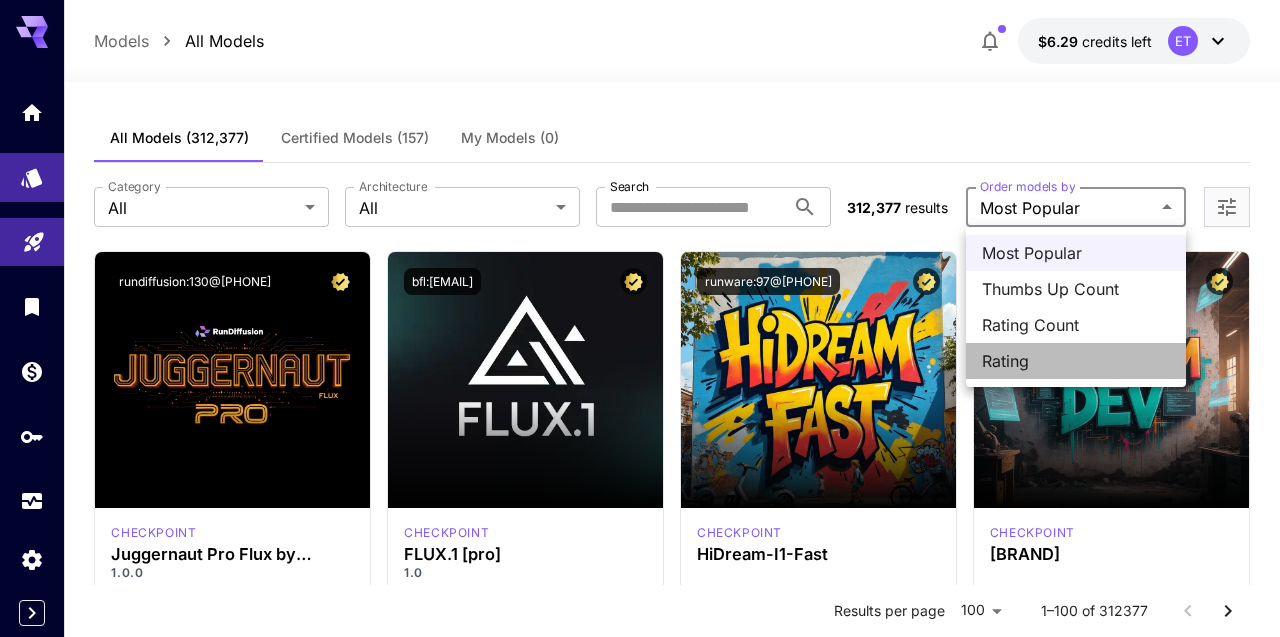 click on "Rating" at bounding box center (1076, 361) 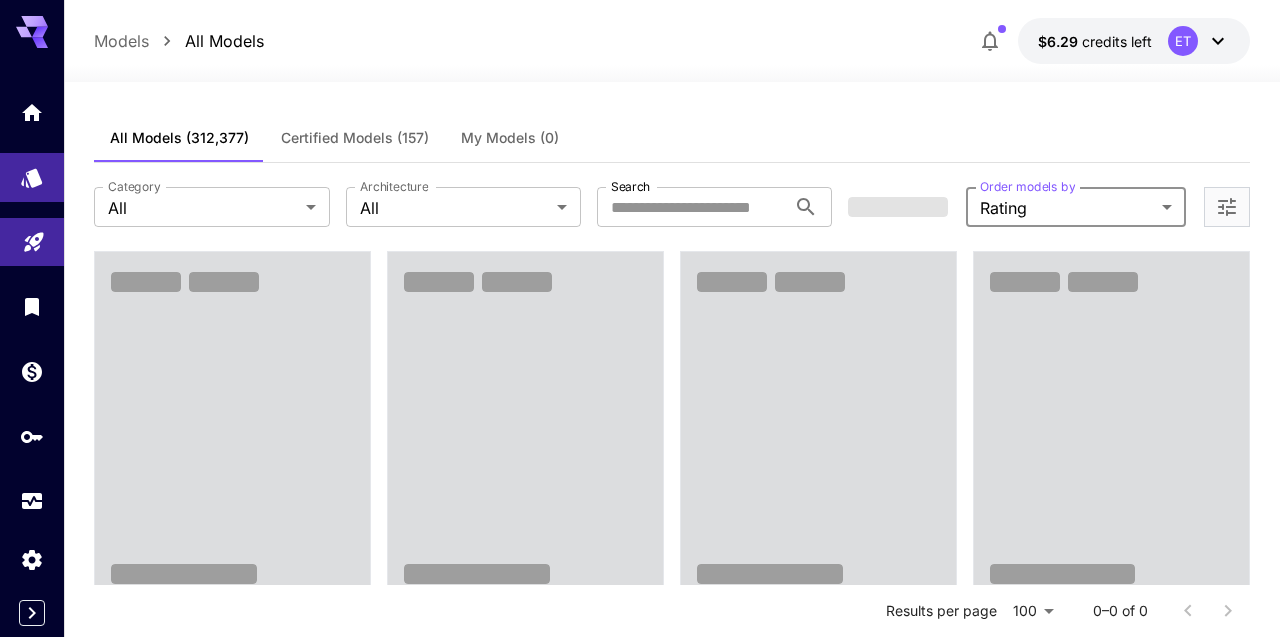 scroll, scrollTop: 21, scrollLeft: 0, axis: vertical 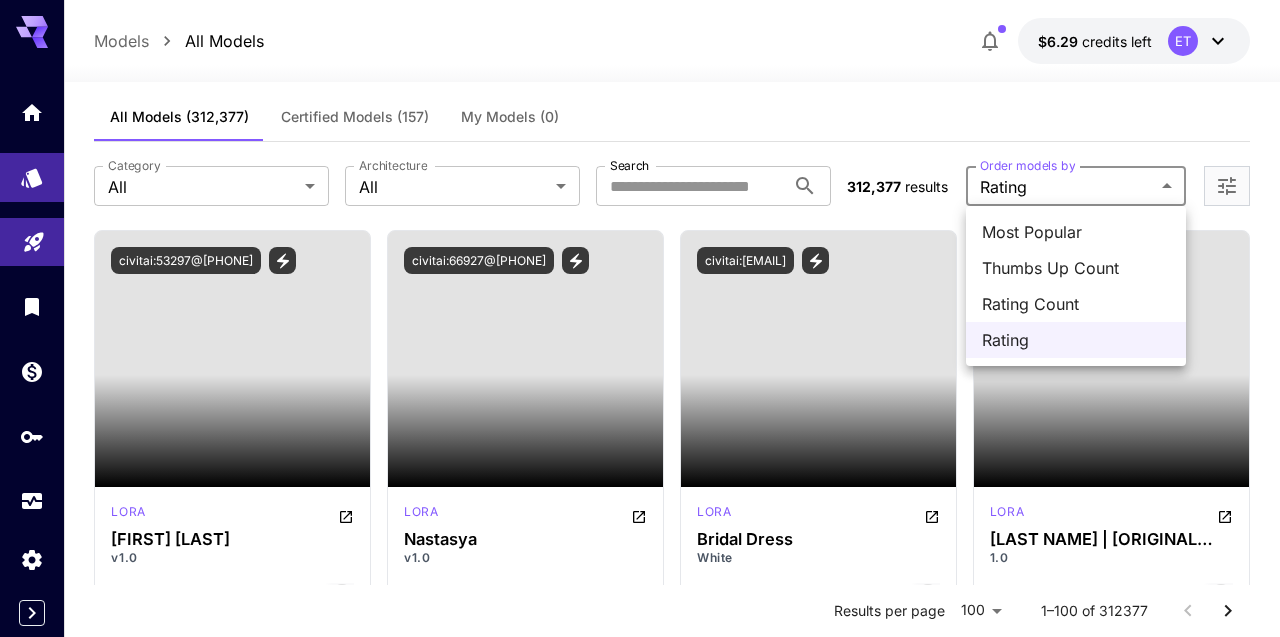 click on "Models All Models $6.29 credits left ET All Models (312,377) Certified Models (157) My Models (0) Category All *** Category Architecture All *** Architecture Search Search 312,377 results Order models by Rating ****** Order models by Launch in Playground civitai:53297@[PHONE] lora [FIRST] [LAST] v1.0 blonde actress celebrity australian [USERNAME] Launch in Playground civitai:66927@[PHONE] lora [LAST] v1.0 character Launch in Playground civitai:153594@[PHONE] lora Bridal Dress White dress clothing bride formal wear wedding gown Launch in Playground civitai:6350@[PHONE] lora Sayori | DDLC LoRA 1.0 anime character girl person woman game character girls video game Launch in Playground civitai:208029@[PHONE] lora Shiina Kokomi (Girl Friend BETA) | 椎名心実 (ガールフレンド（仮）) v1.0 anime character game character video game girl friend beta girlfriend kari shiina kokomi Launch in Playground civitai:204617@[PHONE] lora [USERNAME] [USERNAME] character Launch in Playground civitai:183746@[PHONE] lora v1.0" at bounding box center [640, 9948] 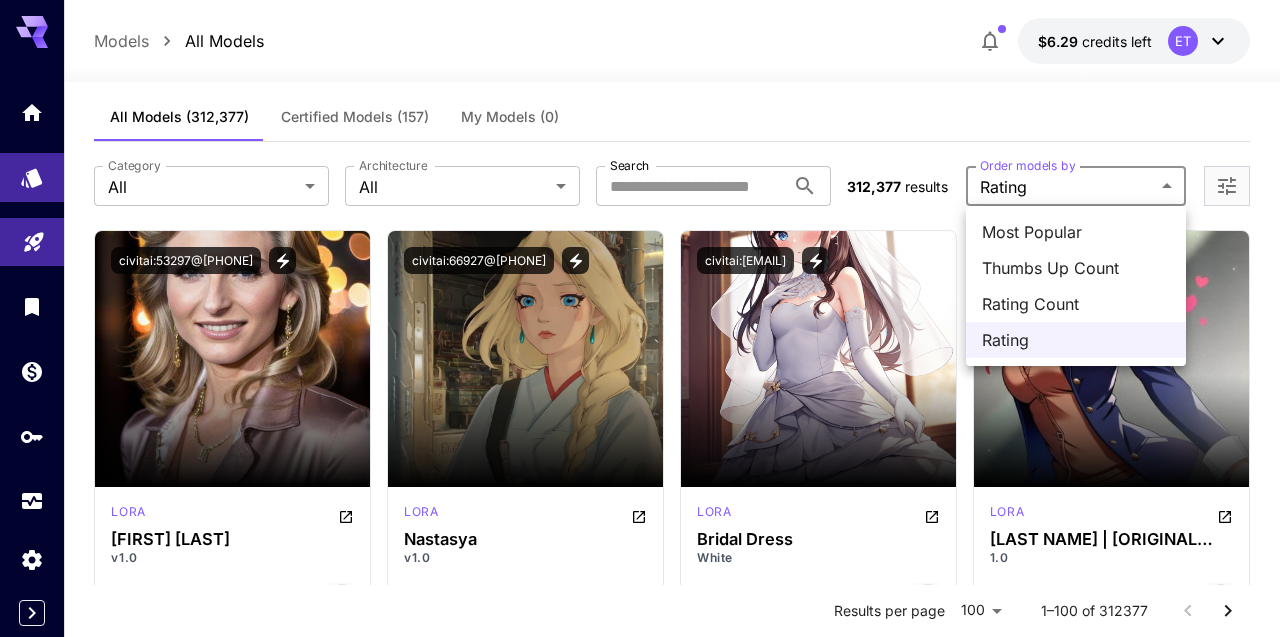 click at bounding box center [640, 318] 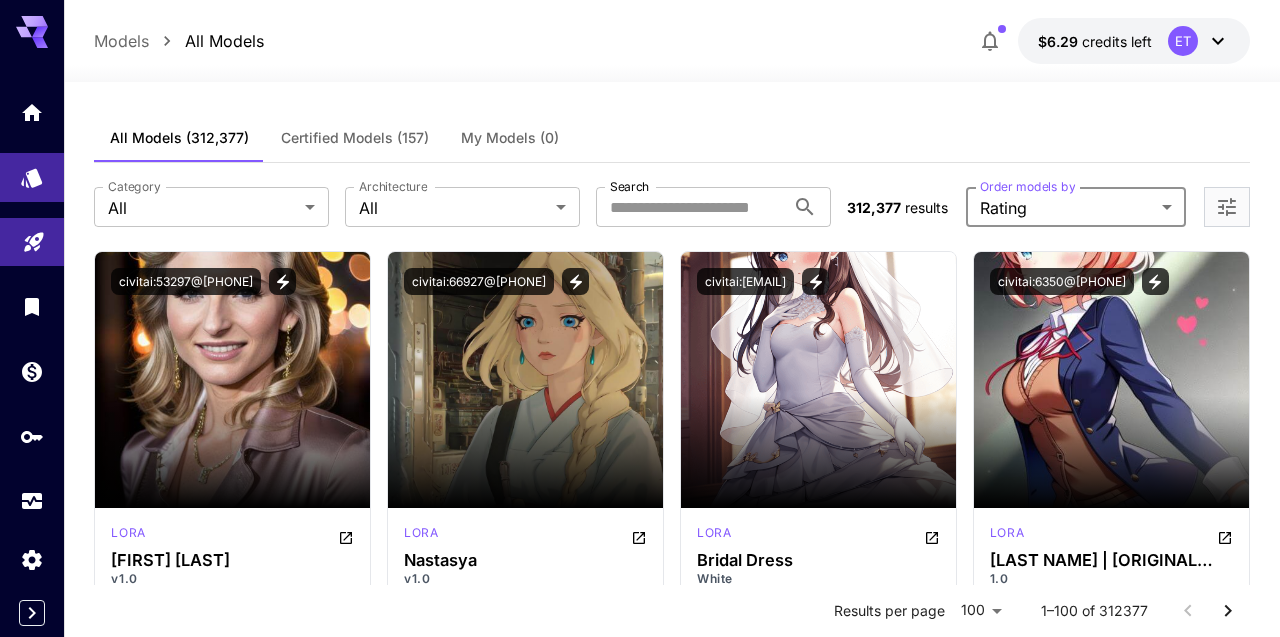 scroll, scrollTop: 0, scrollLeft: 0, axis: both 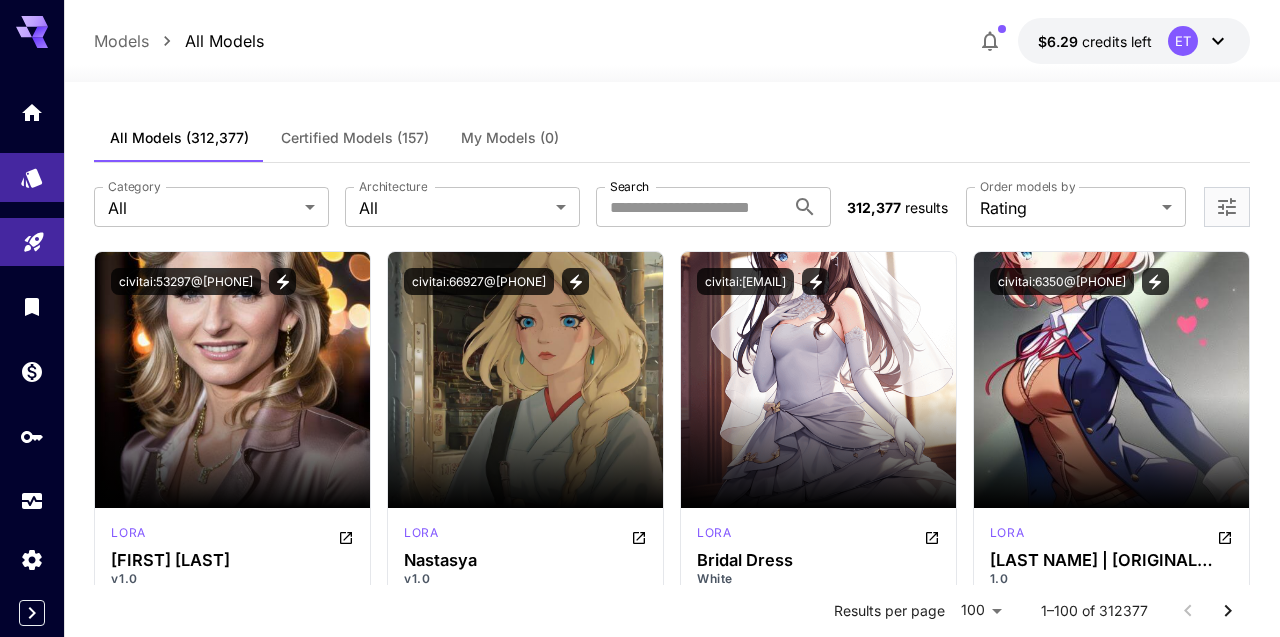 click on "Order models by" at bounding box center [1027, 186] 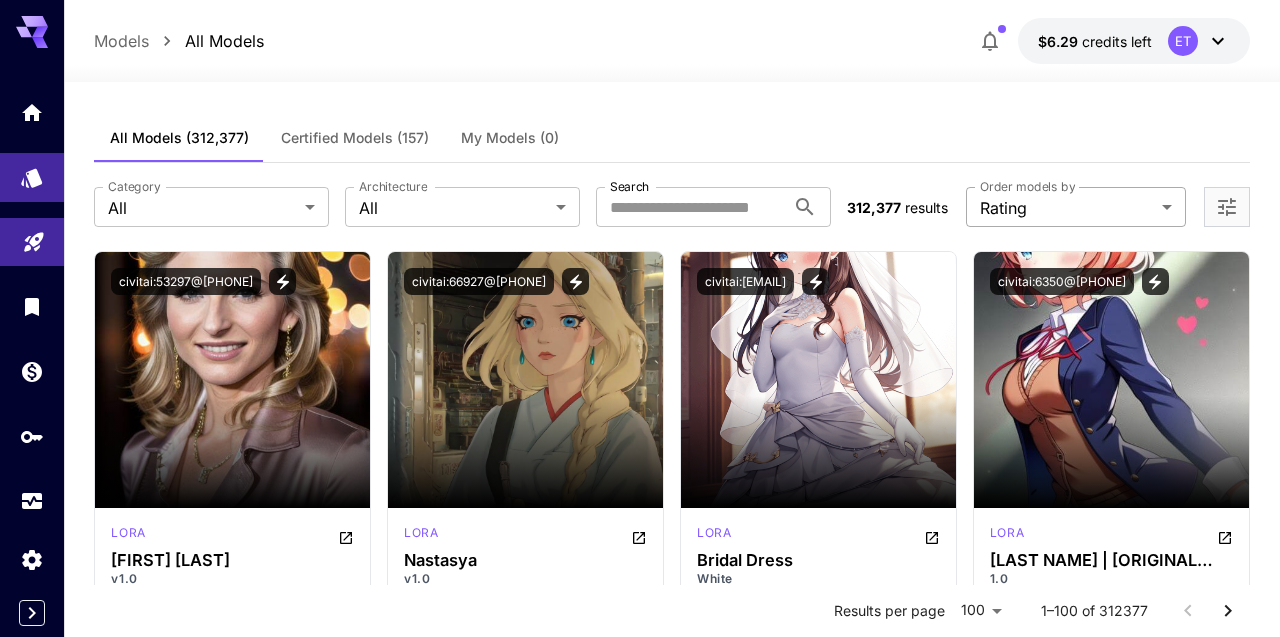 click on "Models All Models $6.29 credits left ET All Models (312,377) Certified Models (157) My Models (0) Category All *** Category Architecture All *** Architecture Search Search 312,377 results Order models by Rating ****** Order models by Launch in Playground civitai:53297@[PHONE] lora [FIRST] [LAST] v1.0 blonde actress celebrity australian [USERNAME] Launch in Playground civitai:66927@[PHONE] lora [LAST] v1.0 character Launch in Playground civitai:153594@[PHONE] lora Bridal Dress White dress clothing bride formal wear wedding gown Launch in Playground civitai:6350@[PHONE] lora Sayori | DDLC LoRA 1.0 anime character girl person woman game character girls video game Launch in Playground civitai:208029@[PHONE] lora Shiina Kokomi (Girl Friend BETA) | 椎名心実 (ガールフレンド（仮）) v1.0 anime character game character video game girl friend beta girlfriend kari shiina kokomi Launch in Playground civitai:204617@[PHONE] lora [USERNAME] [USERNAME] character Launch in Playground civitai:183746@[PHONE] lora v1.0" at bounding box center (640, 8757) 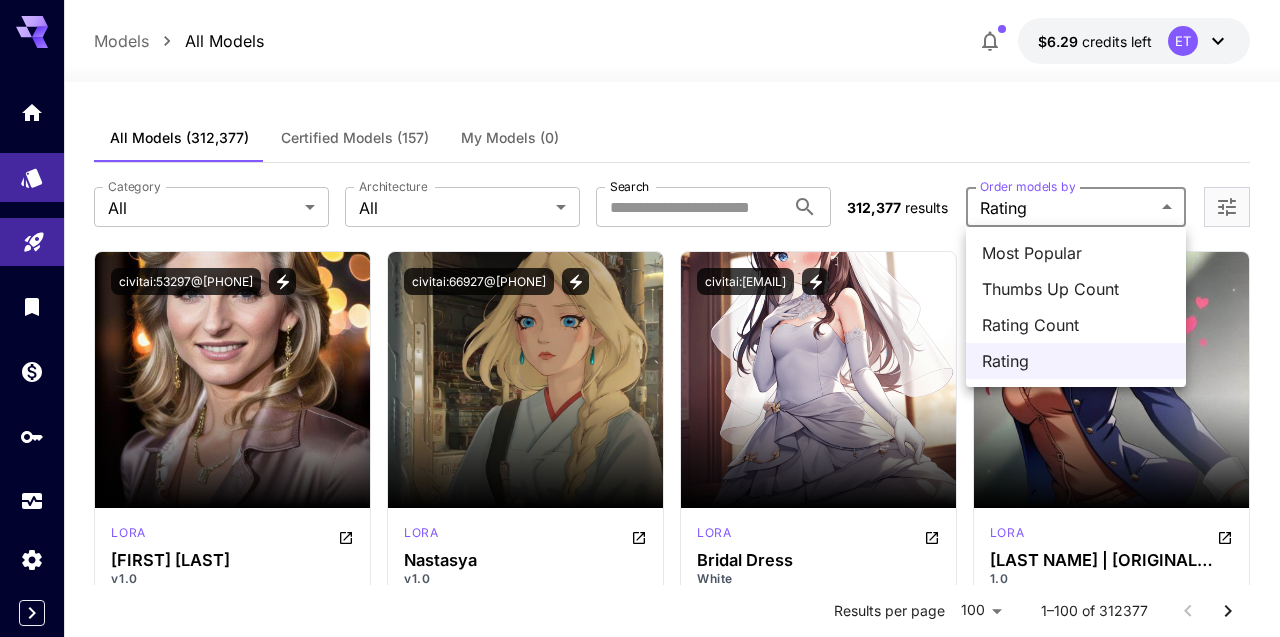 click on "Rating Count" at bounding box center [1076, 325] 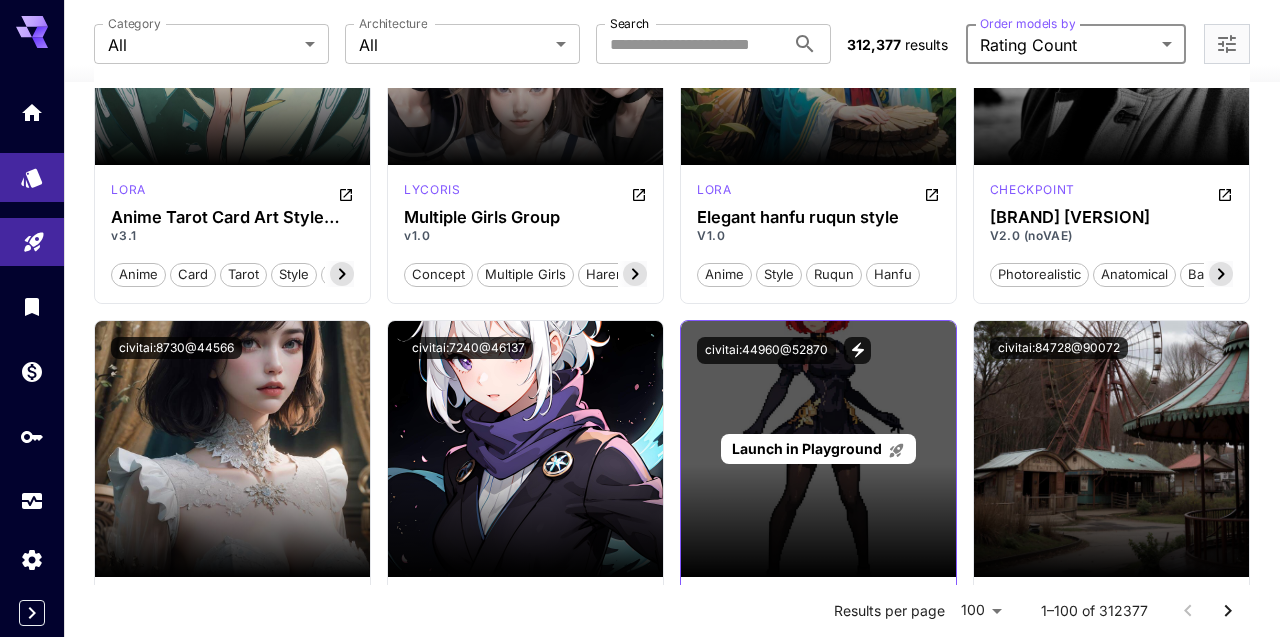 scroll, scrollTop: 4386, scrollLeft: 0, axis: vertical 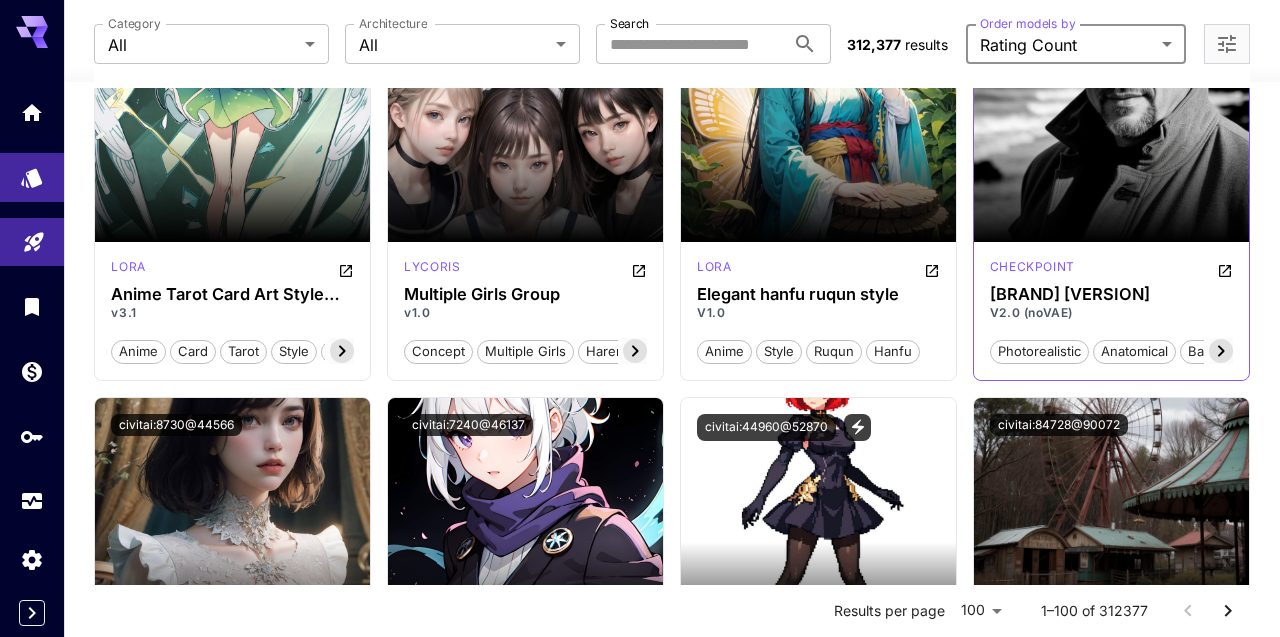 click on "V2.0 (noVAE)" at bounding box center (1111, 313) 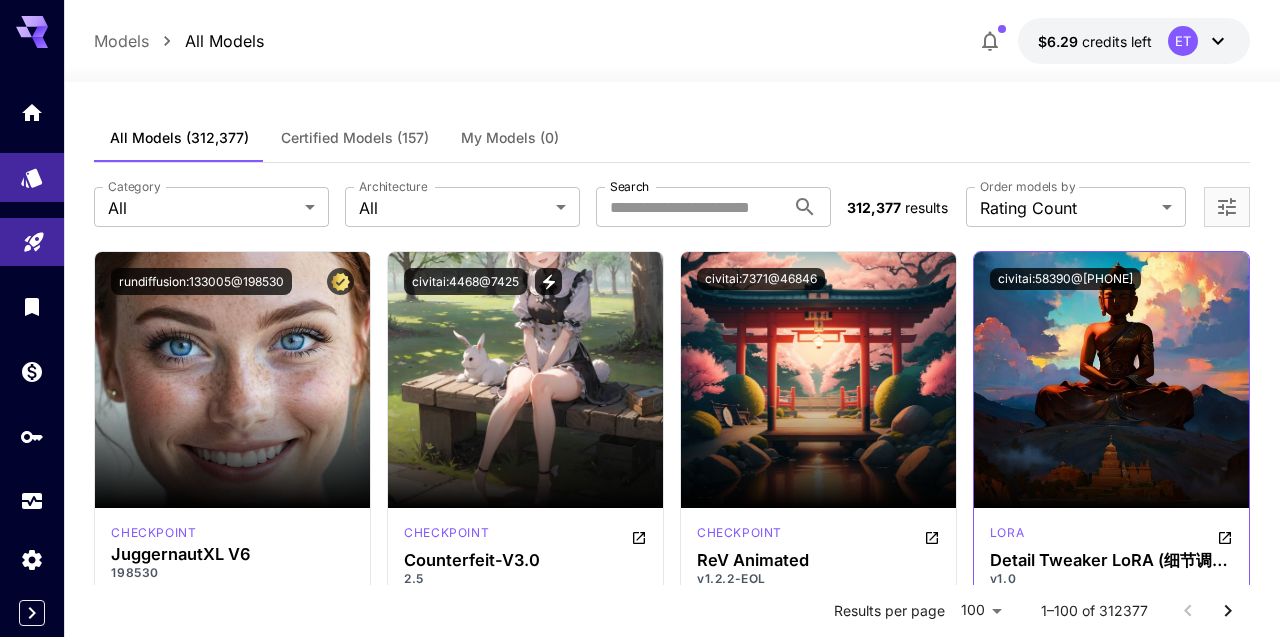scroll, scrollTop: 0, scrollLeft: 0, axis: both 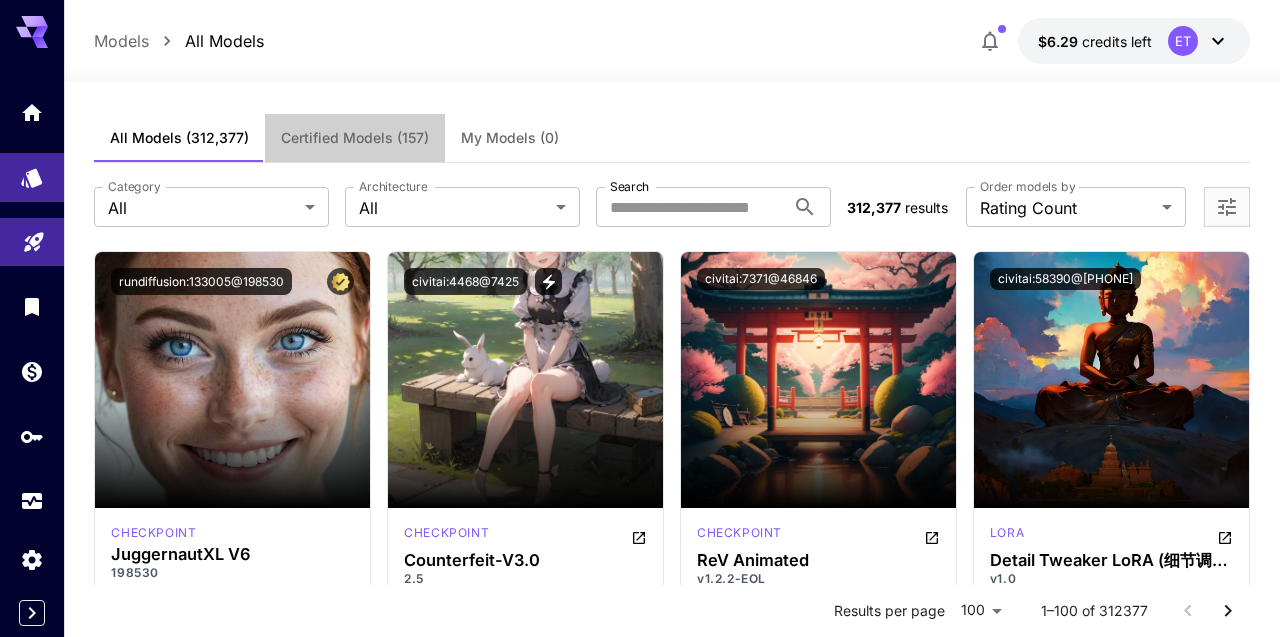 click on "Certified Models (157)" at bounding box center (355, 138) 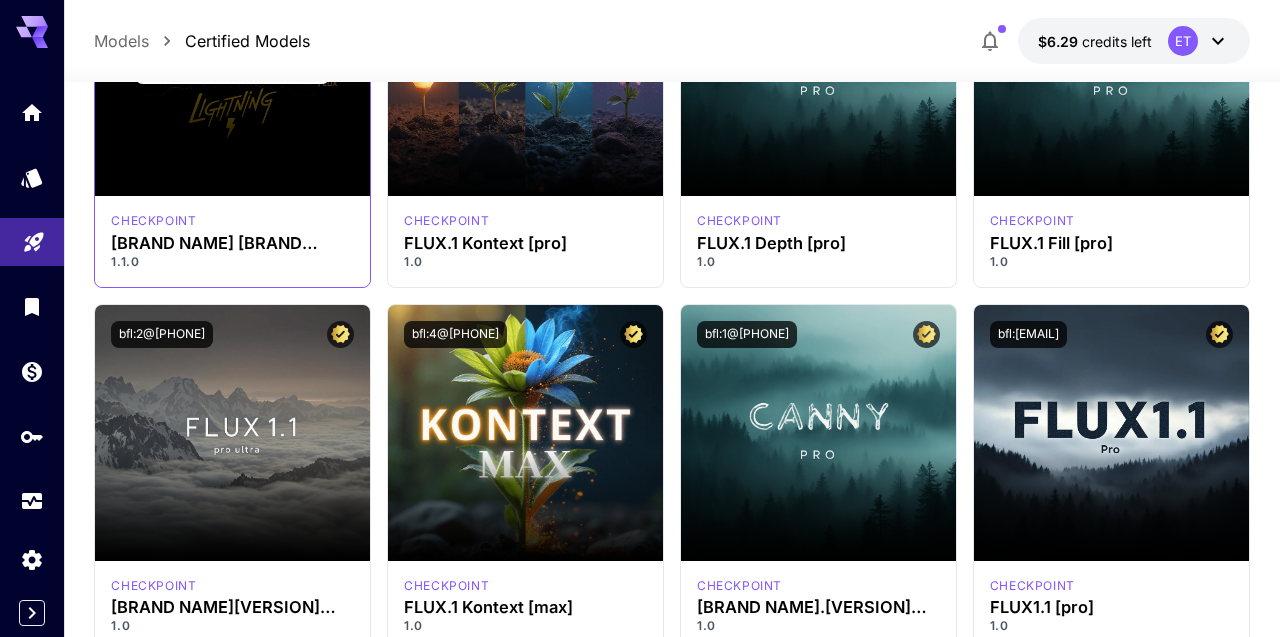 scroll, scrollTop: 615, scrollLeft: 0, axis: vertical 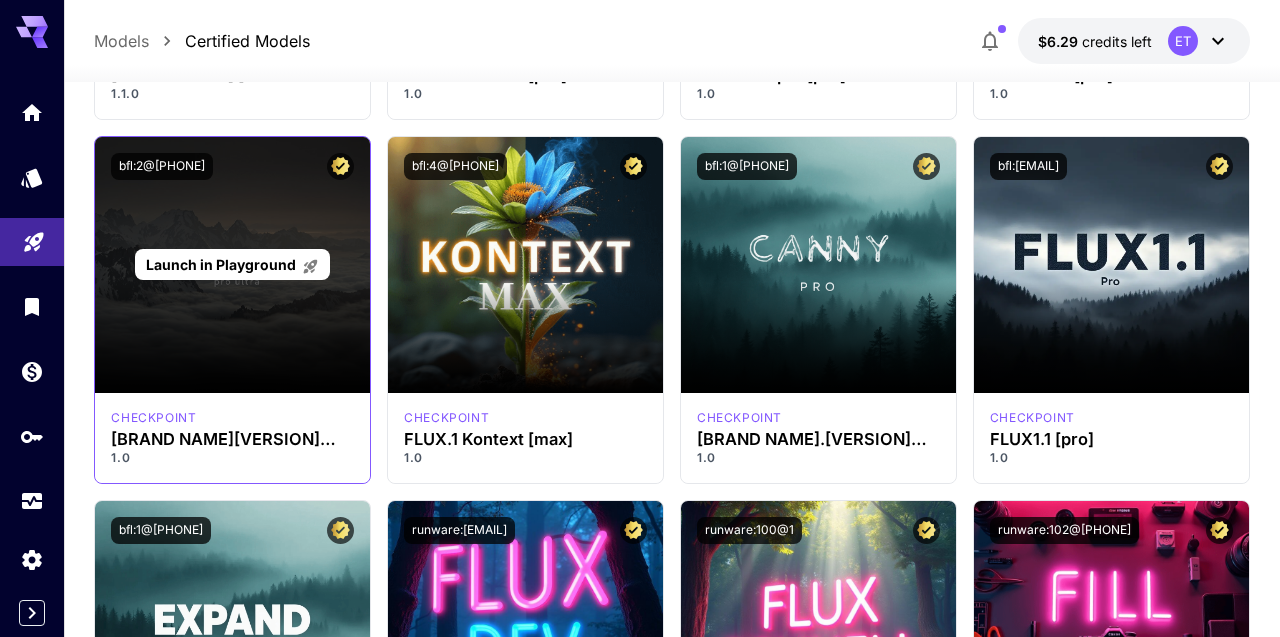 click on "Launch in Playground" at bounding box center (232, 264) 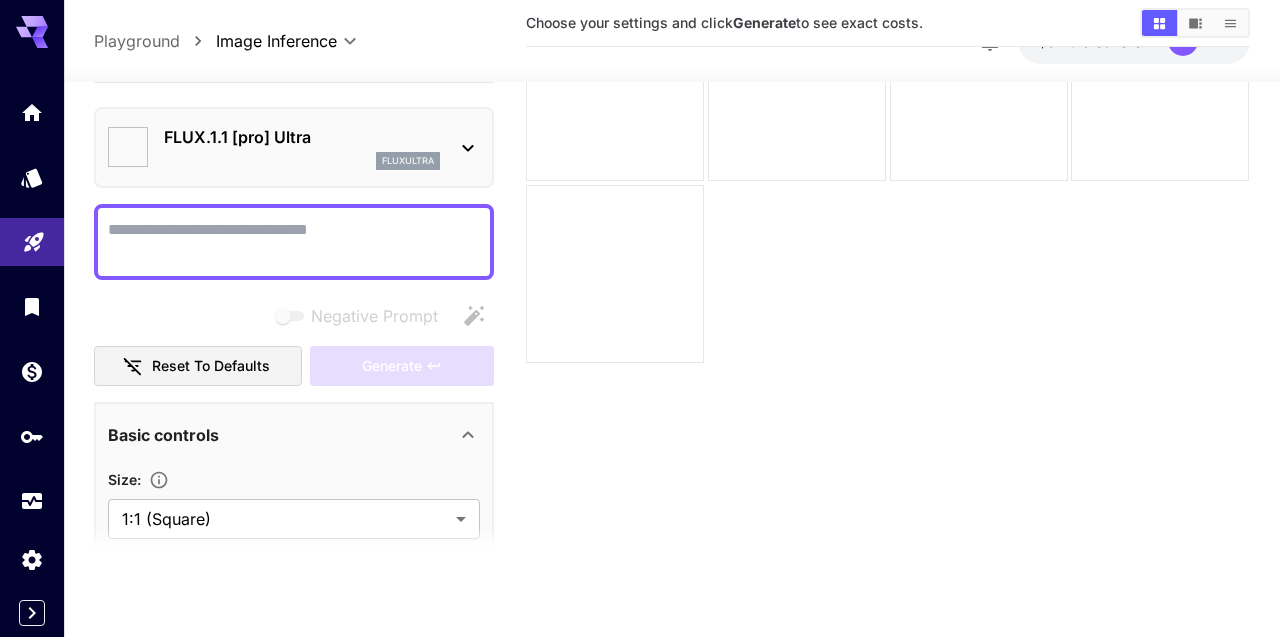 scroll, scrollTop: 158, scrollLeft: 0, axis: vertical 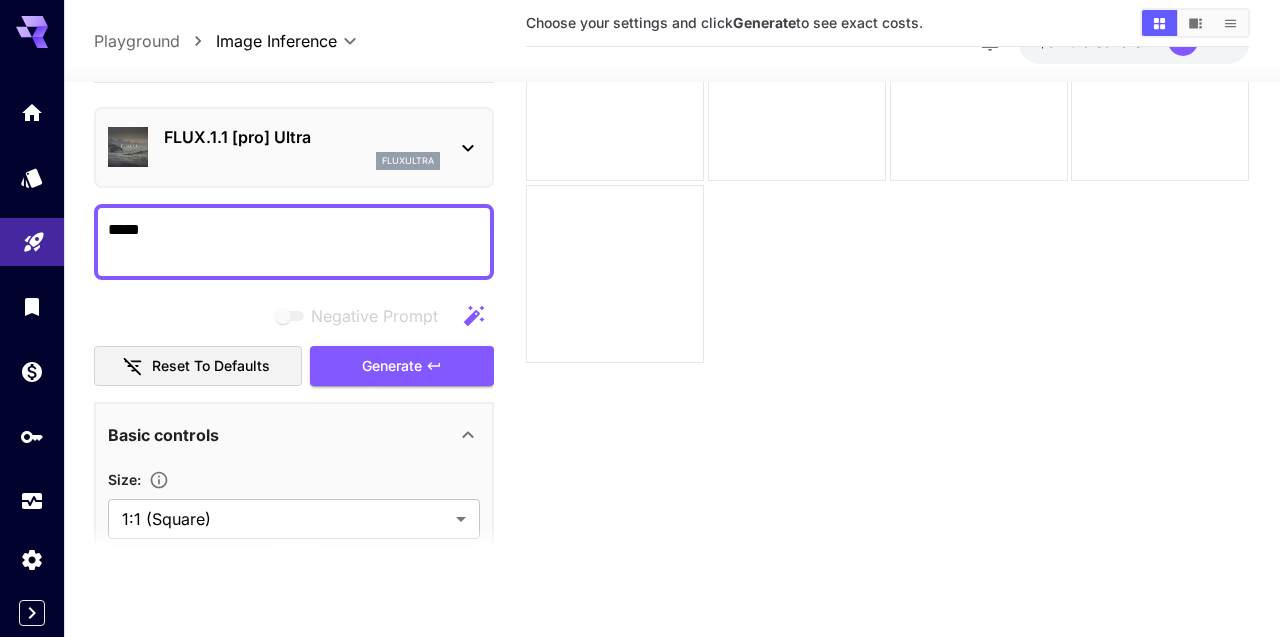 type on "*****" 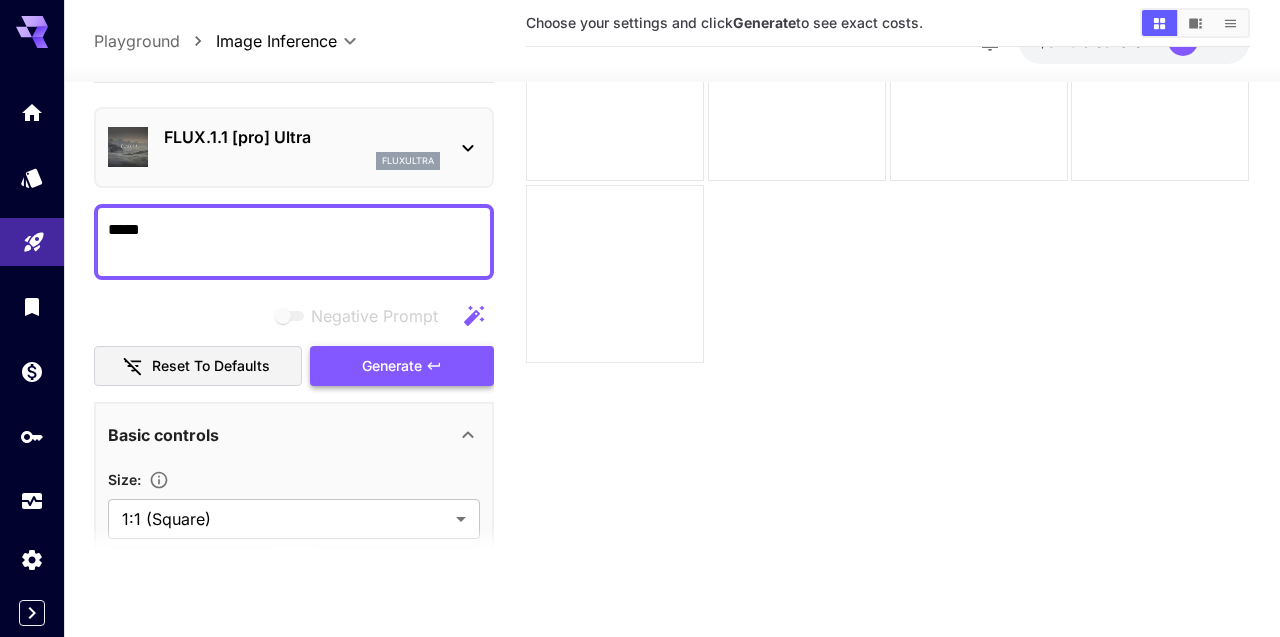 click on "Generate" at bounding box center (402, 365) 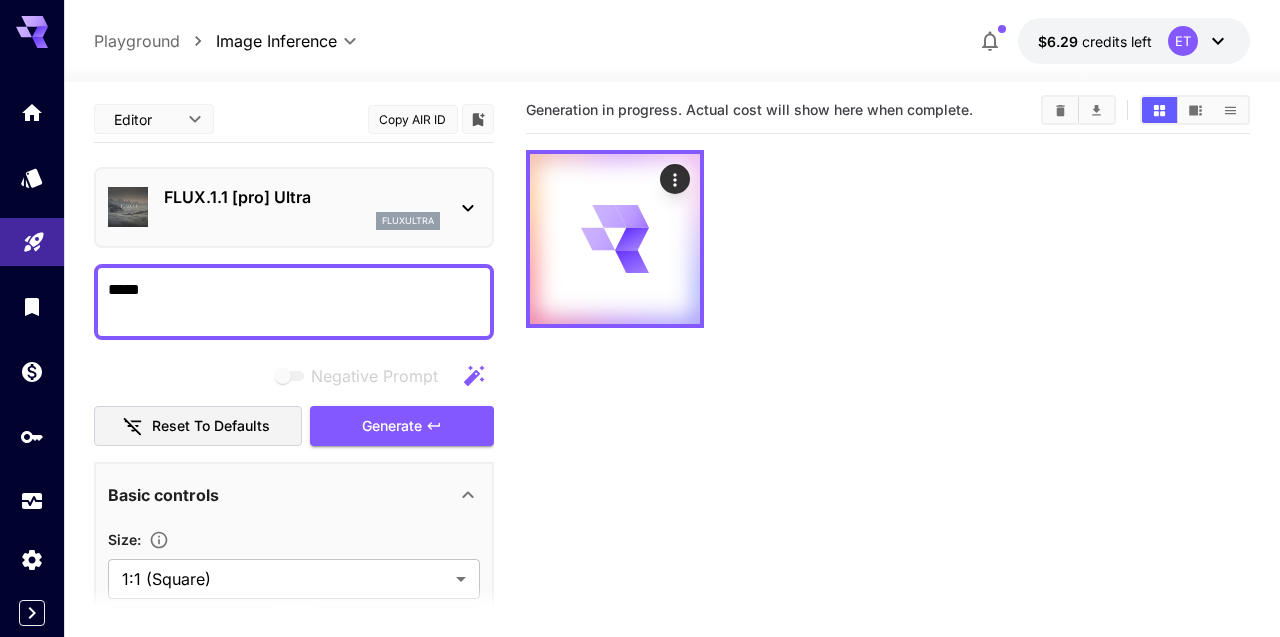 scroll, scrollTop: 10, scrollLeft: 0, axis: vertical 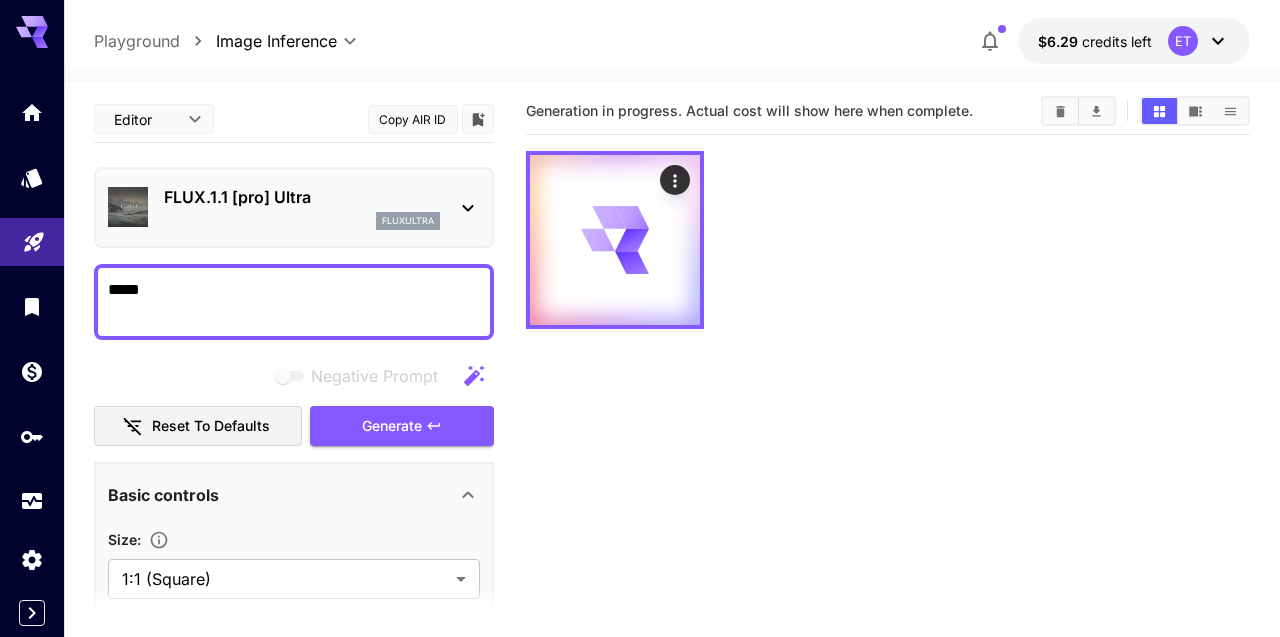 click on "FLUX.1.1 [pro] Ultra" at bounding box center [302, 197] 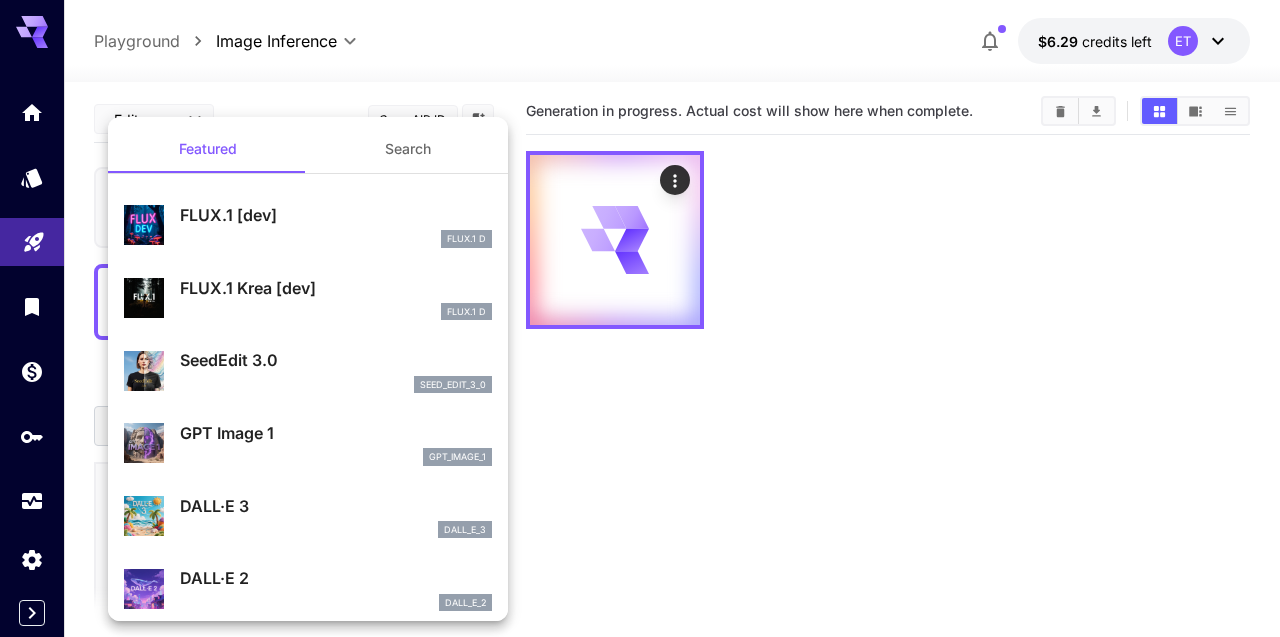 click at bounding box center (640, 318) 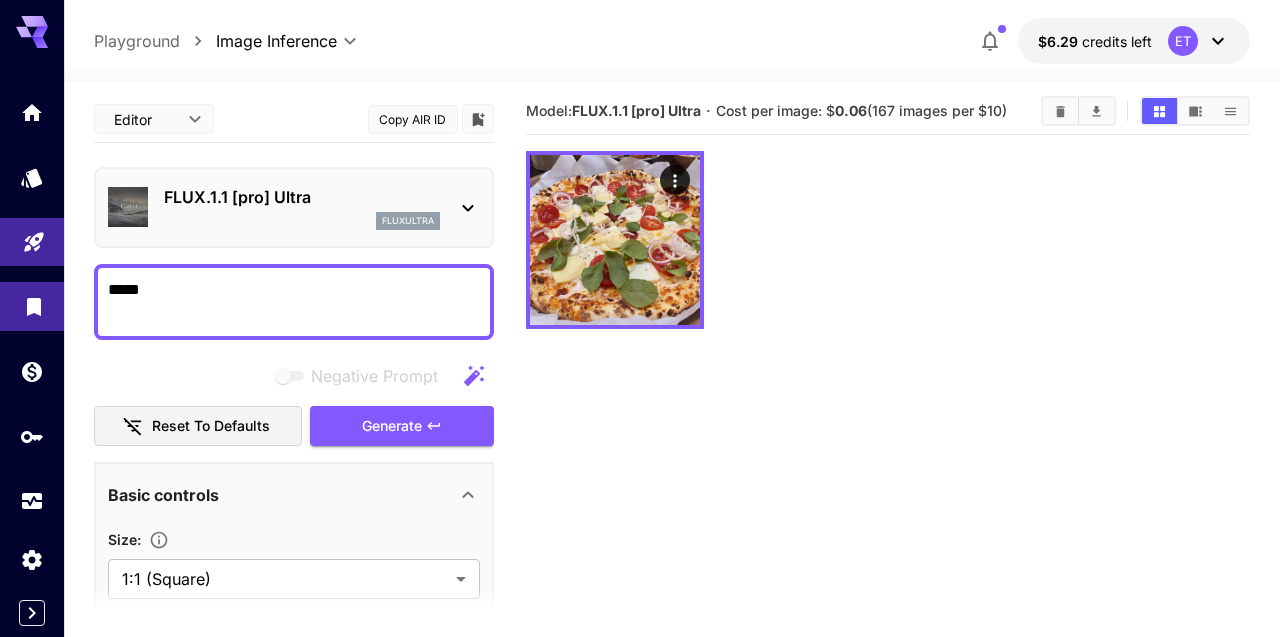 drag, startPoint x: 333, startPoint y: 279, endPoint x: 0, endPoint y: 288, distance: 333.1216 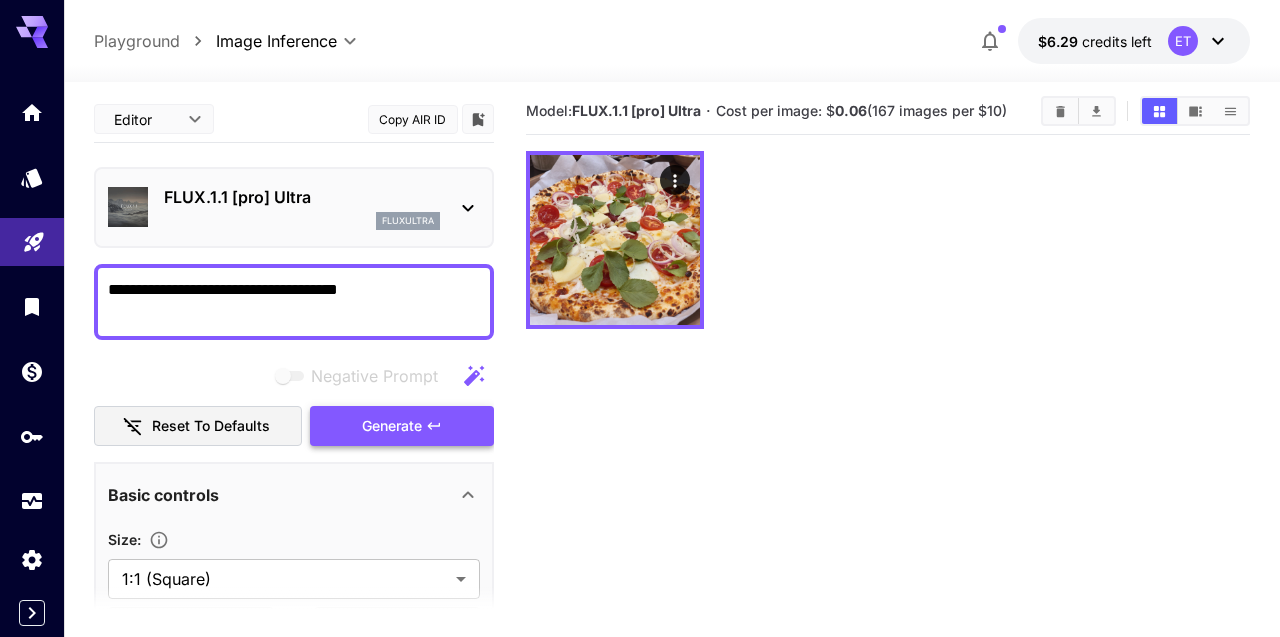 type on "**********" 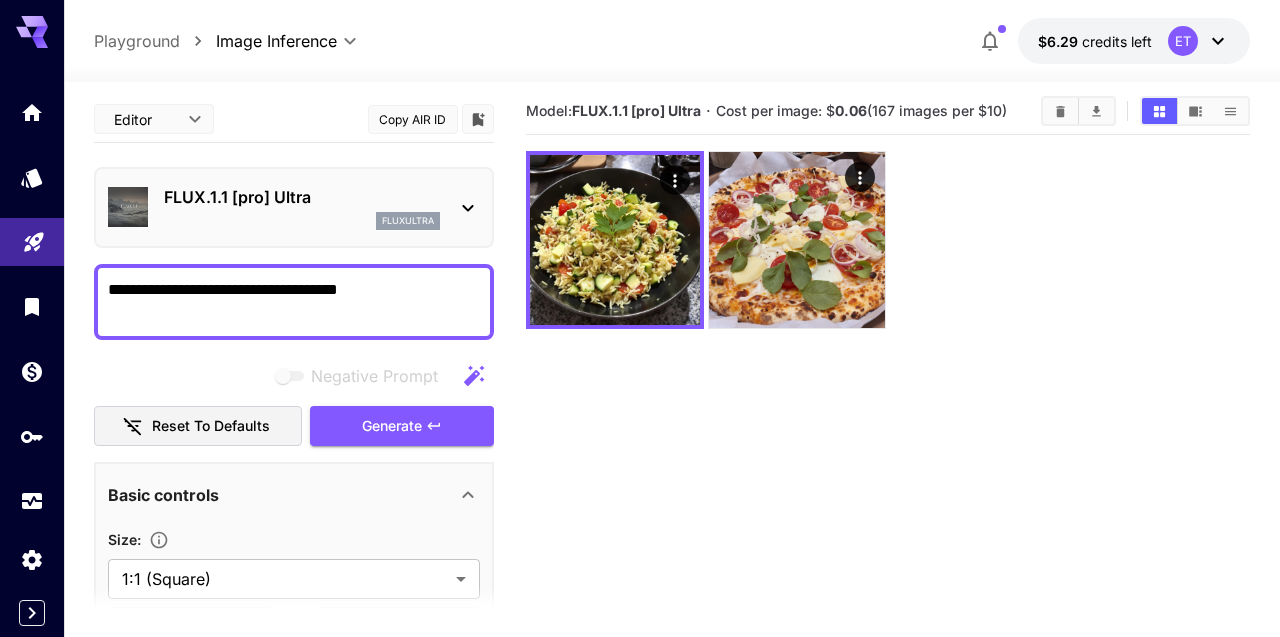 click on "FLUX.1.1 [pro] Ultra" at bounding box center [302, 197] 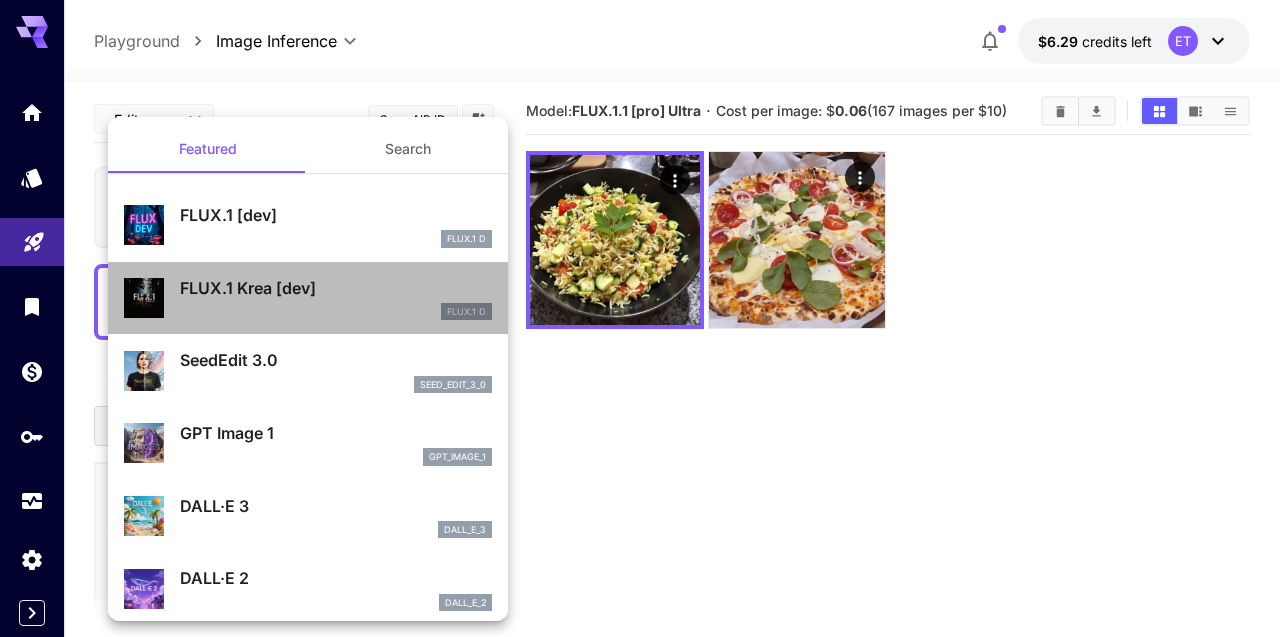 click on "FLUX.1 Krea [dev]" at bounding box center (336, 288) 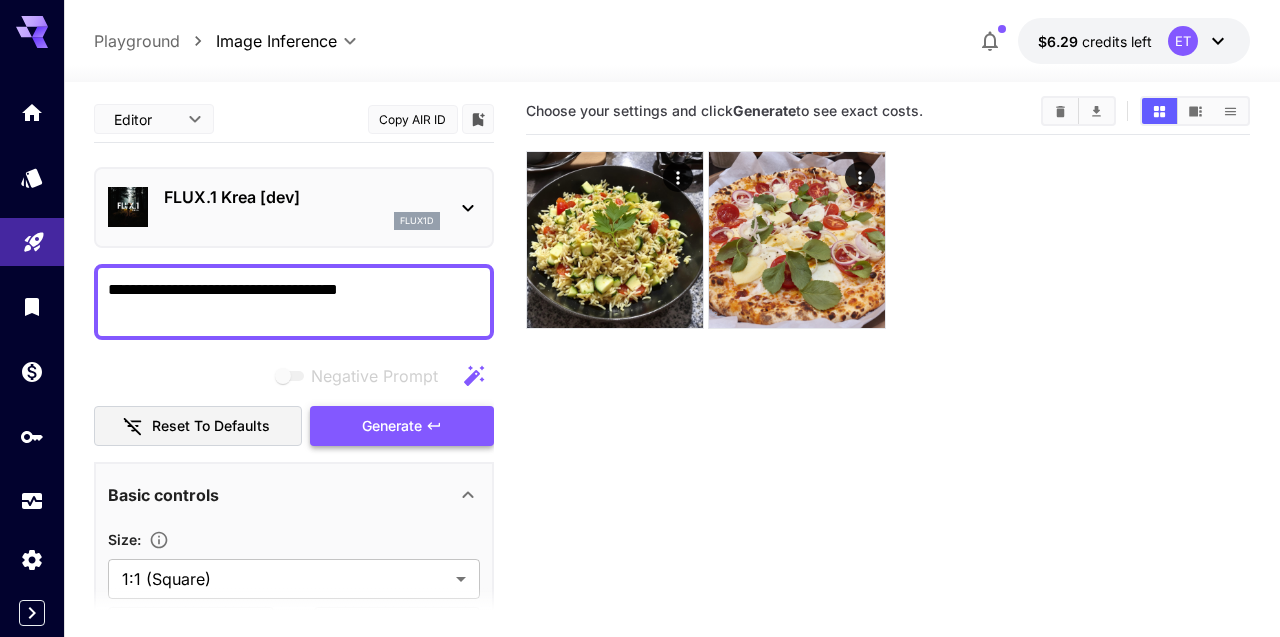 click on "Generate" at bounding box center (402, 426) 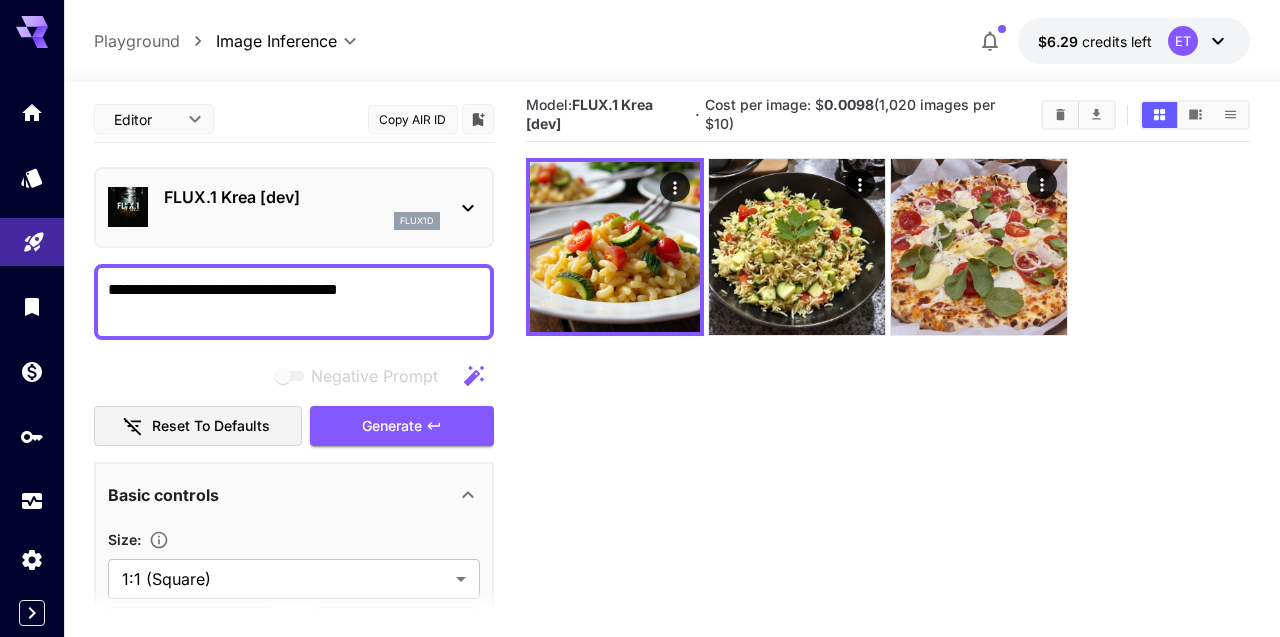 scroll, scrollTop: 0, scrollLeft: 0, axis: both 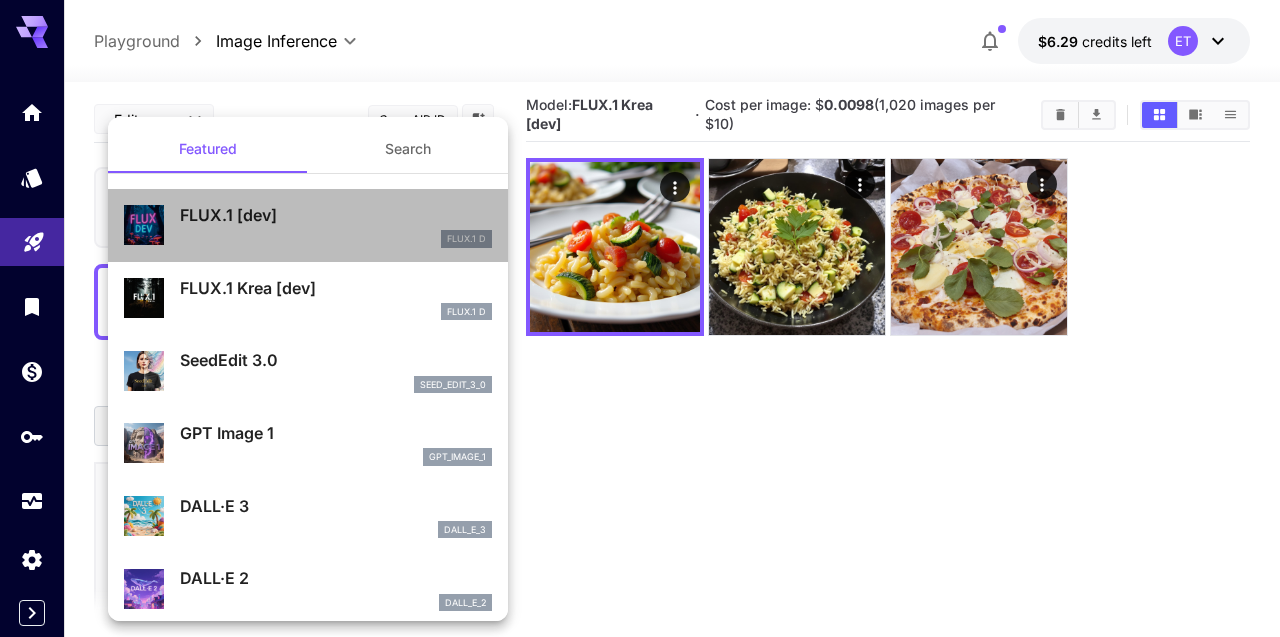 click on "FLUX.1 [dev]" at bounding box center [336, 215] 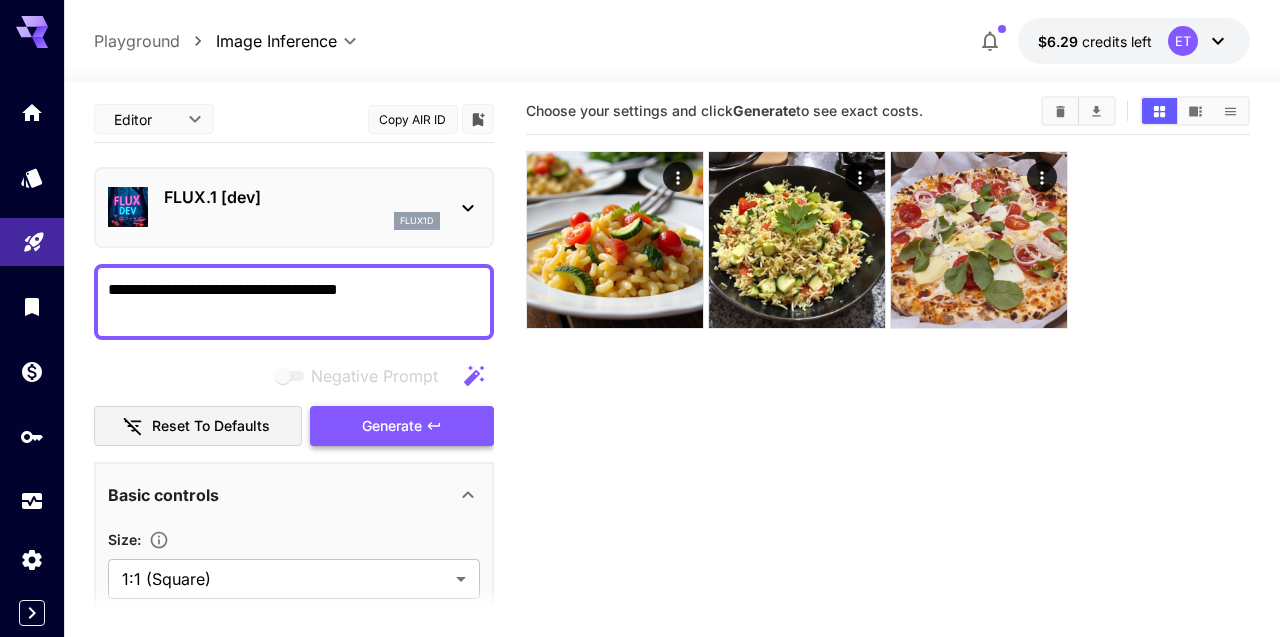 click on "Generate" at bounding box center [402, 426] 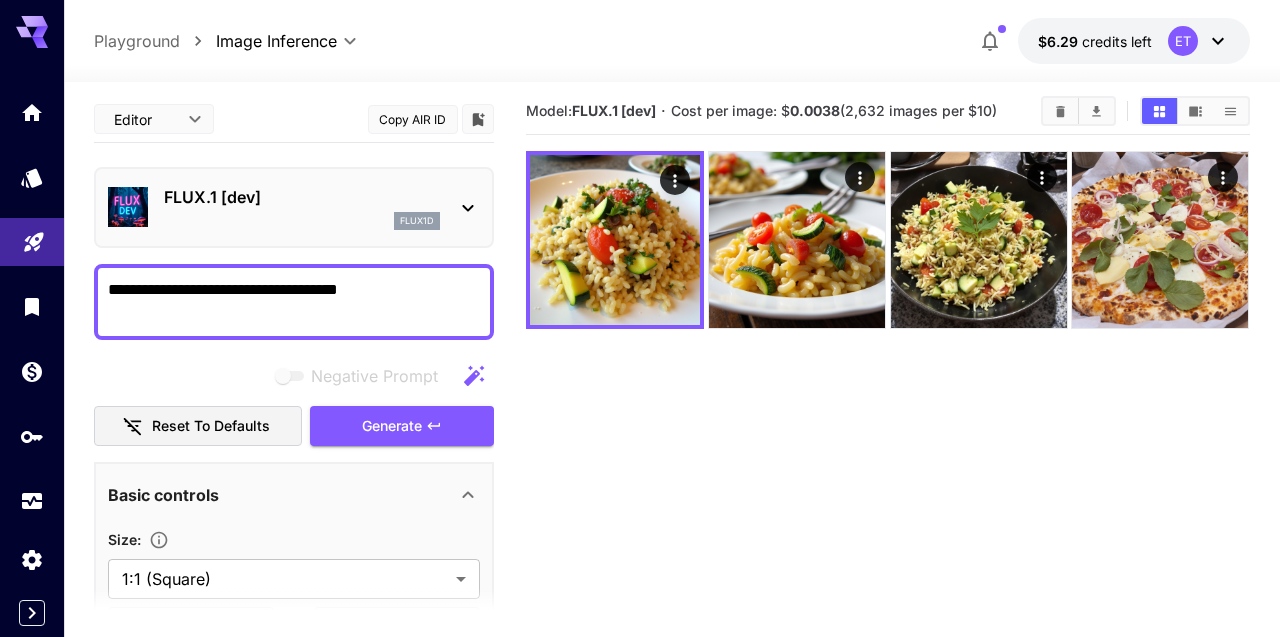click on "flux1d" at bounding box center (417, 221) 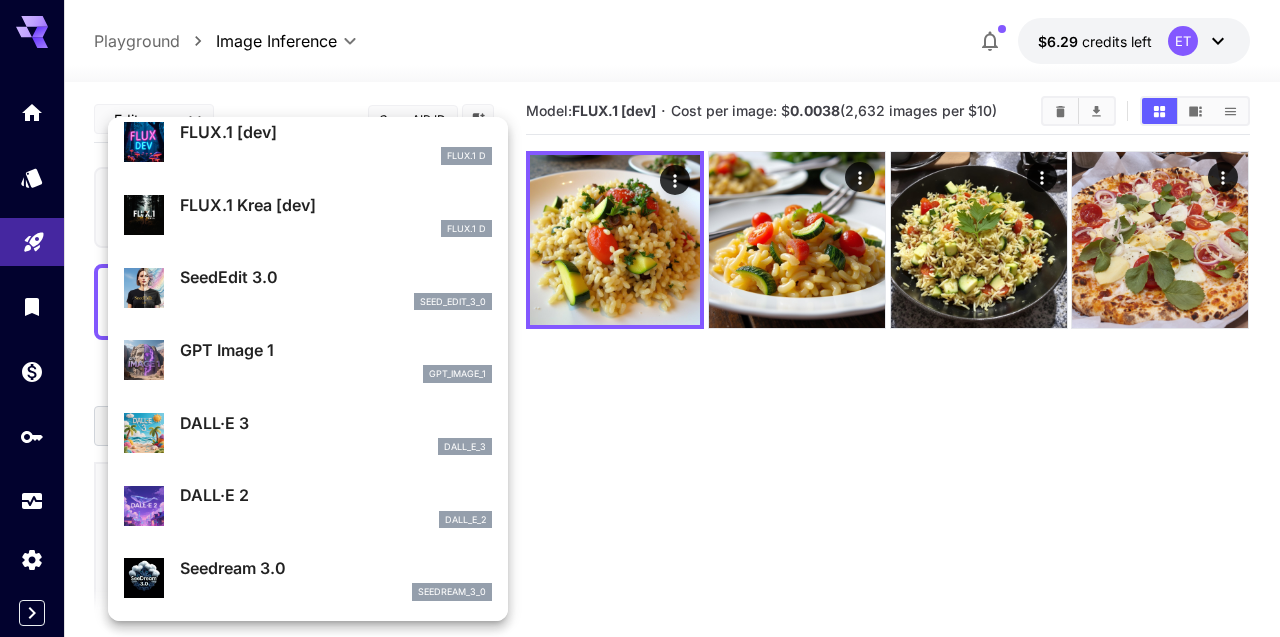 scroll, scrollTop: 88, scrollLeft: 0, axis: vertical 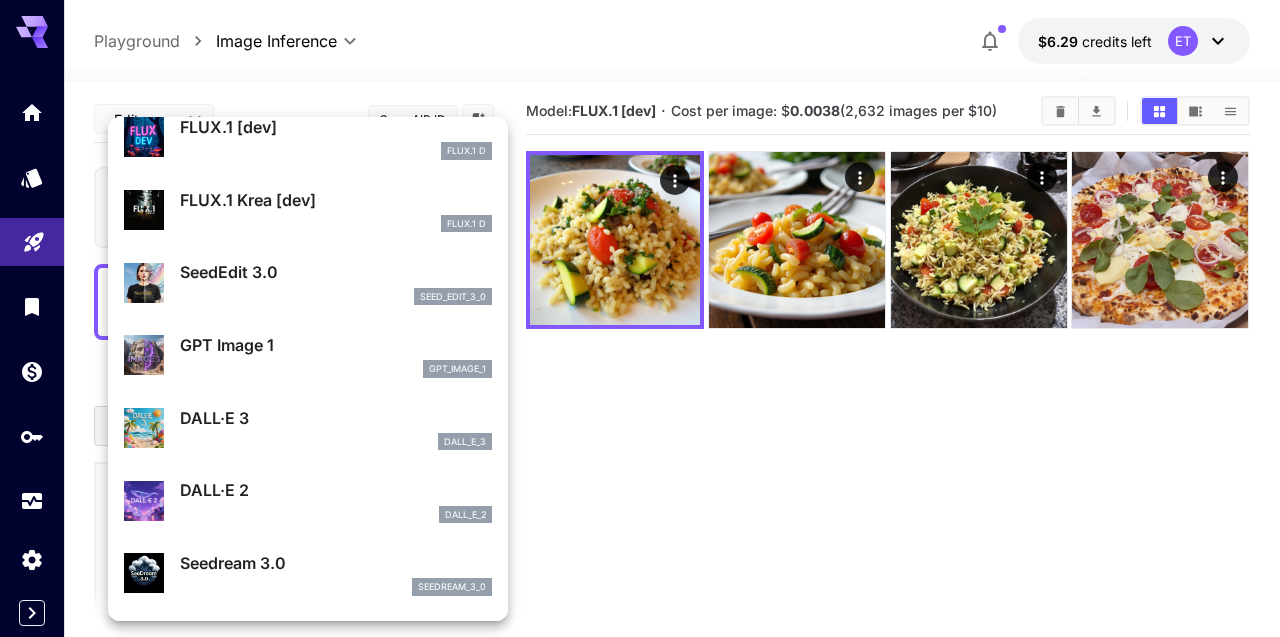 click on "dall_e_3" at bounding box center (336, 442) 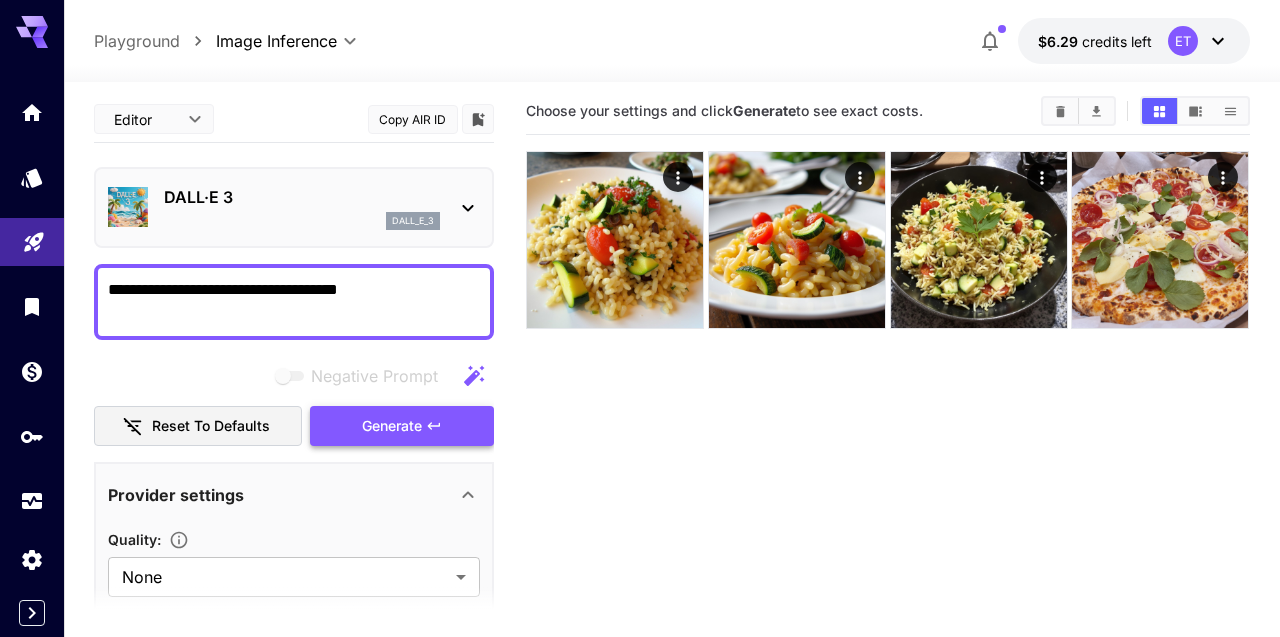 click on "Generate" at bounding box center [392, 426] 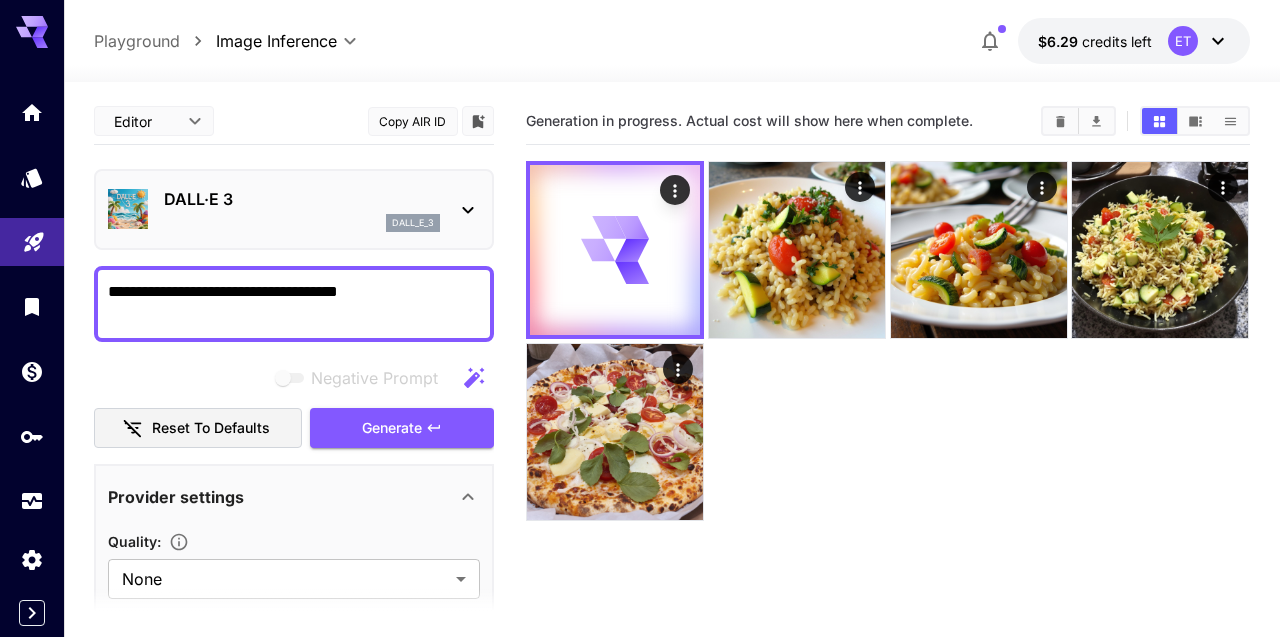 scroll, scrollTop: 0, scrollLeft: 0, axis: both 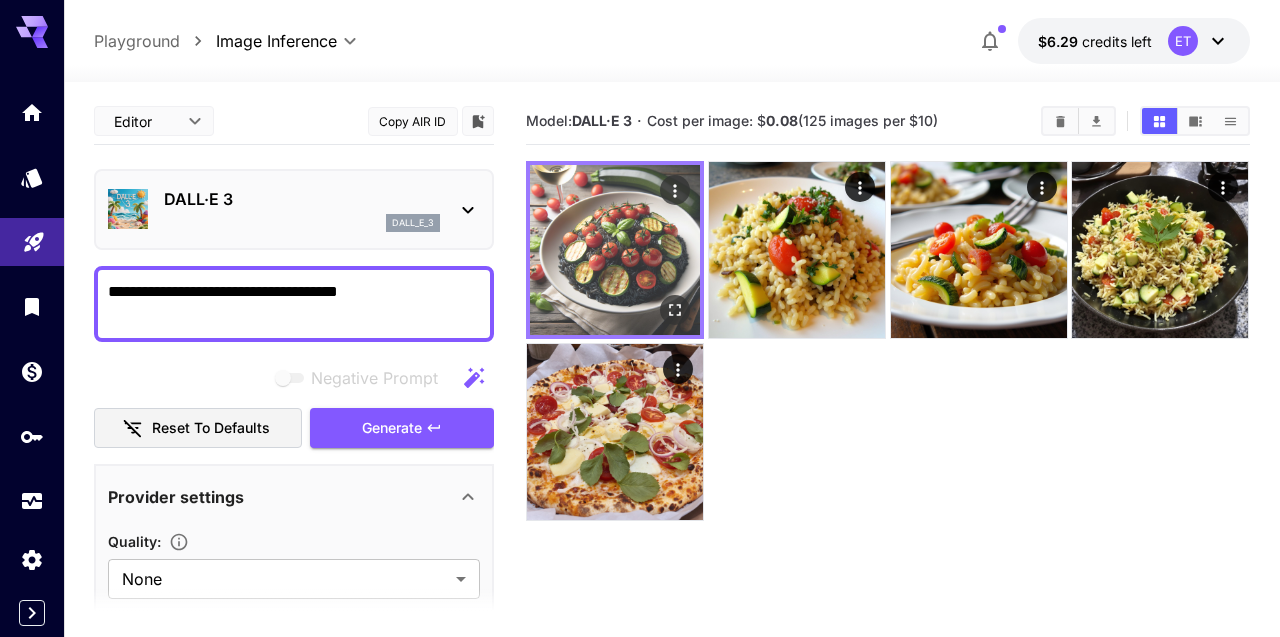 click at bounding box center [615, 250] 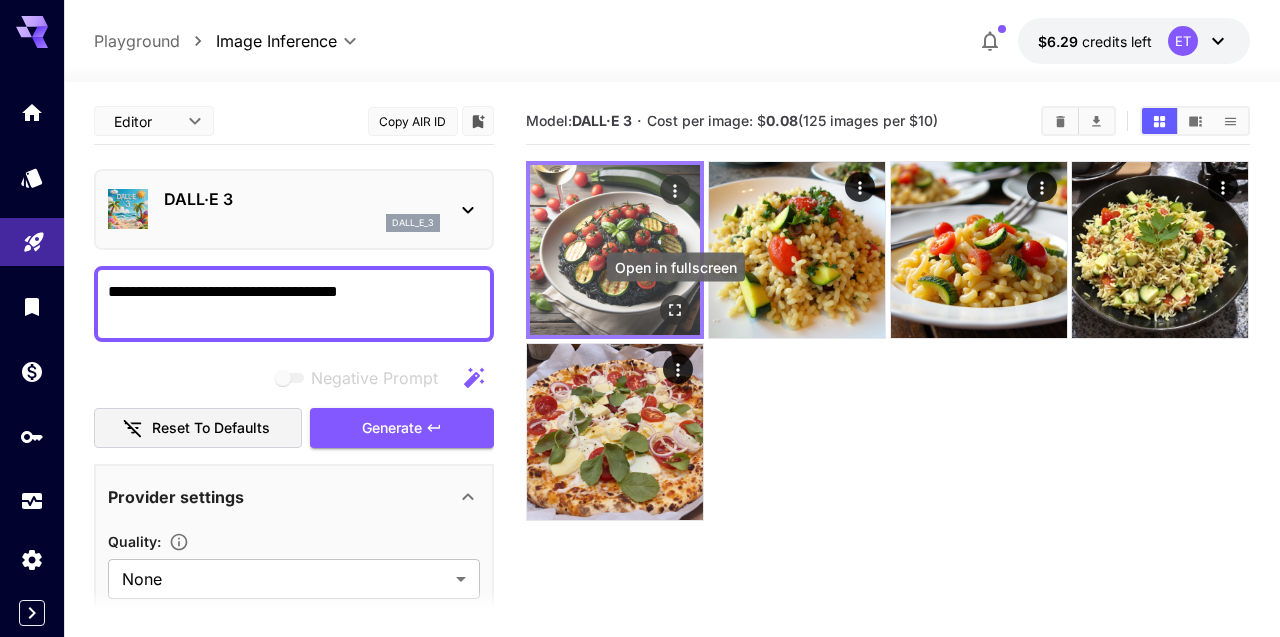 click 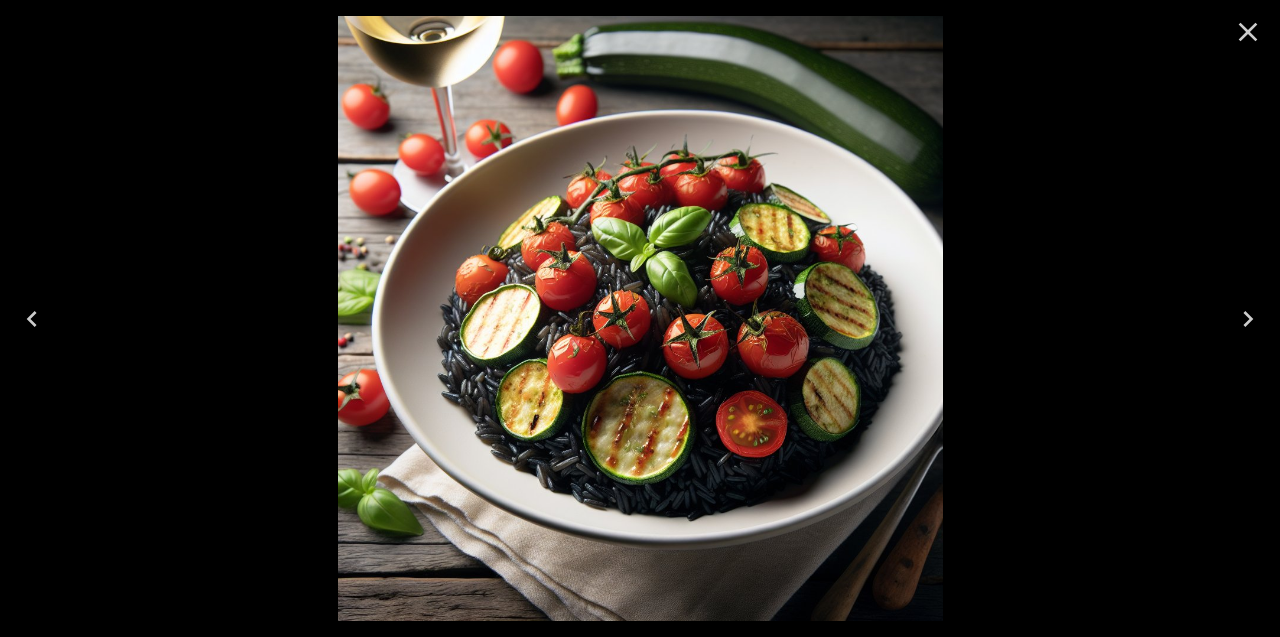 click 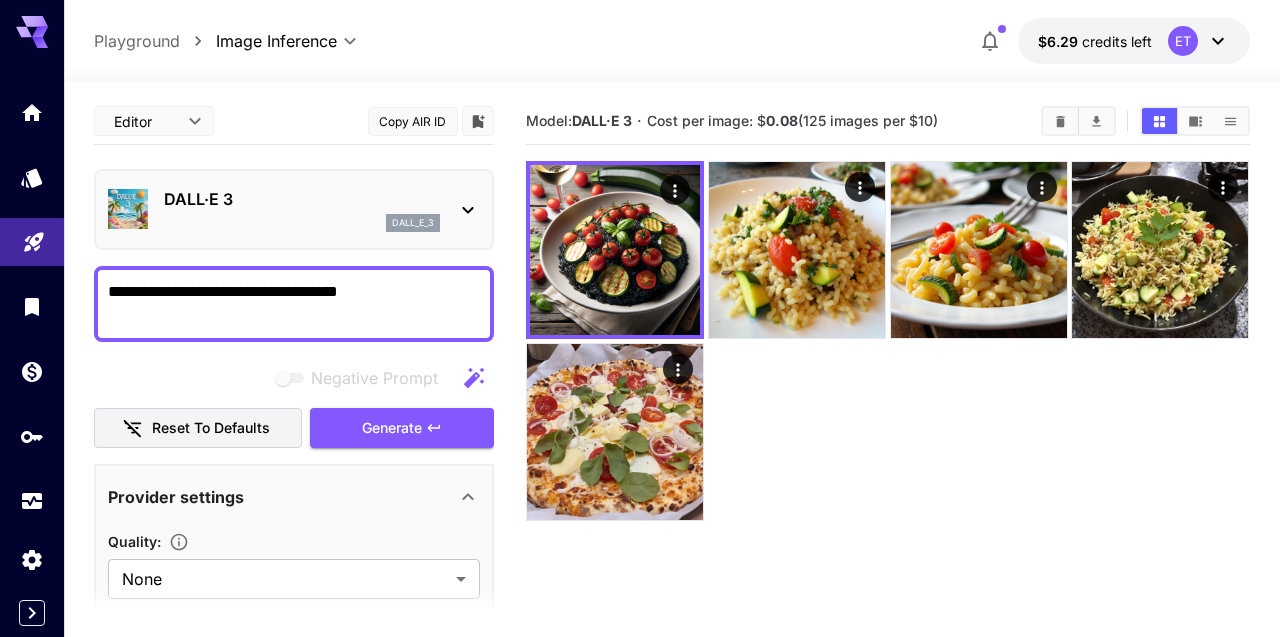 click on "DALL·E 3 dall_e_3" at bounding box center (294, 209) 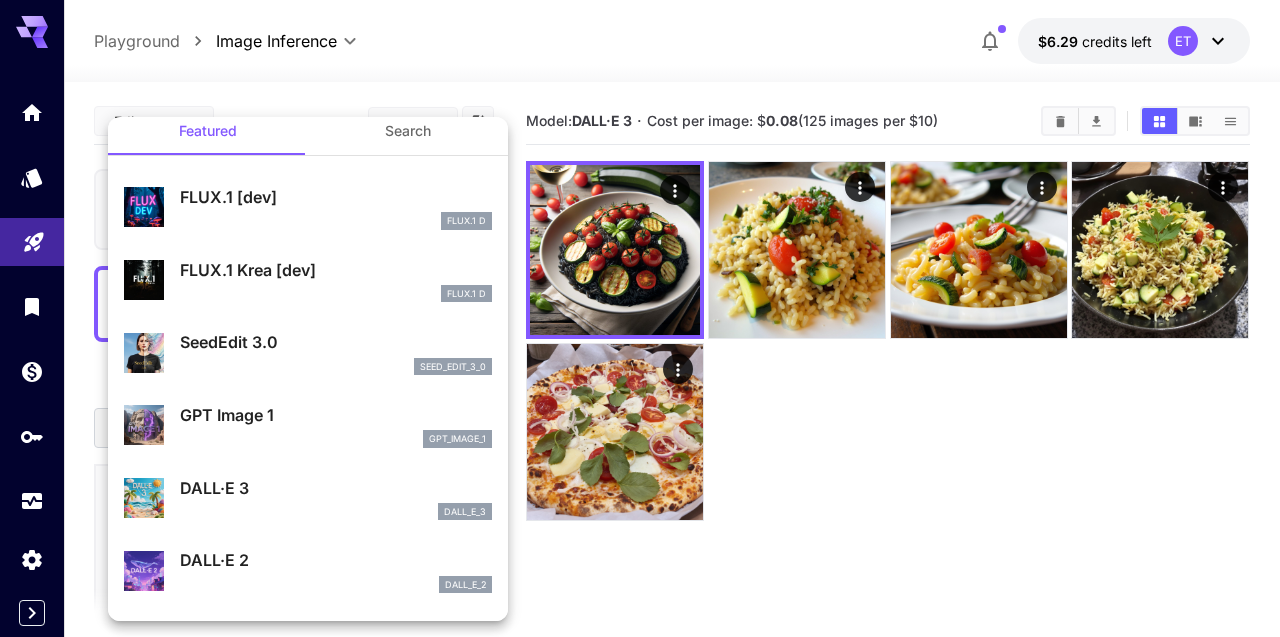 scroll, scrollTop: 24, scrollLeft: 0, axis: vertical 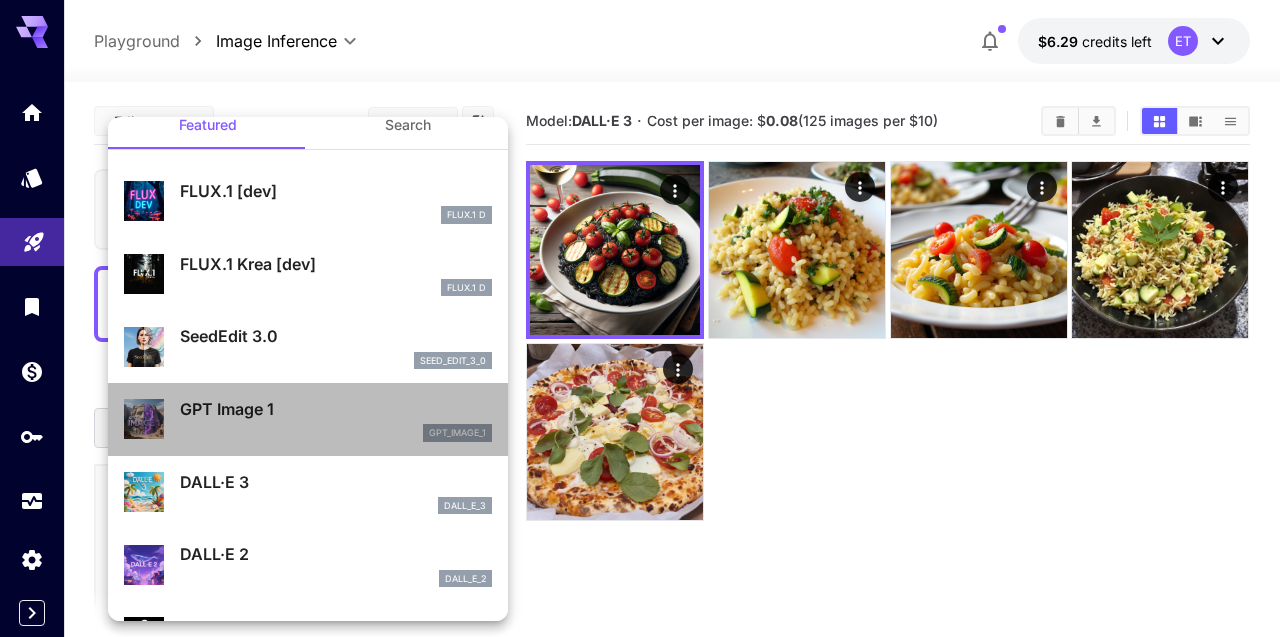 click on "gpt_image_1" at bounding box center [336, 433] 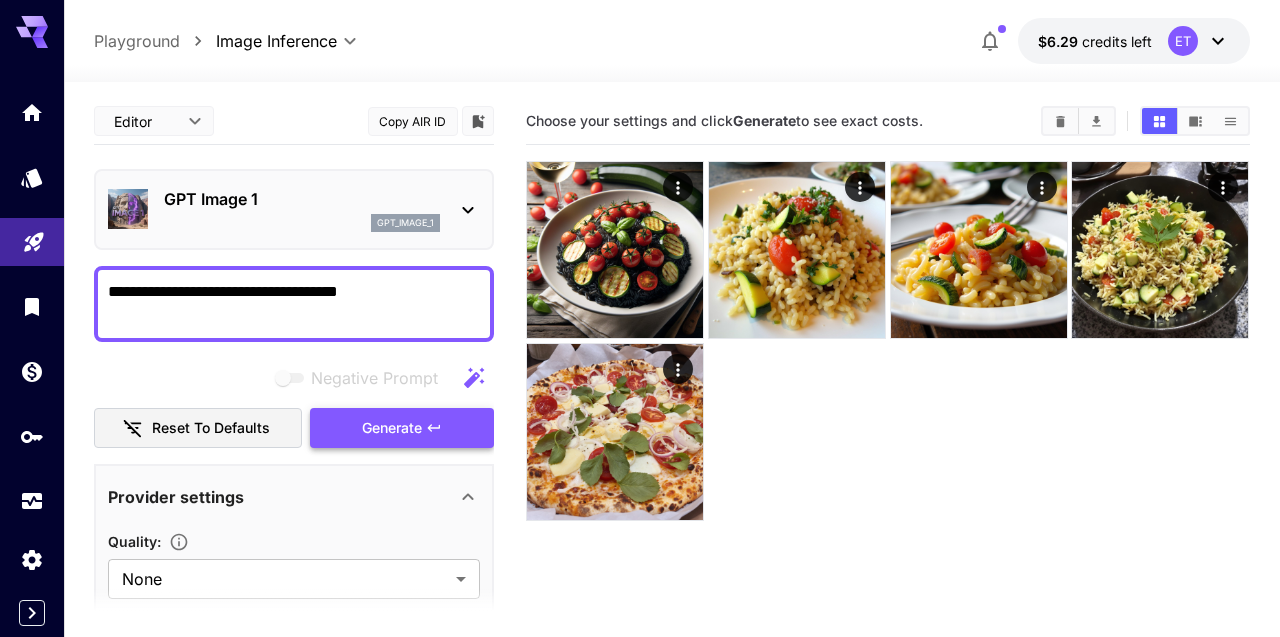 click on "Generate" at bounding box center (402, 428) 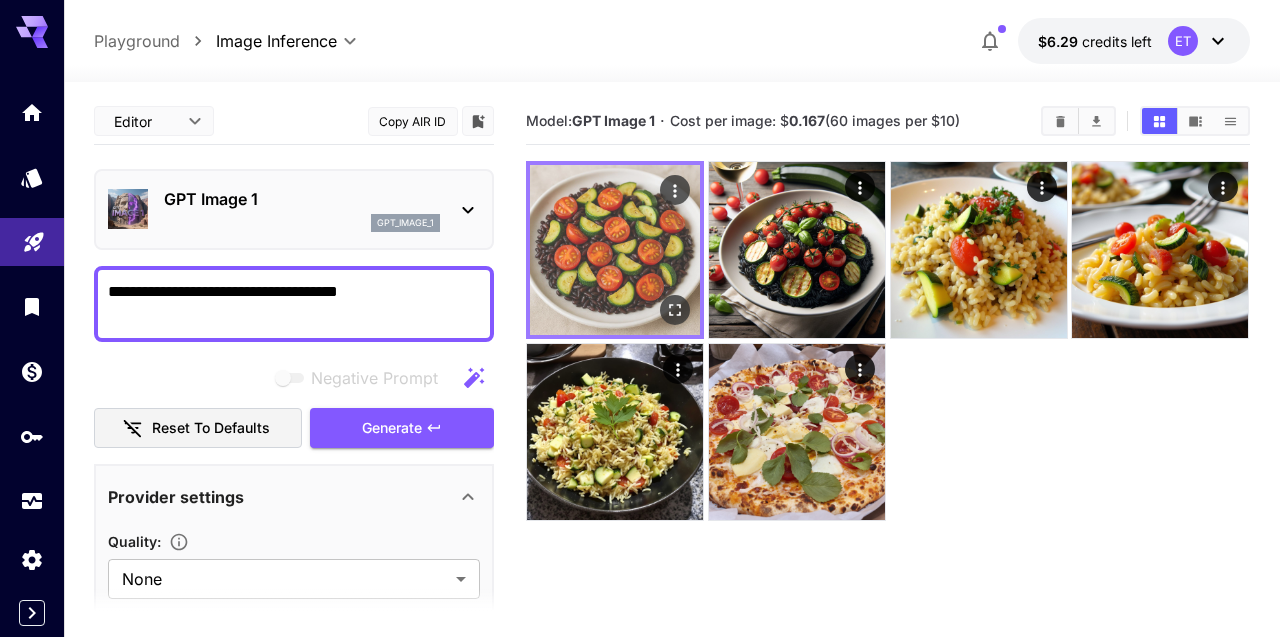 click 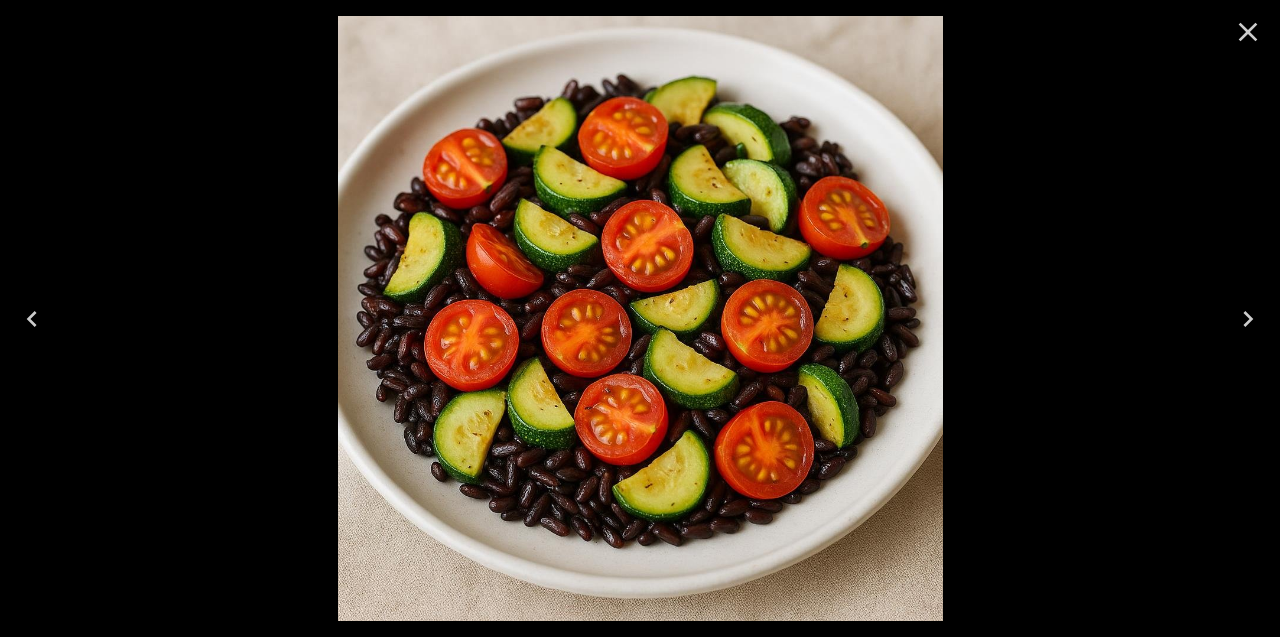 click 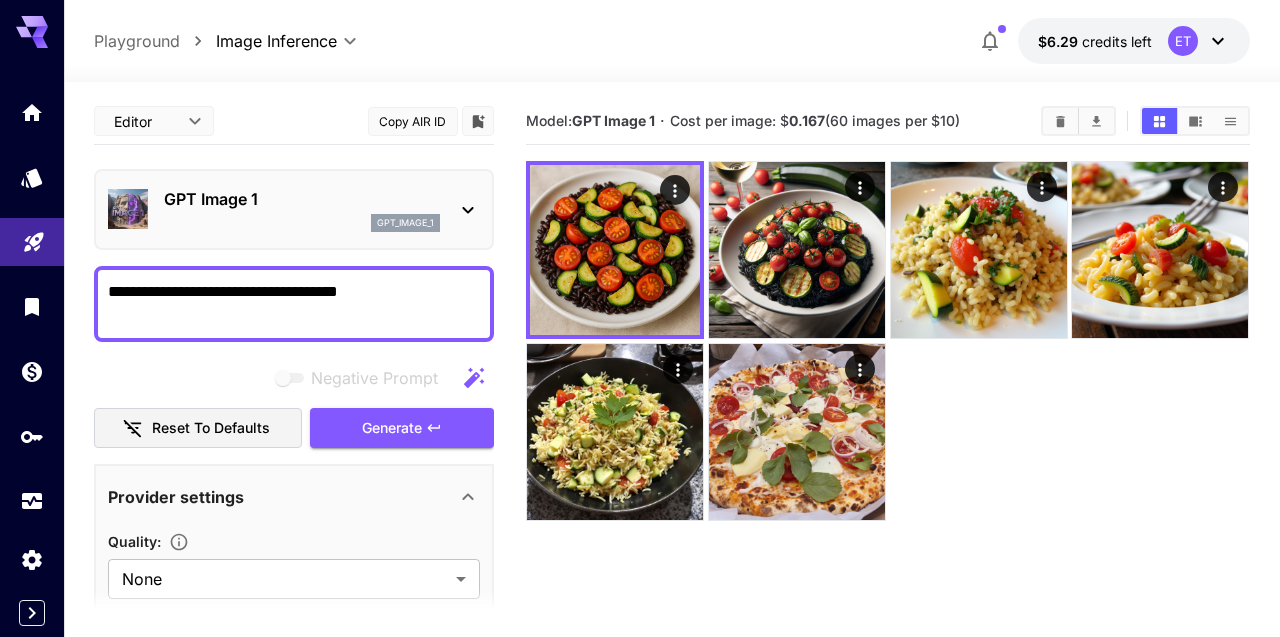 click 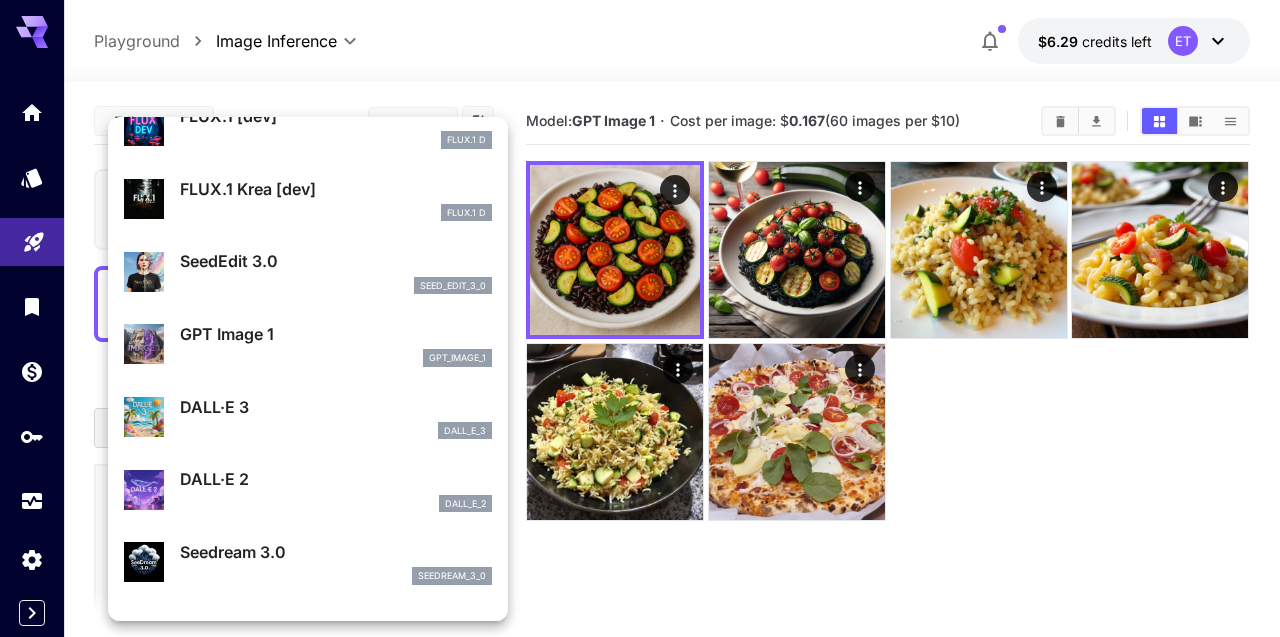 scroll, scrollTop: 133, scrollLeft: 0, axis: vertical 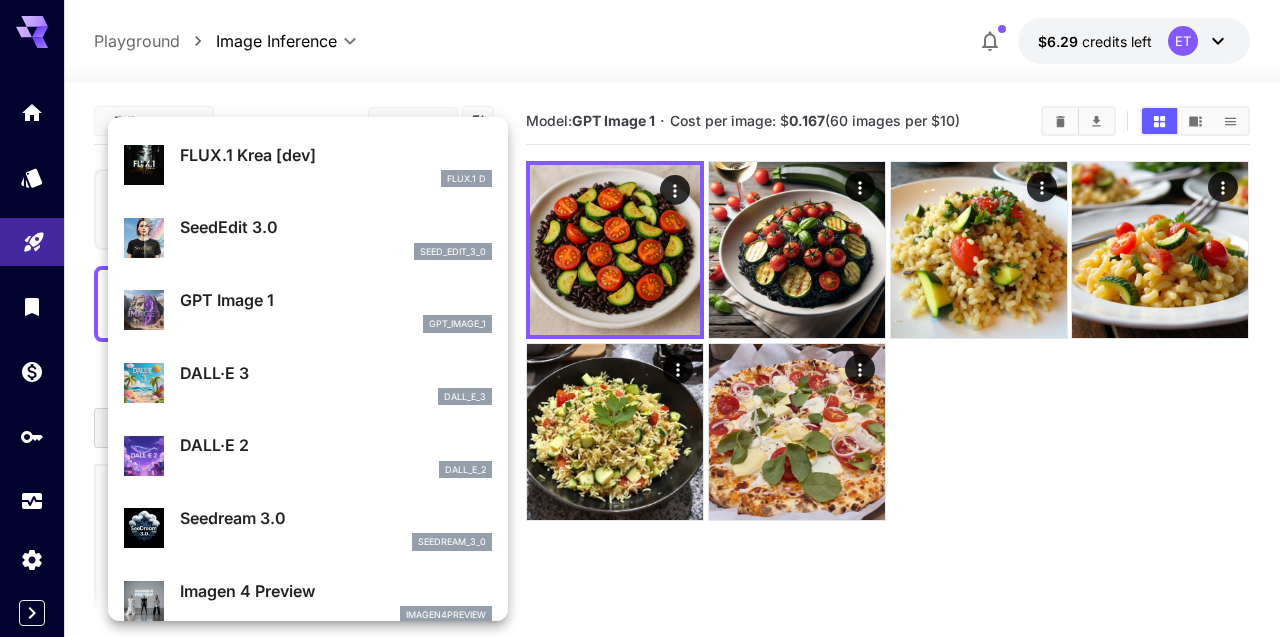 click on "dall_e_2" at bounding box center (336, 470) 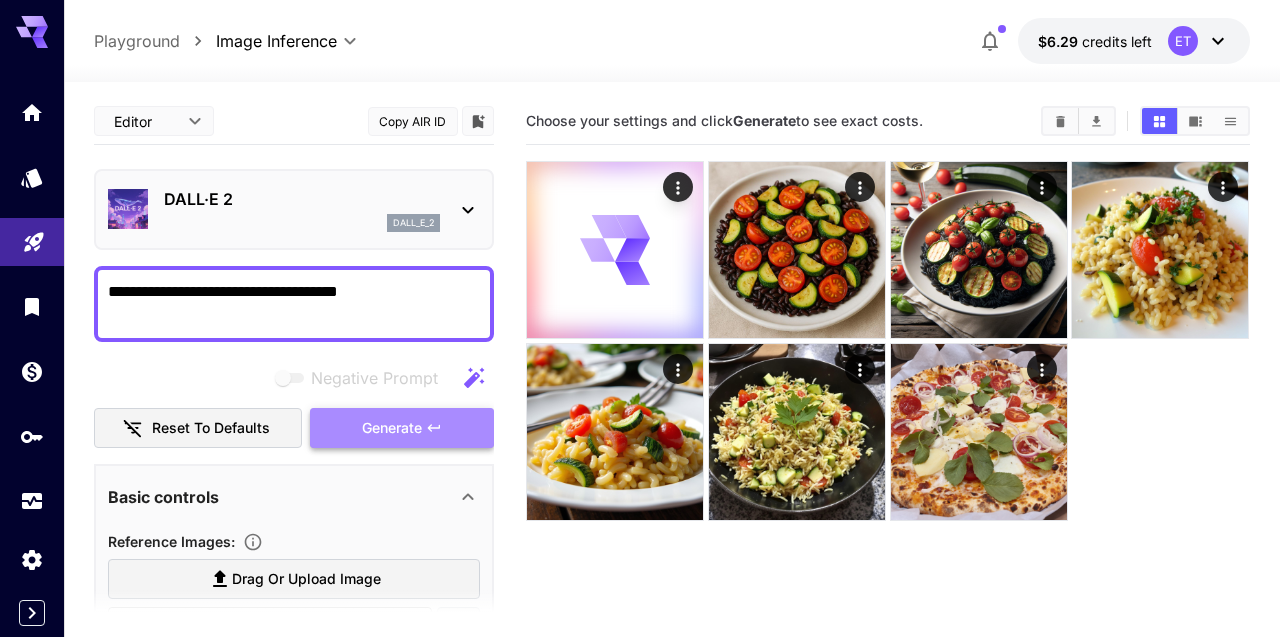 click on "Generate" at bounding box center (402, 428) 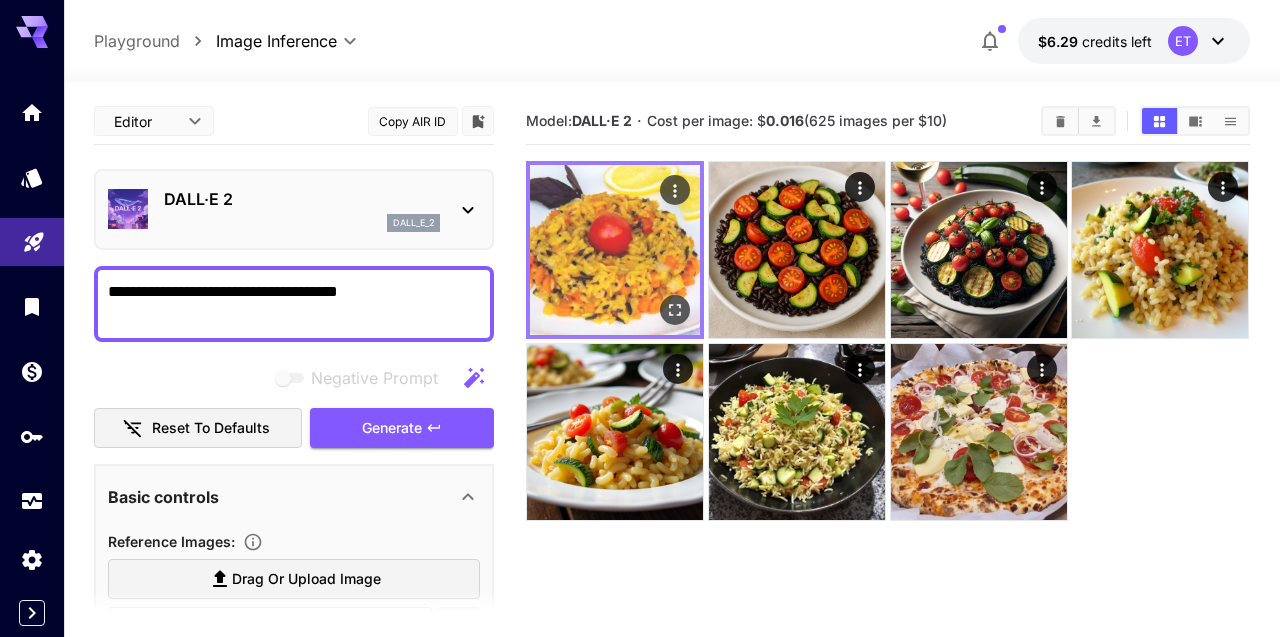 click at bounding box center (615, 250) 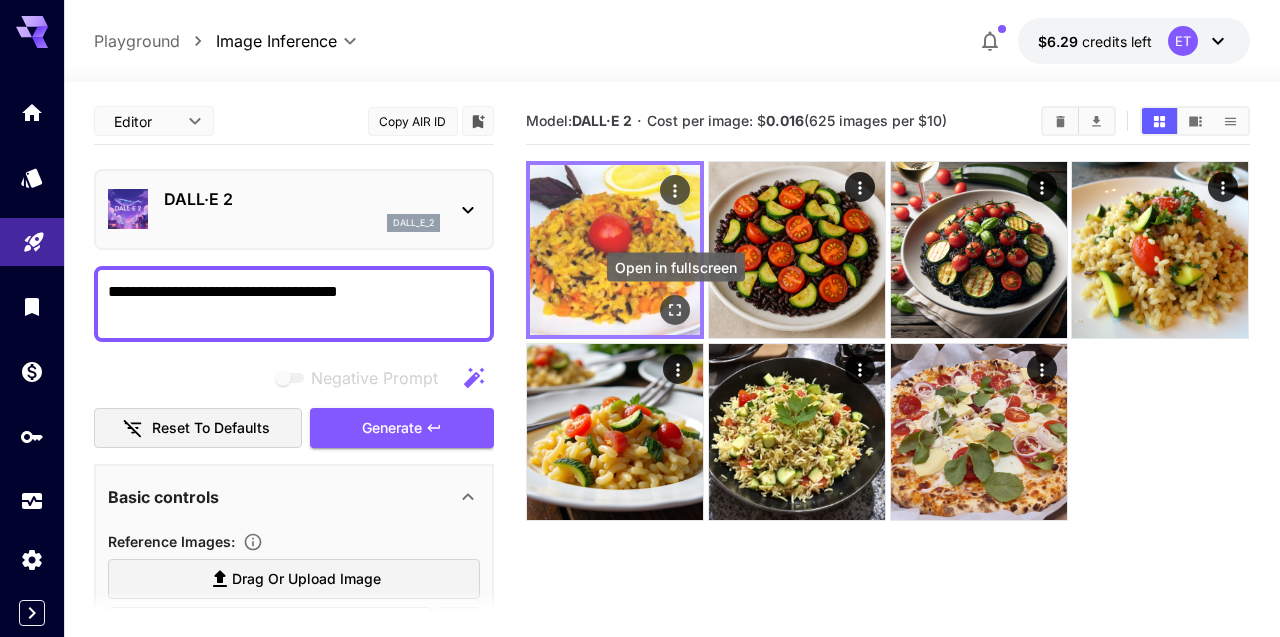 click 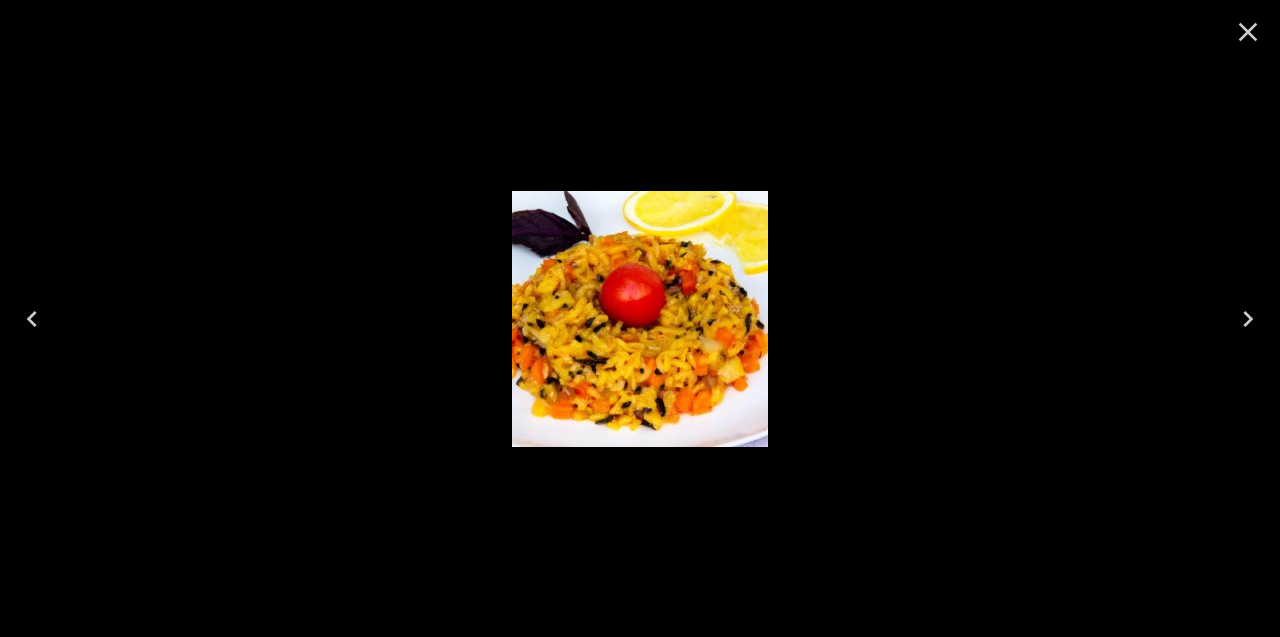 click 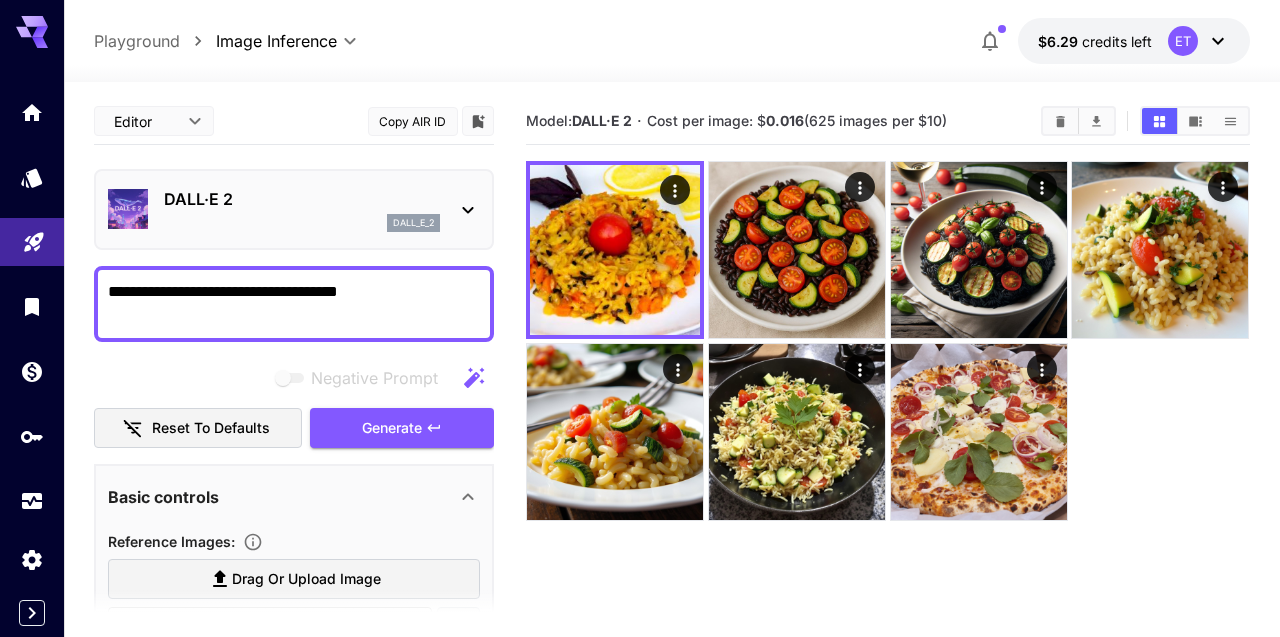 click 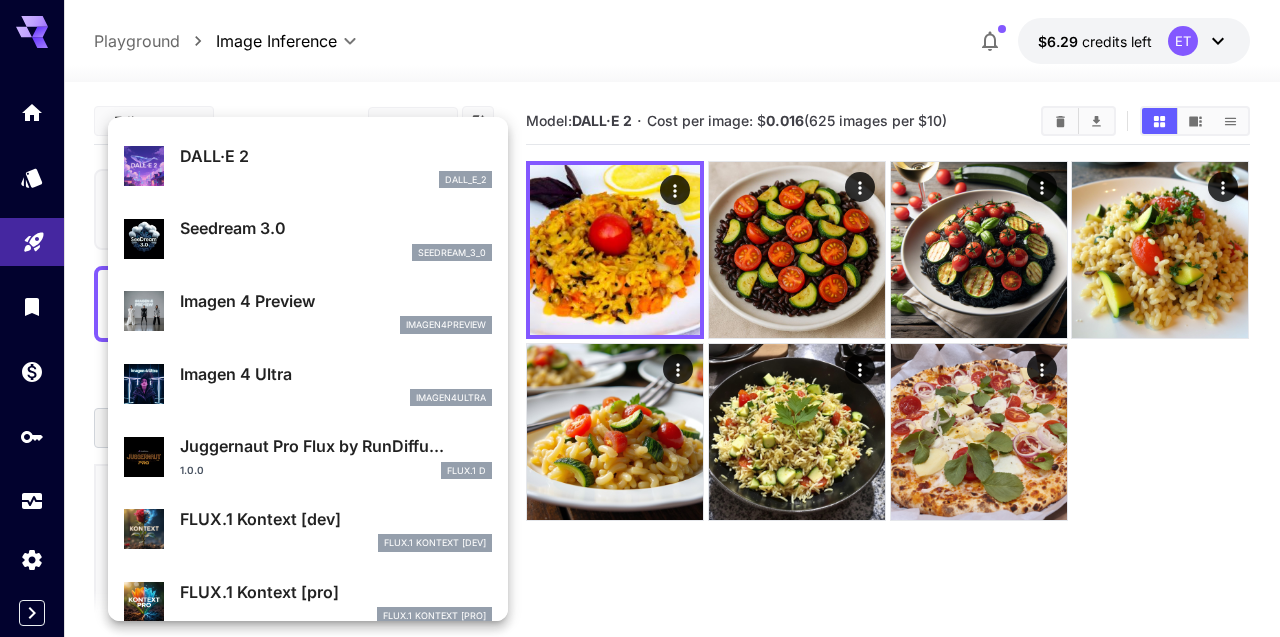 scroll, scrollTop: 498, scrollLeft: 0, axis: vertical 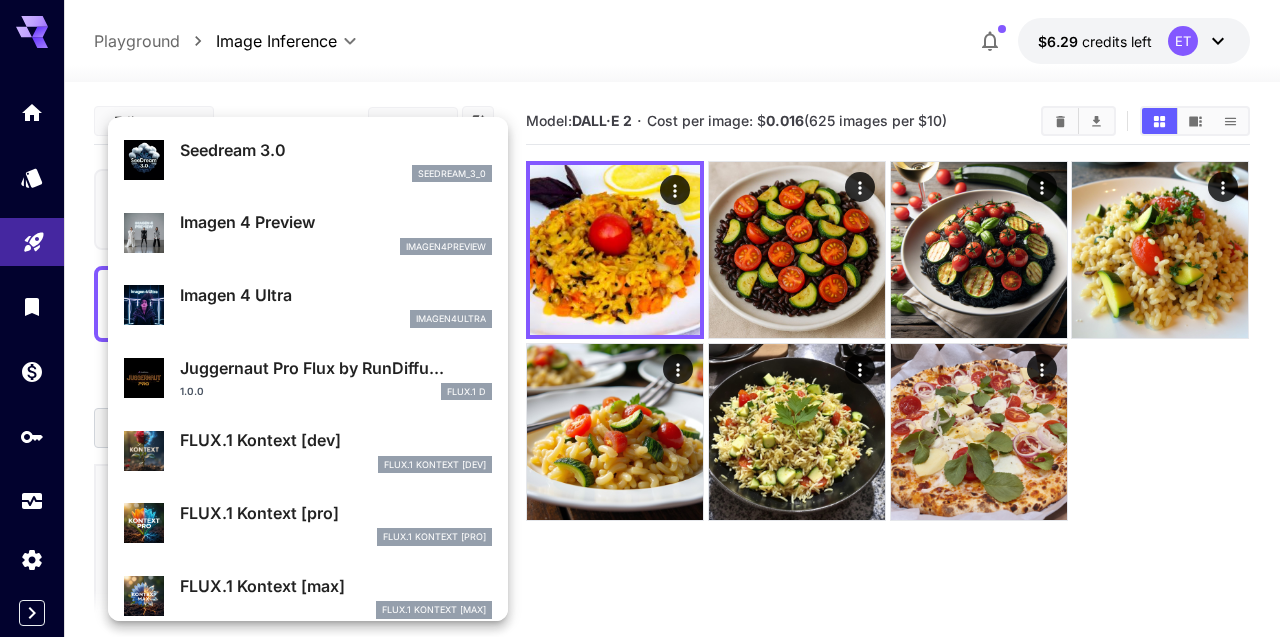 click on "imagen4ultra" at bounding box center (336, 319) 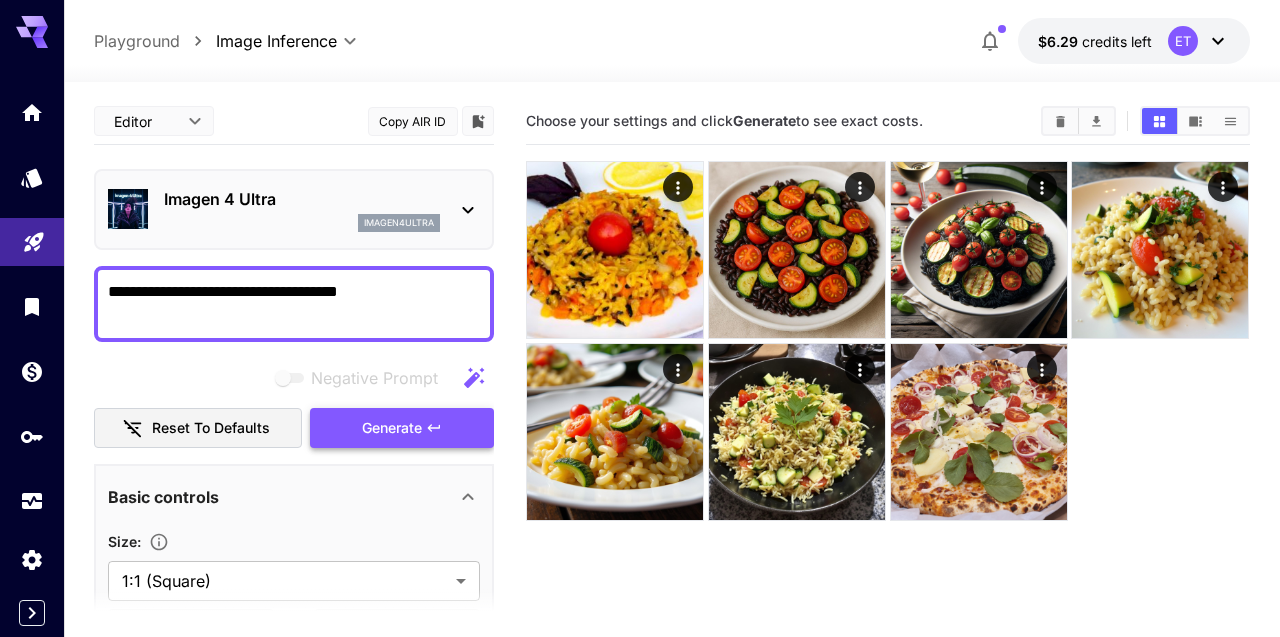 click on "Generate" at bounding box center (392, 428) 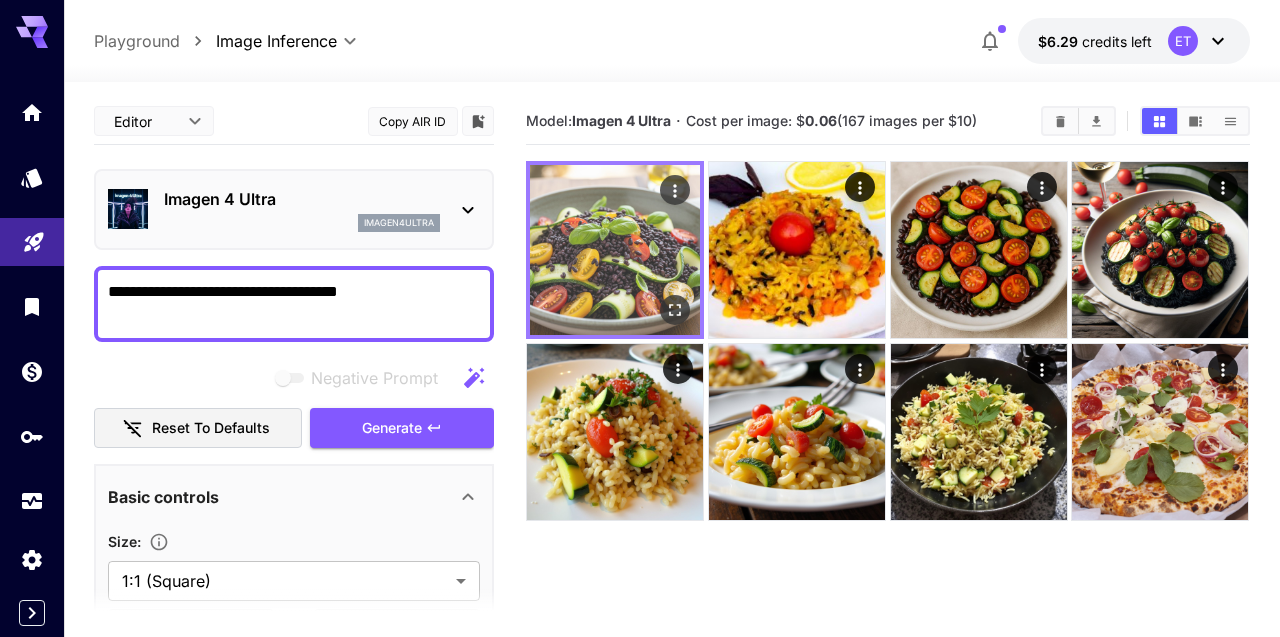 click at bounding box center [615, 250] 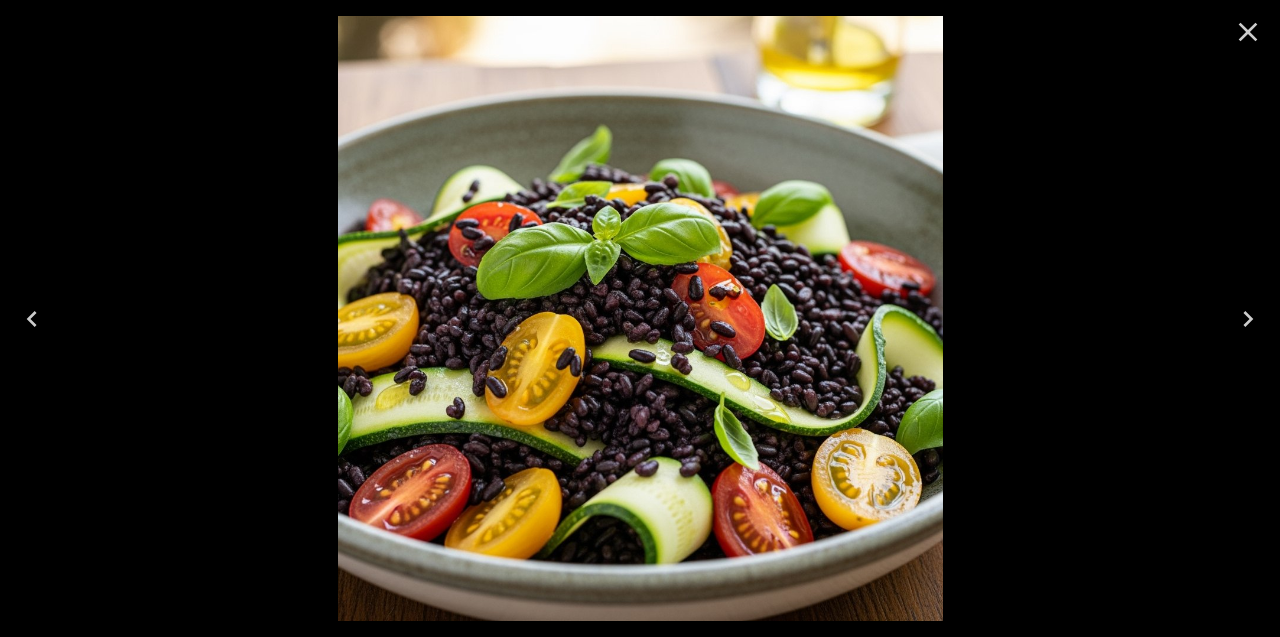 click 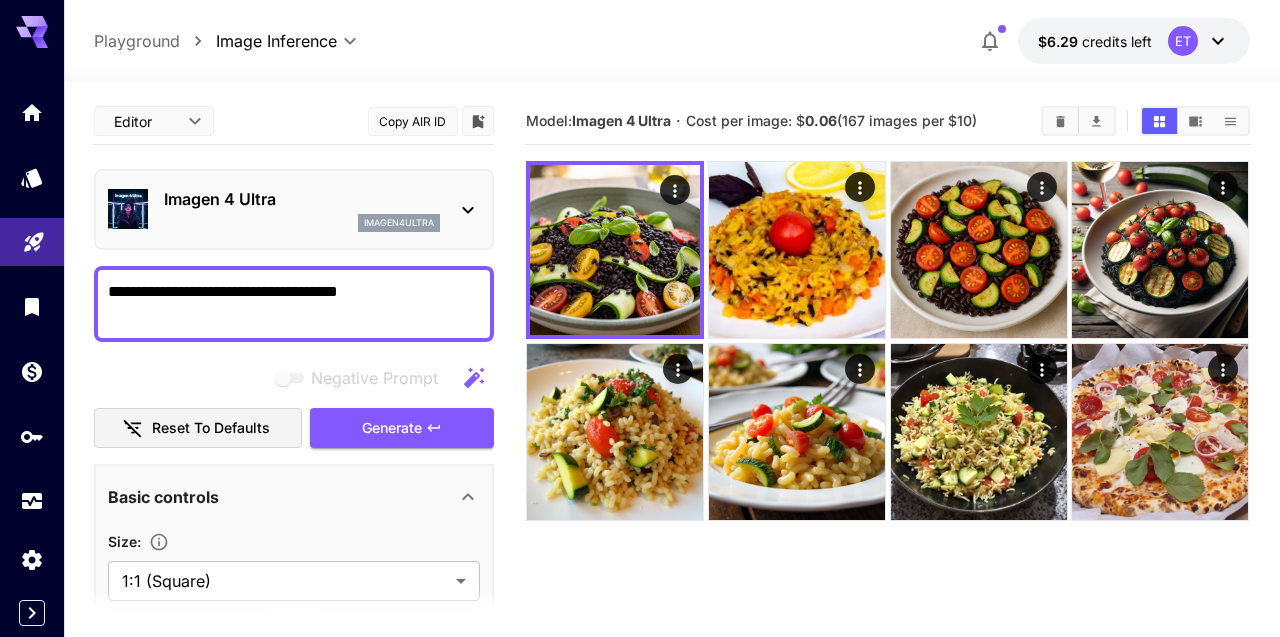 click on "Imagen 4 Ultra" at bounding box center [302, 199] 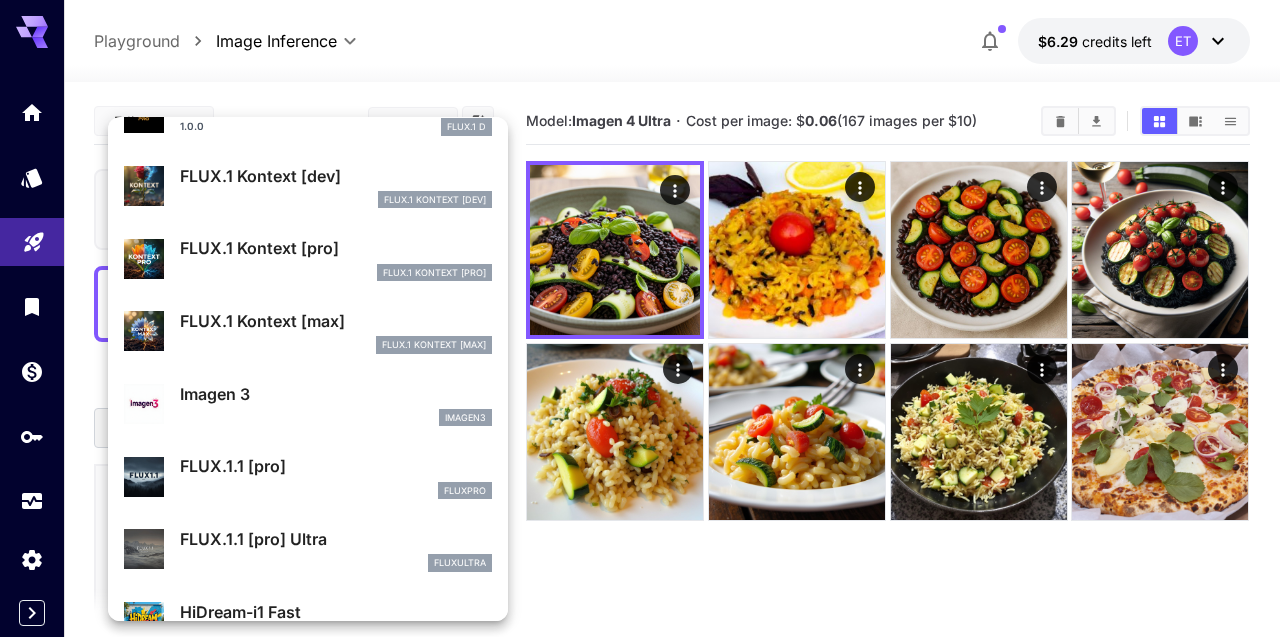 scroll, scrollTop: 752, scrollLeft: 0, axis: vertical 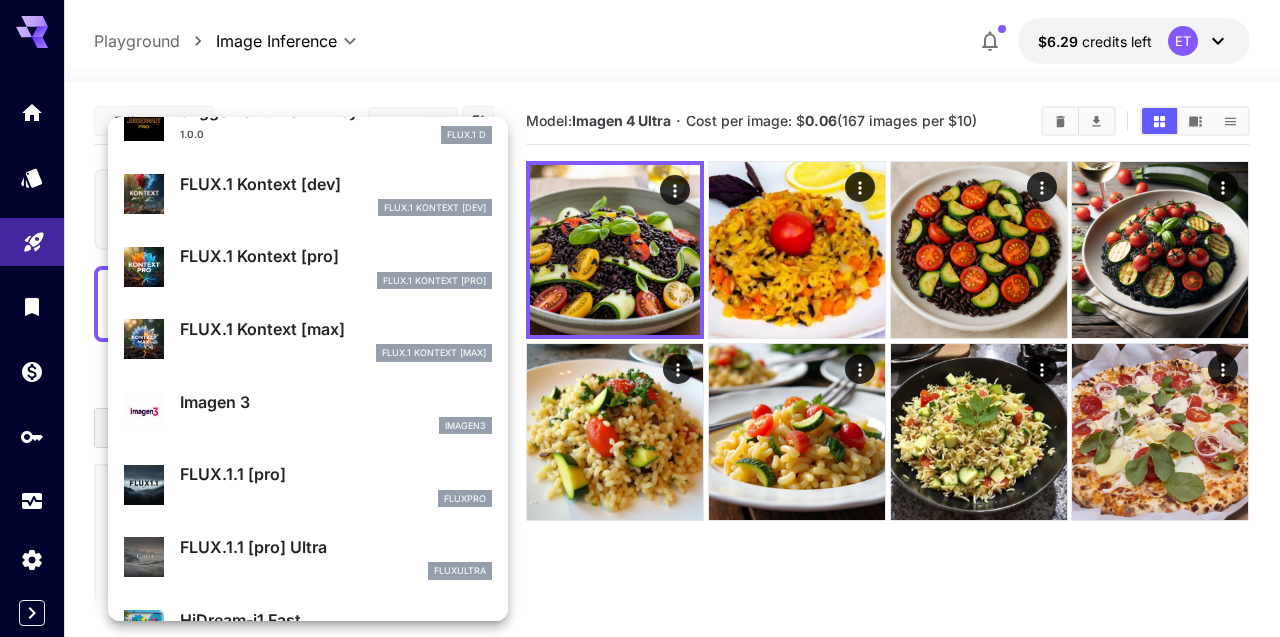 click on "FLUX.1 Kontext [max]" at bounding box center (336, 329) 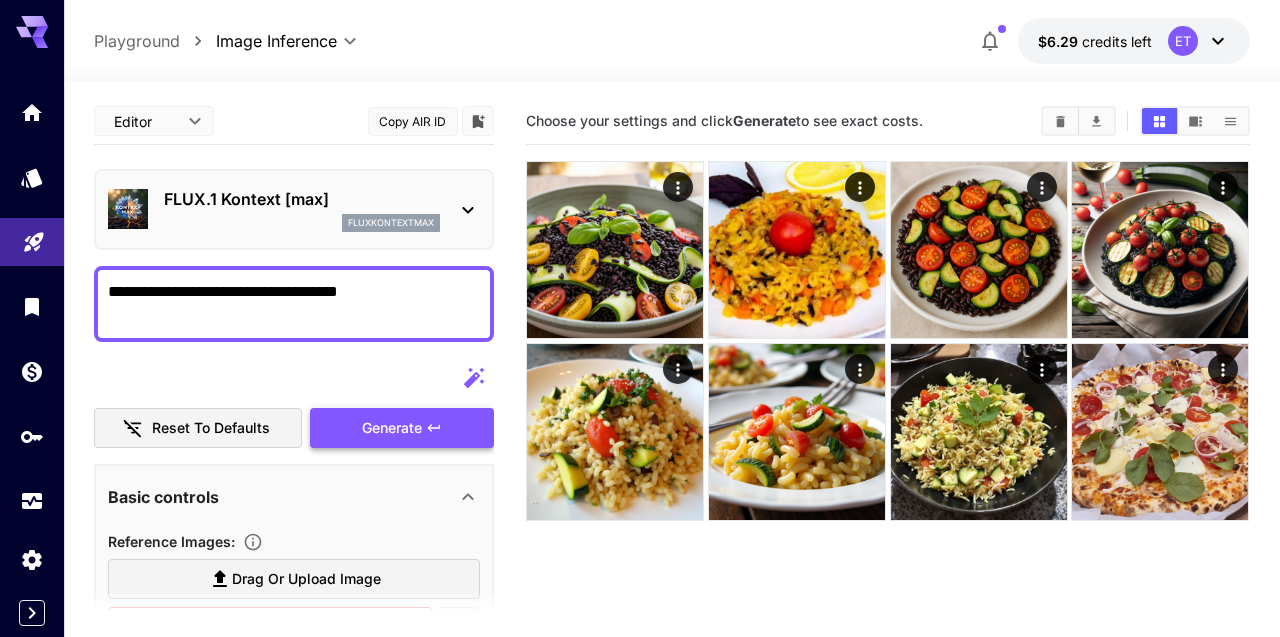 click on "Generate" at bounding box center [392, 428] 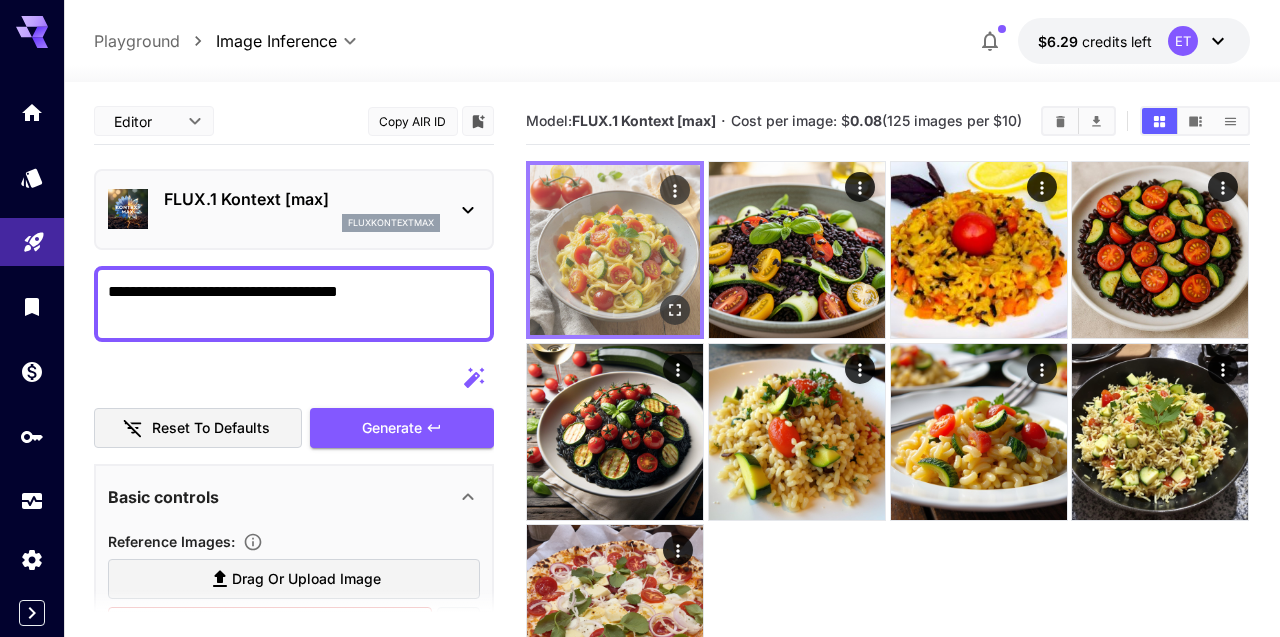 click 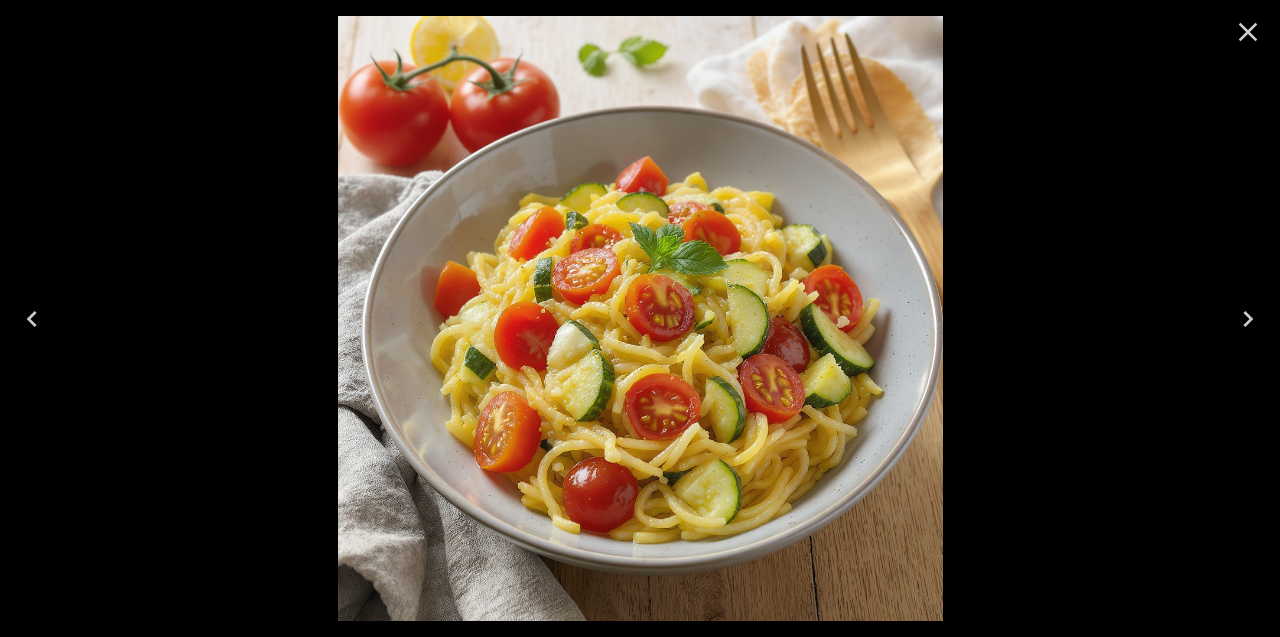 click 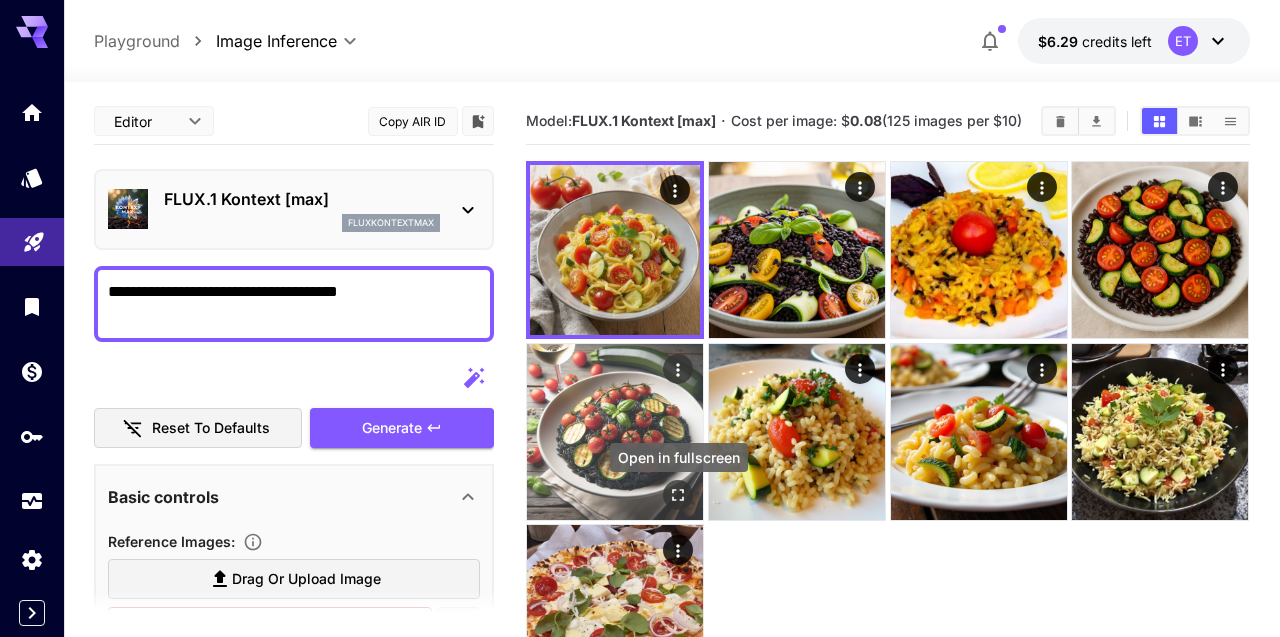 click 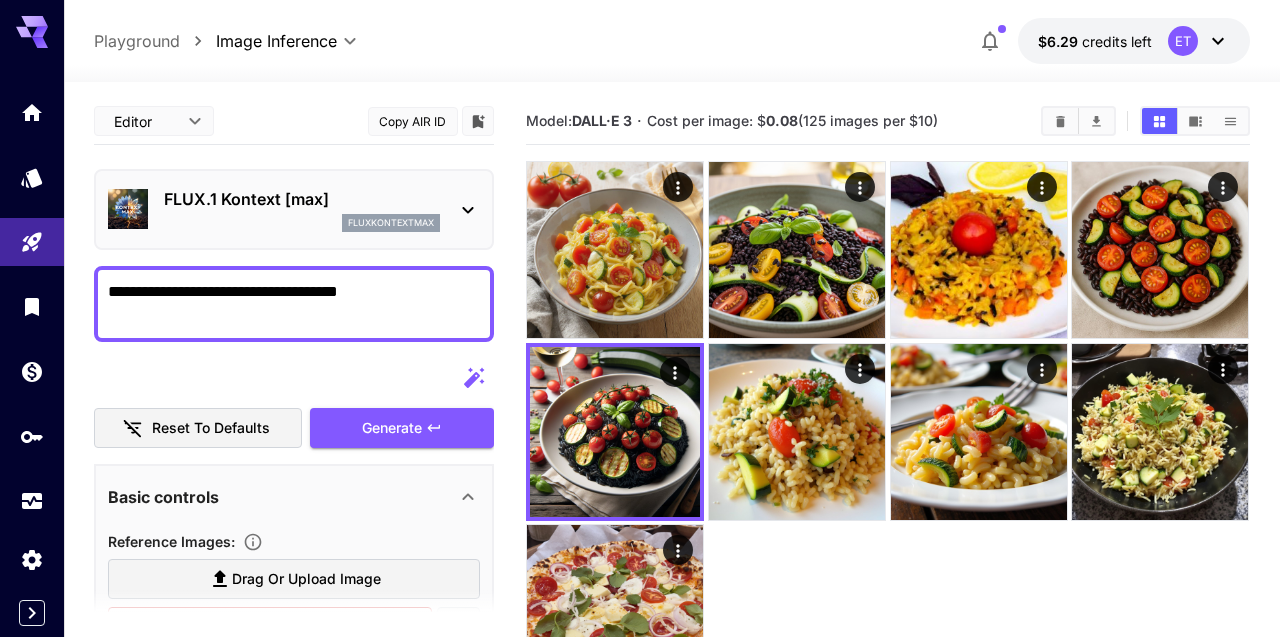 scroll, scrollTop: 0, scrollLeft: 0, axis: both 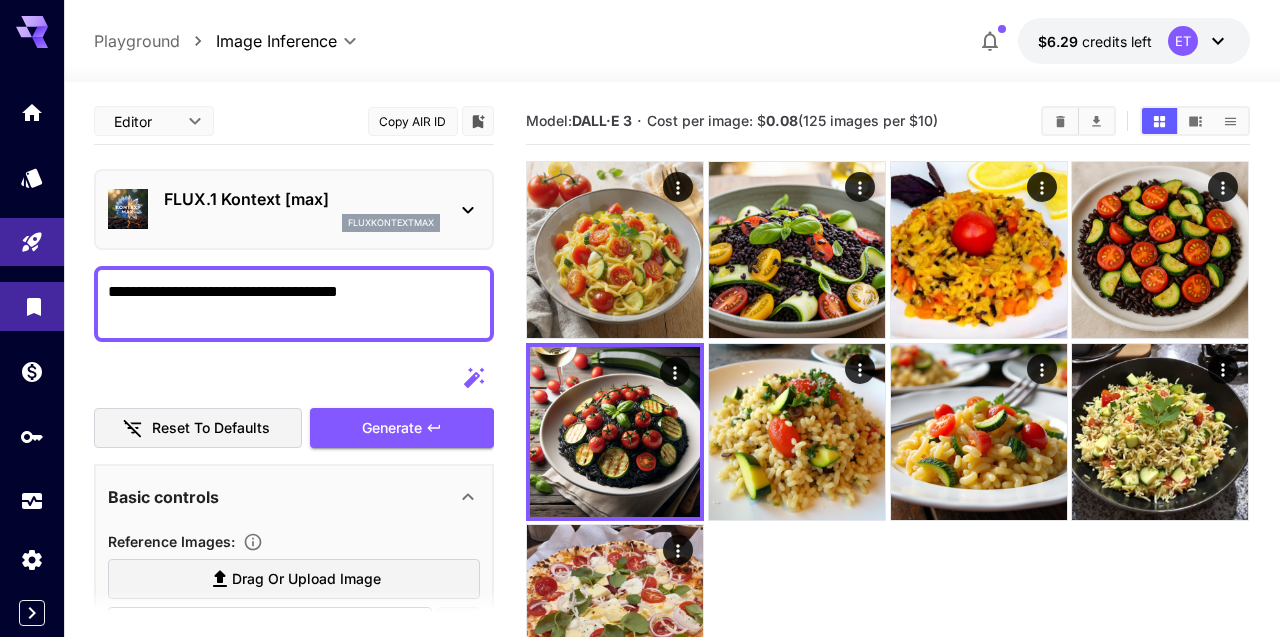 drag, startPoint x: 414, startPoint y: 292, endPoint x: 6, endPoint y: 286, distance: 408.04413 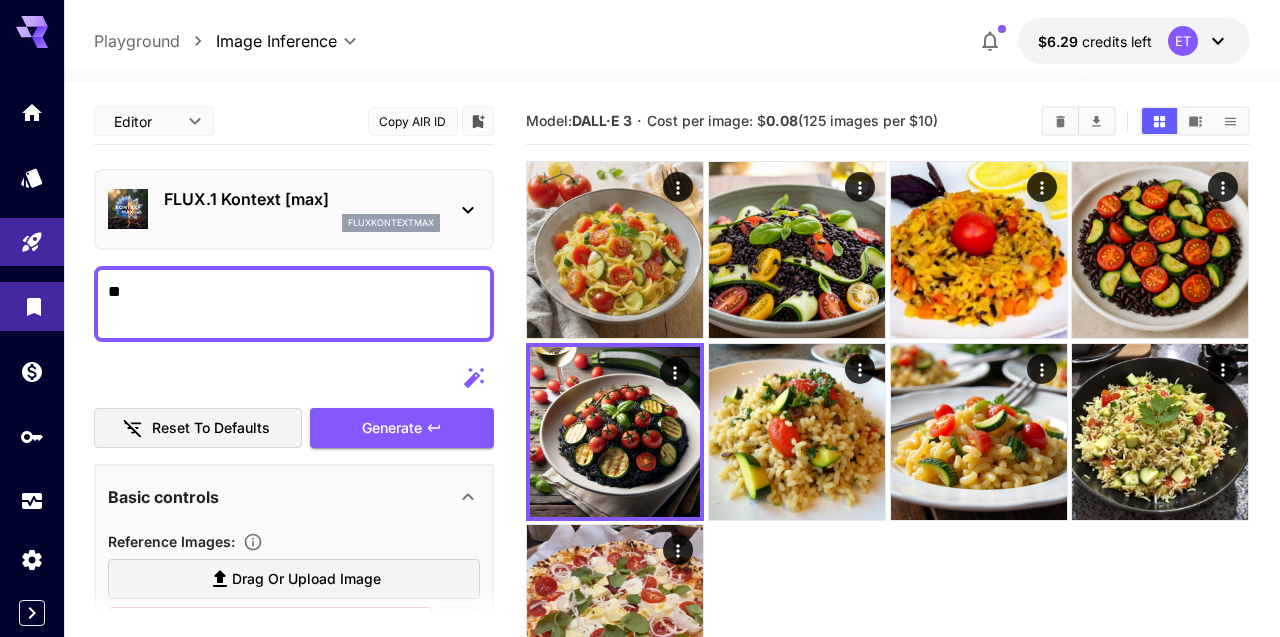 type on "*" 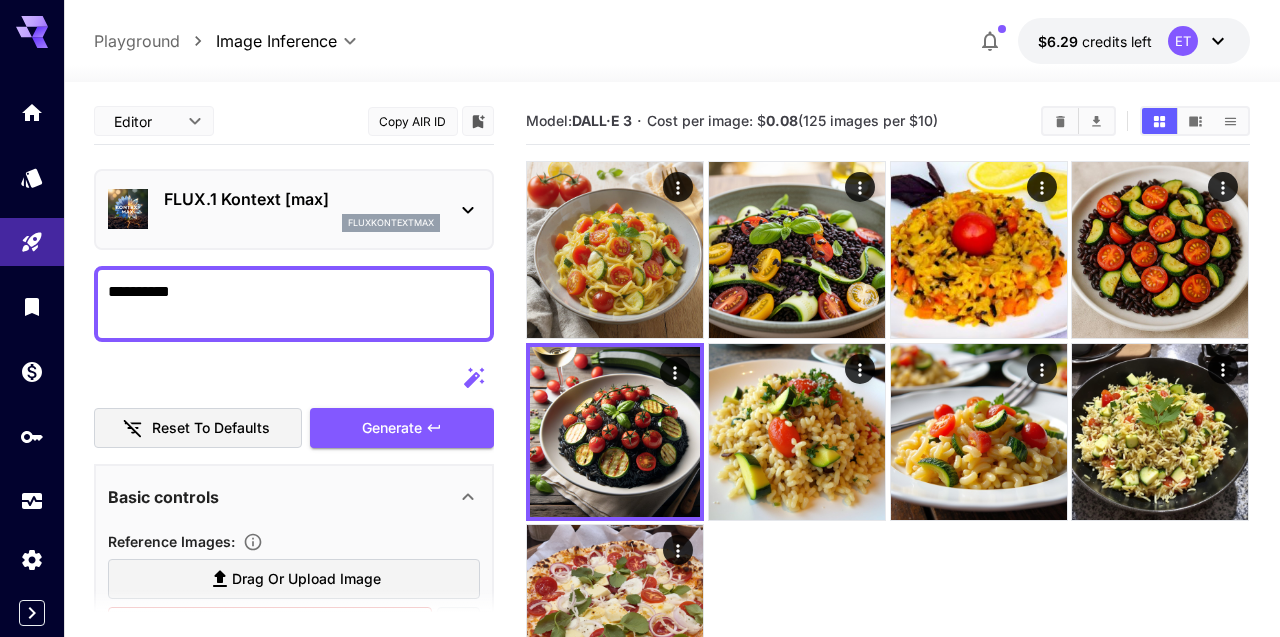 type on "*********" 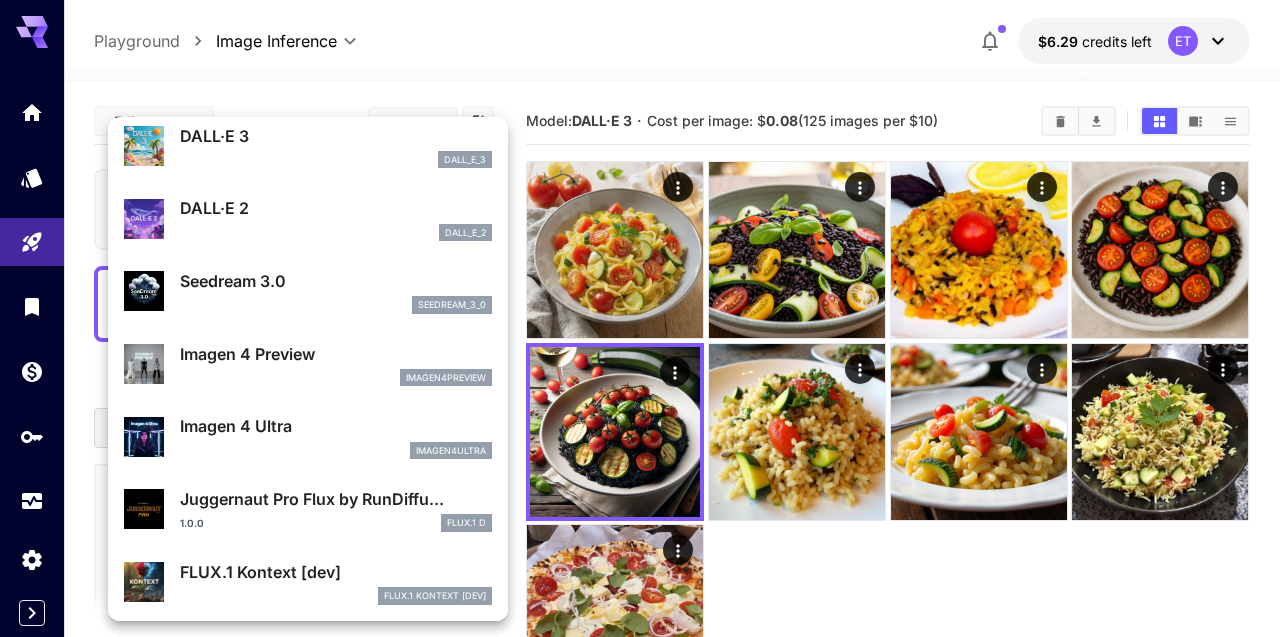 scroll, scrollTop: 323, scrollLeft: 0, axis: vertical 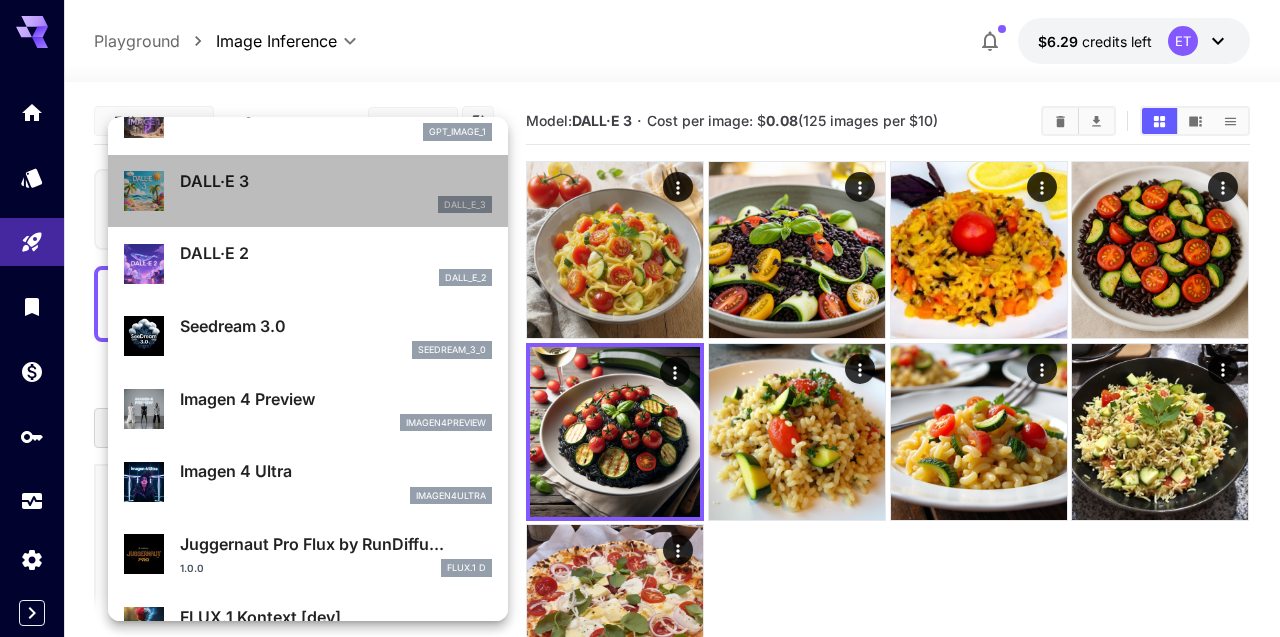 click on "DALL·E 3 dall_e_3" at bounding box center (308, 191) 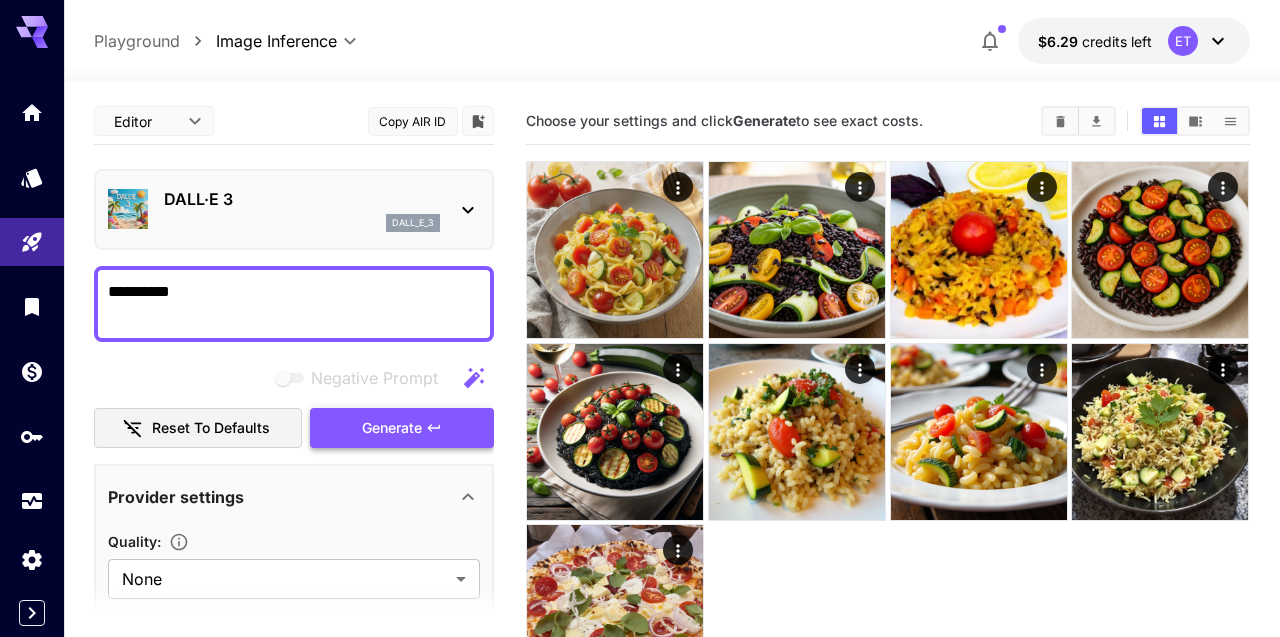 click on "Generate" at bounding box center (402, 428) 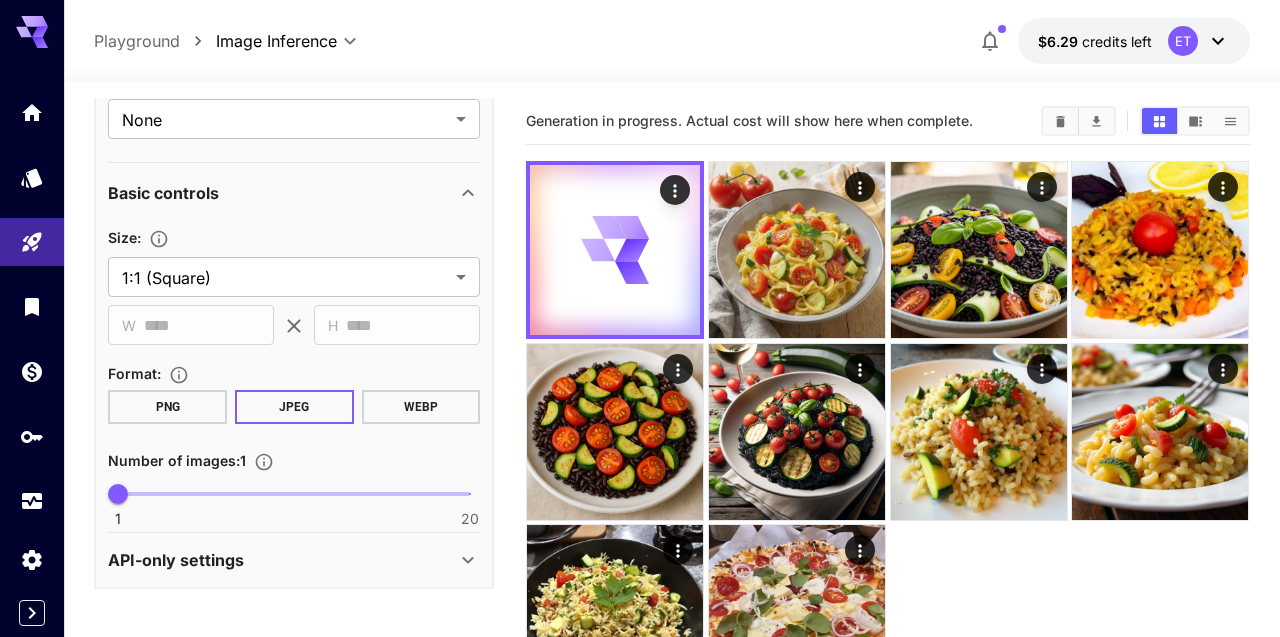 scroll, scrollTop: 545, scrollLeft: 0, axis: vertical 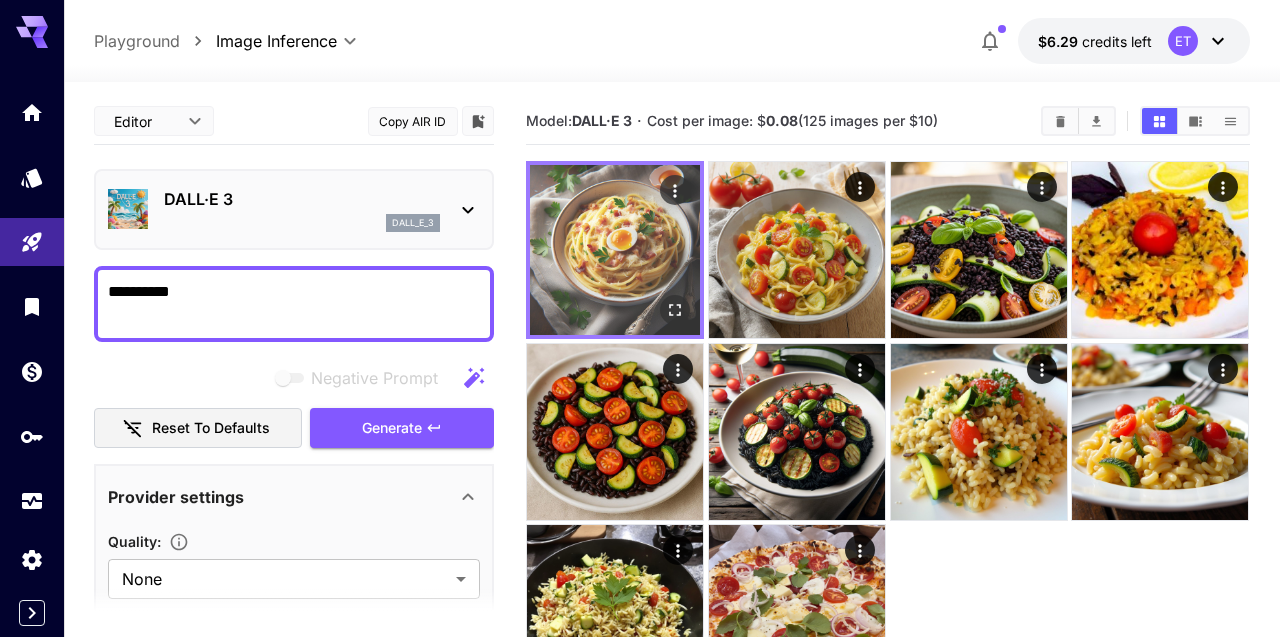 click at bounding box center [615, 250] 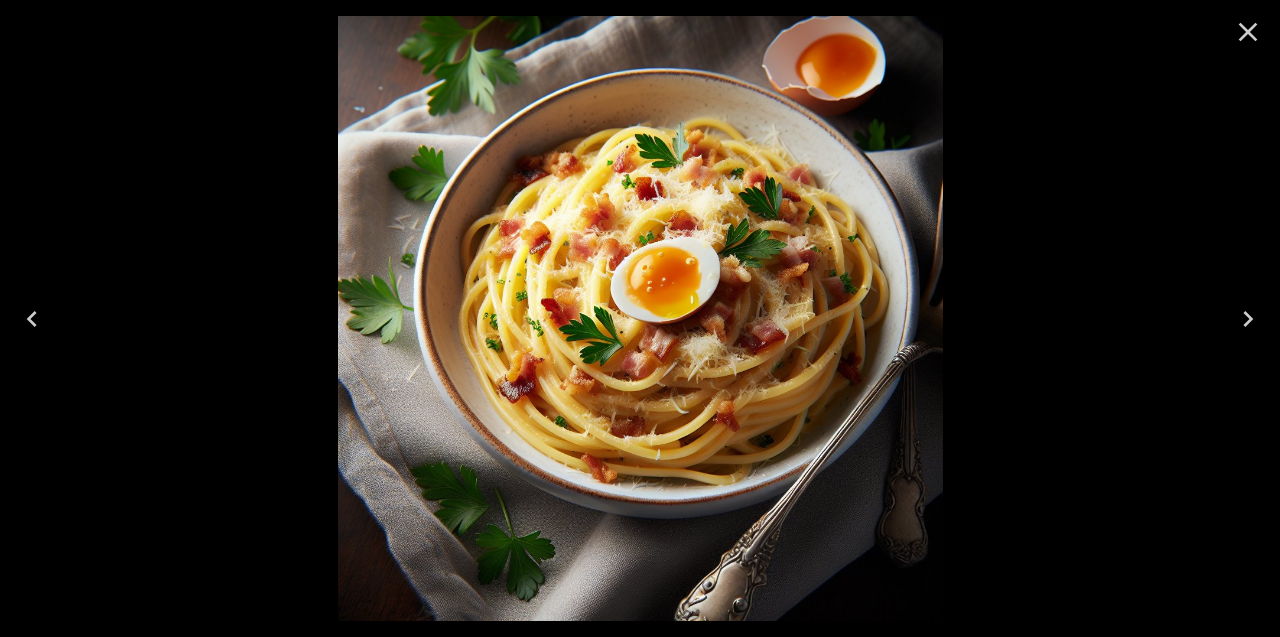 click 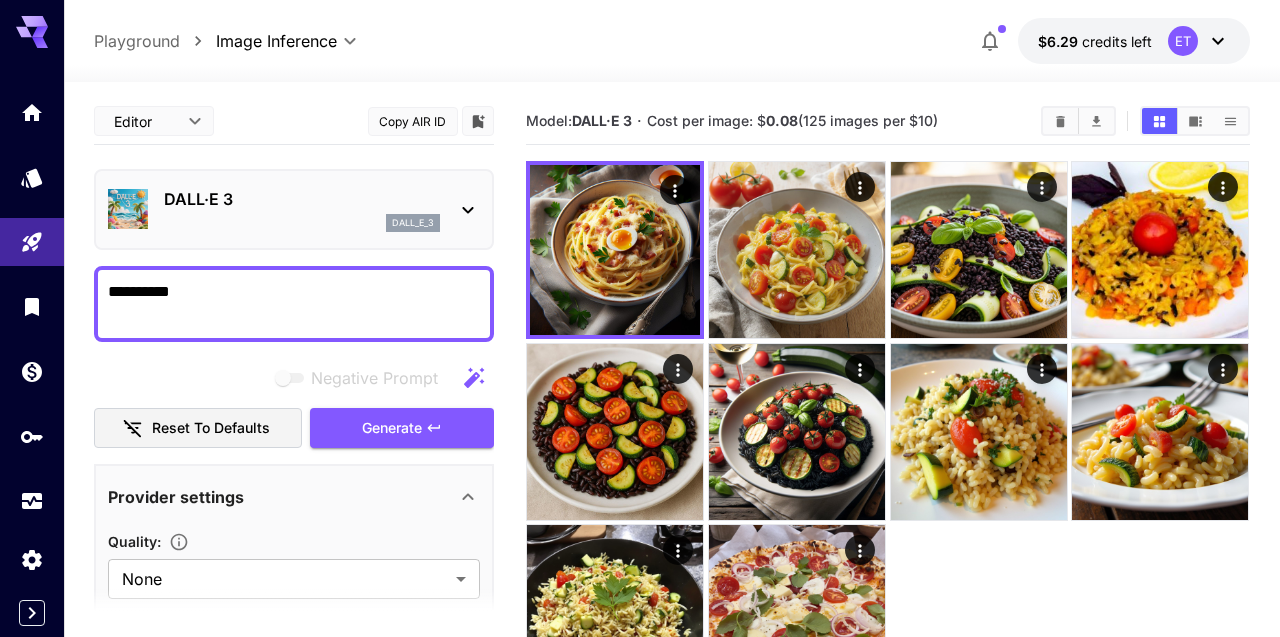 click on "DALL·E 3" at bounding box center (302, 199) 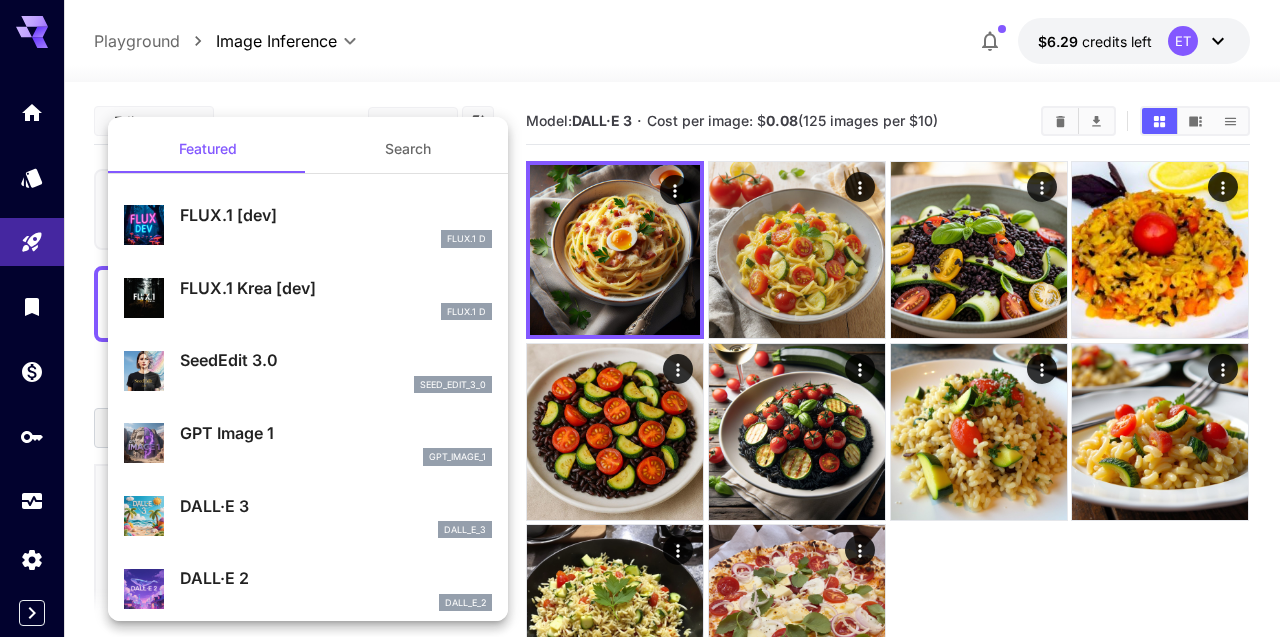 scroll, scrollTop: -1, scrollLeft: 0, axis: vertical 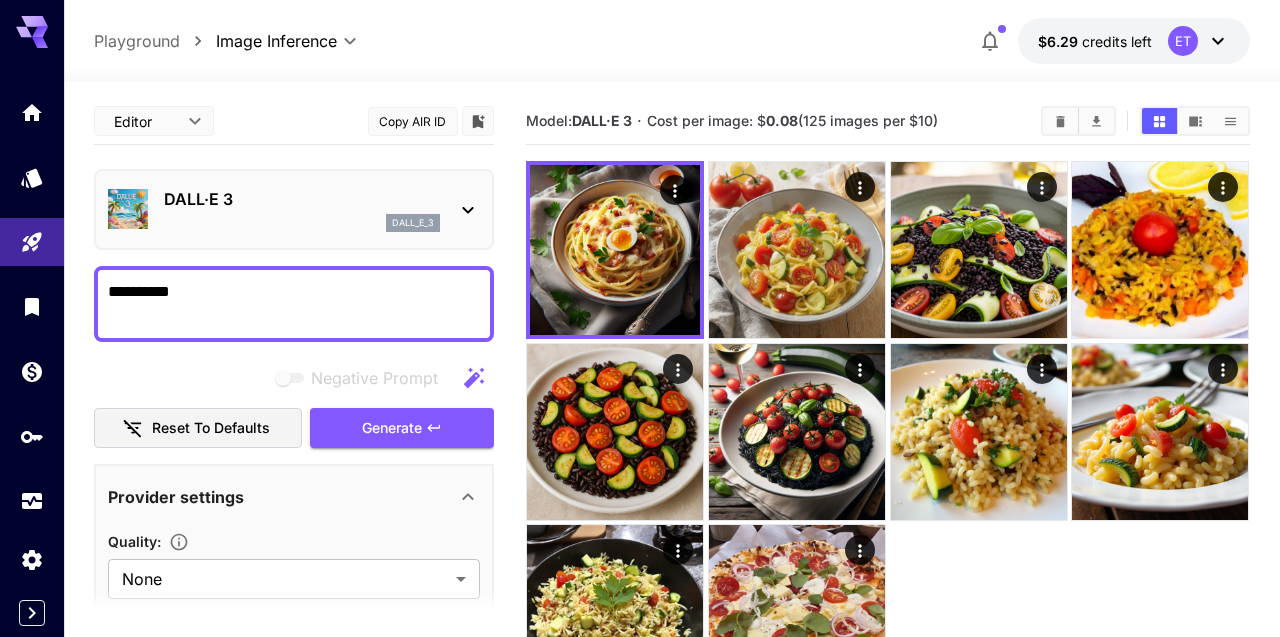 click on "Playground" at bounding box center [137, 41] 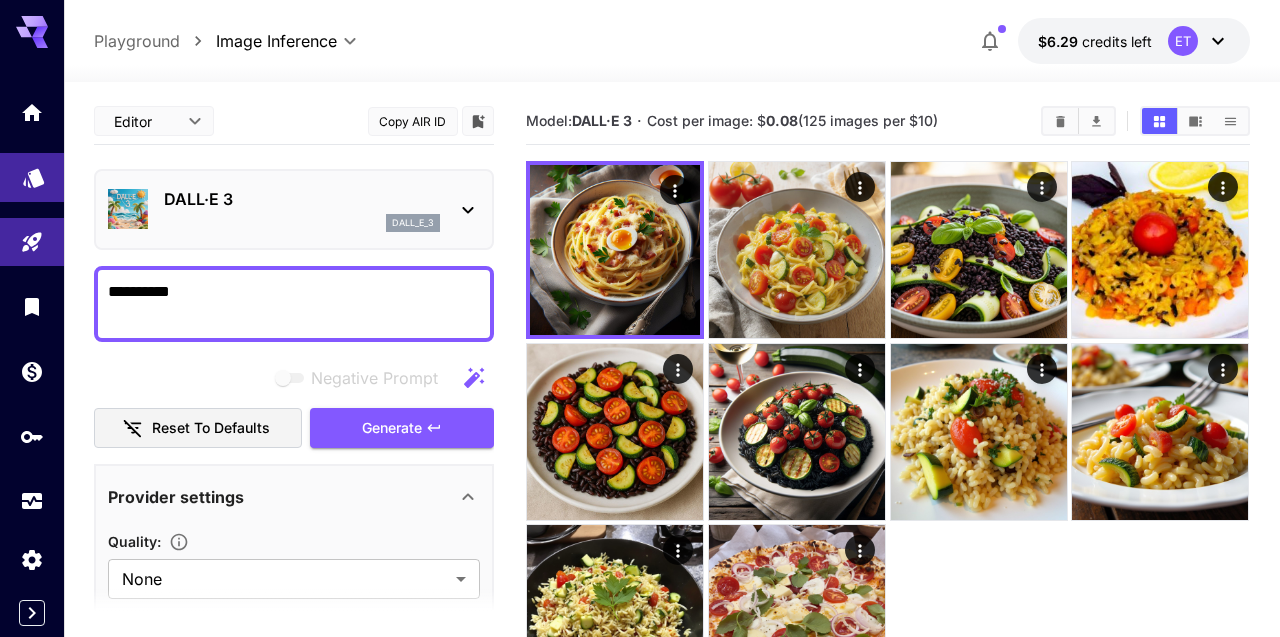 click 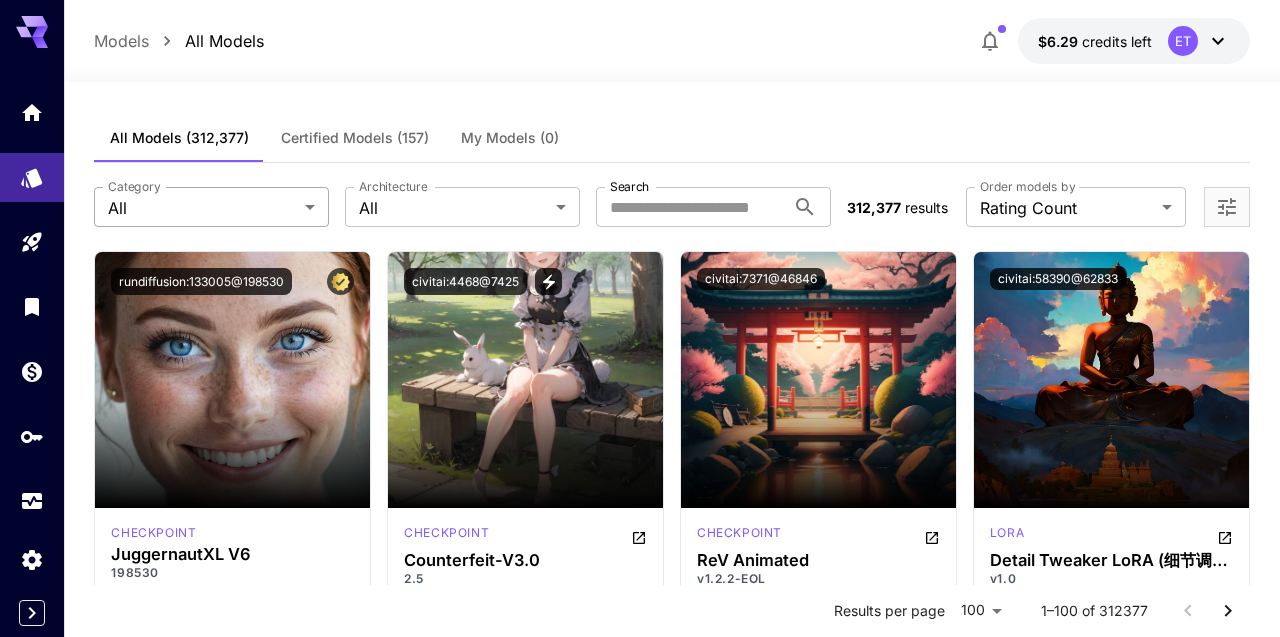 click on "**********" at bounding box center [640, 9565] 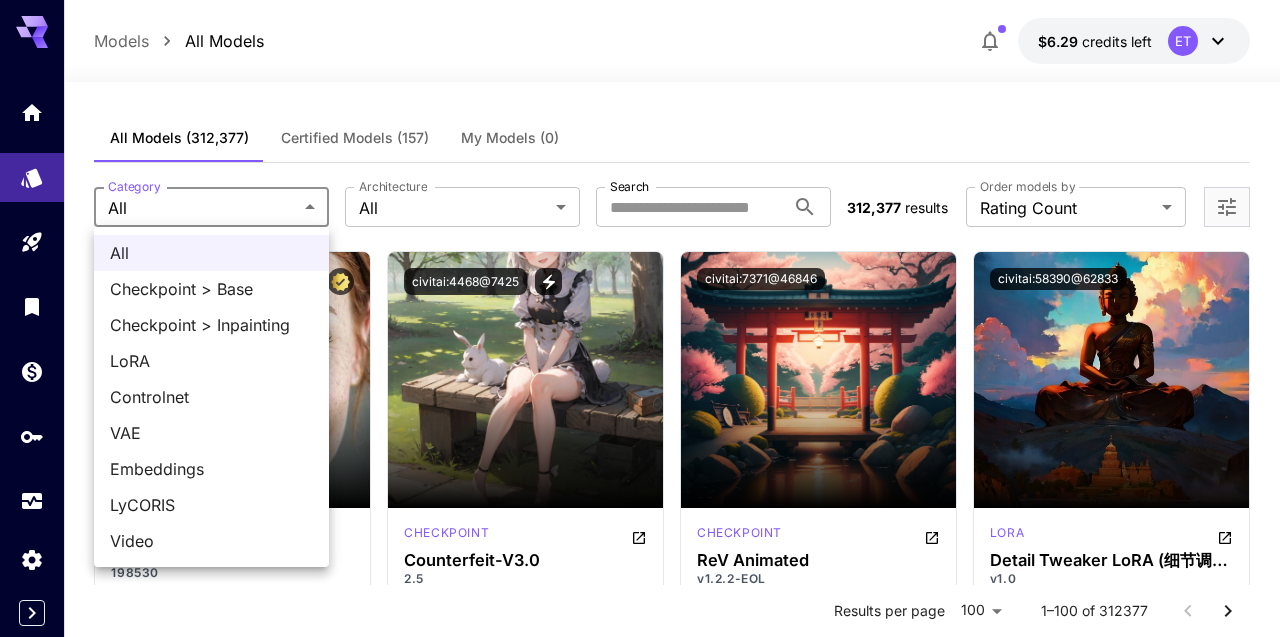 click at bounding box center [640, 318] 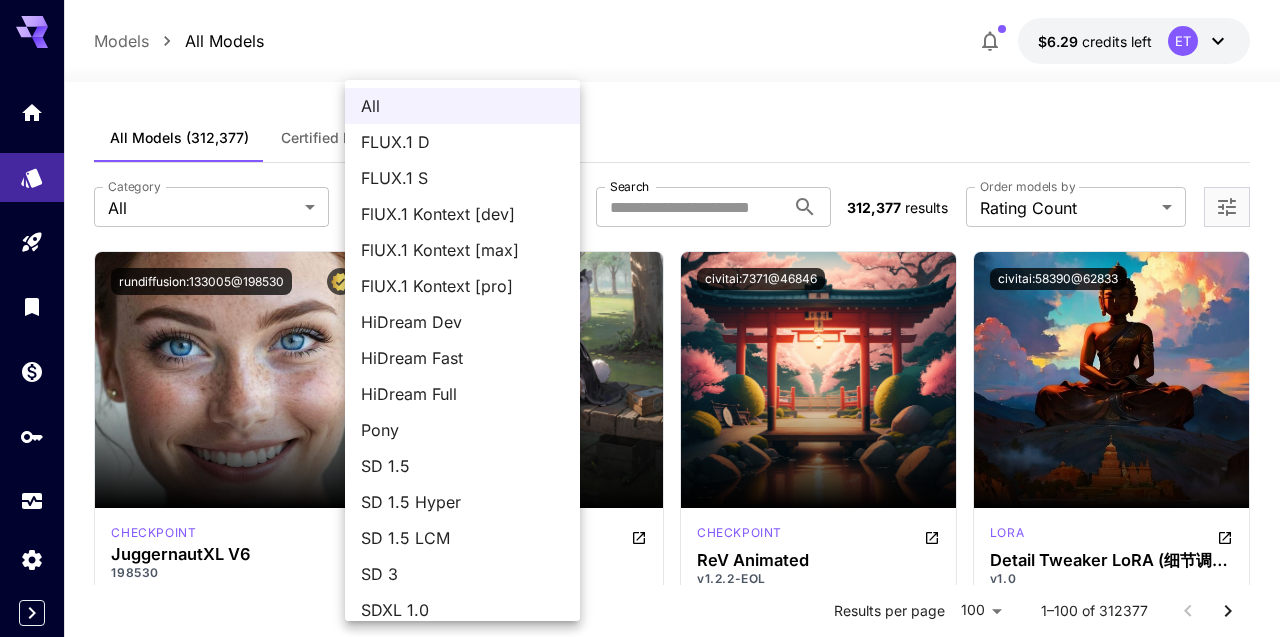 click on "**********" at bounding box center [640, 9565] 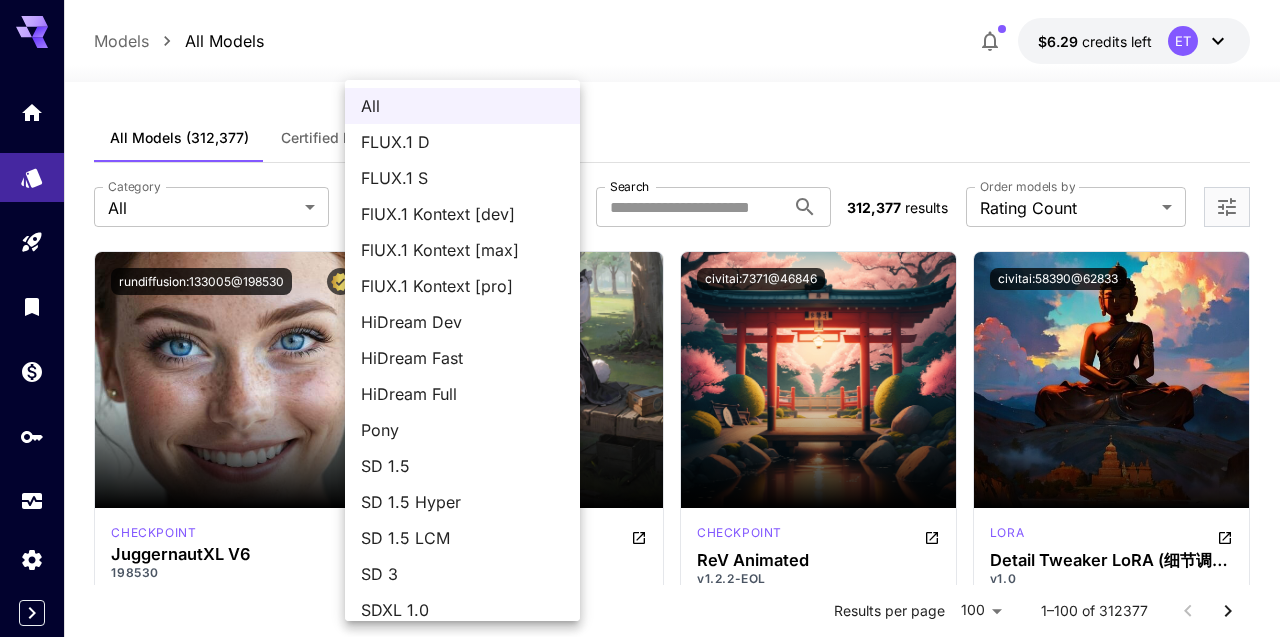 scroll, scrollTop: 0, scrollLeft: 0, axis: both 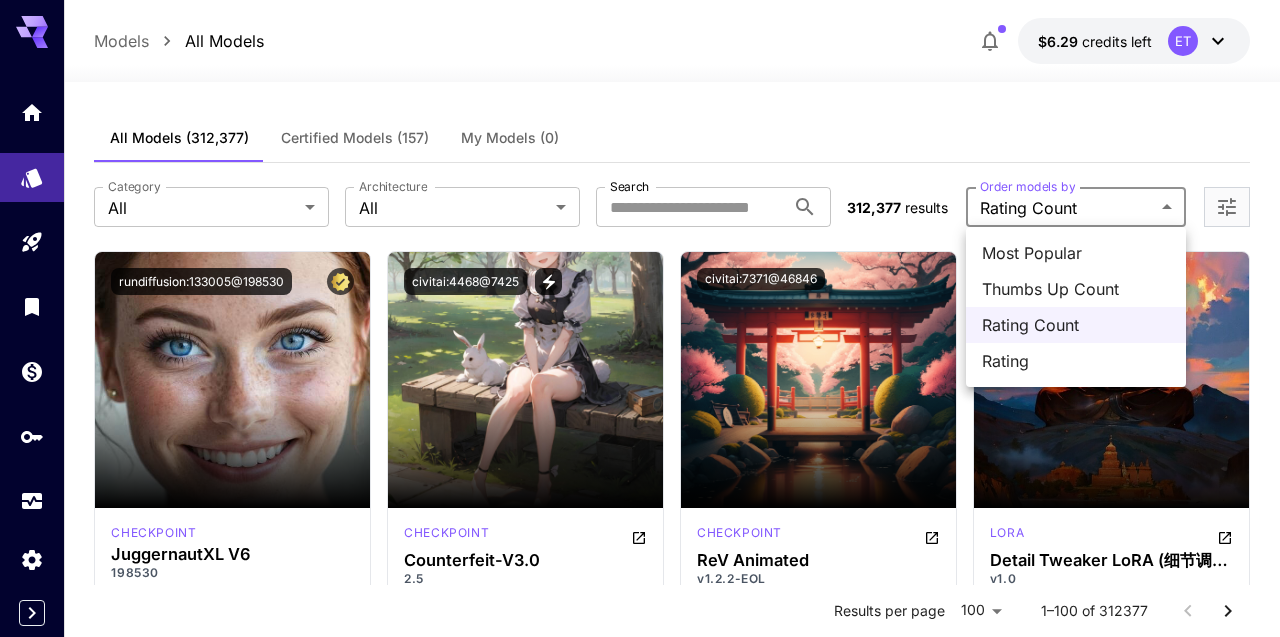 click on "**********" at bounding box center [640, 9565] 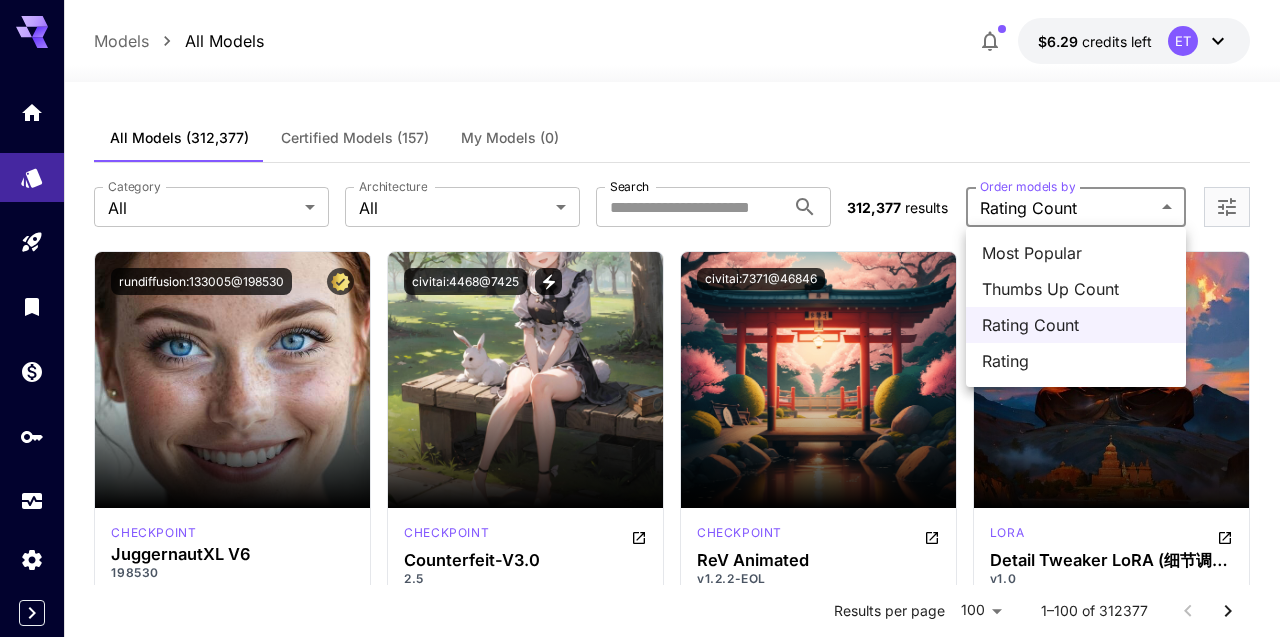 click on "Thumbs Up Count" at bounding box center (1076, 289) 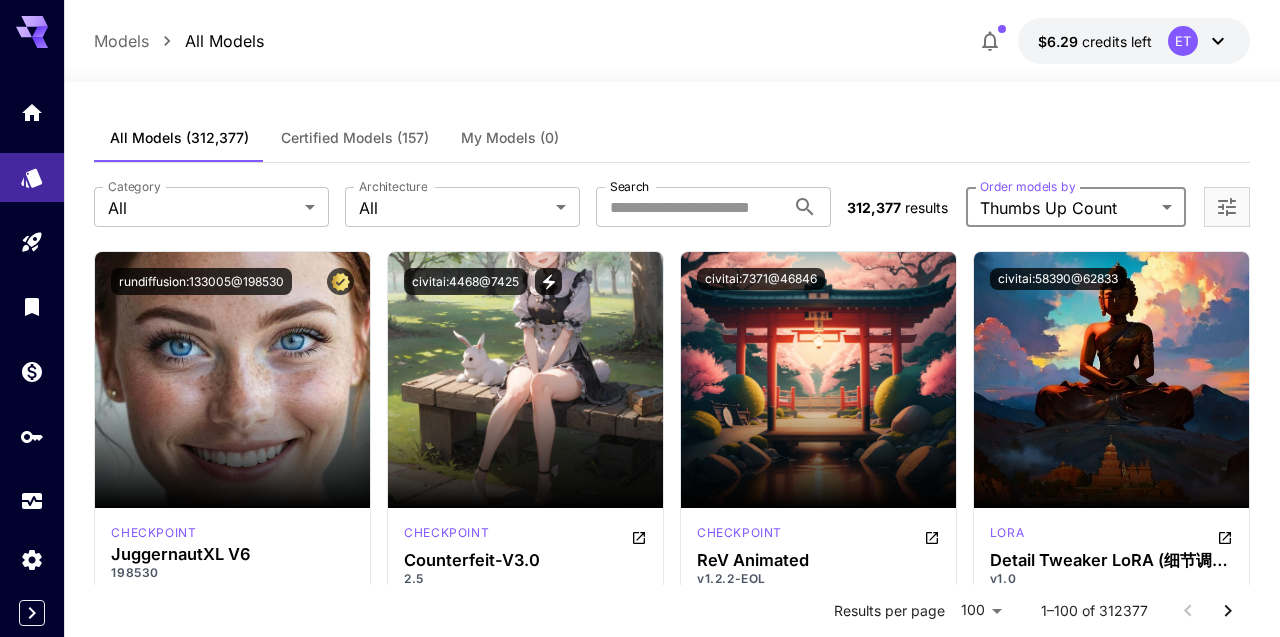 type on "**********" 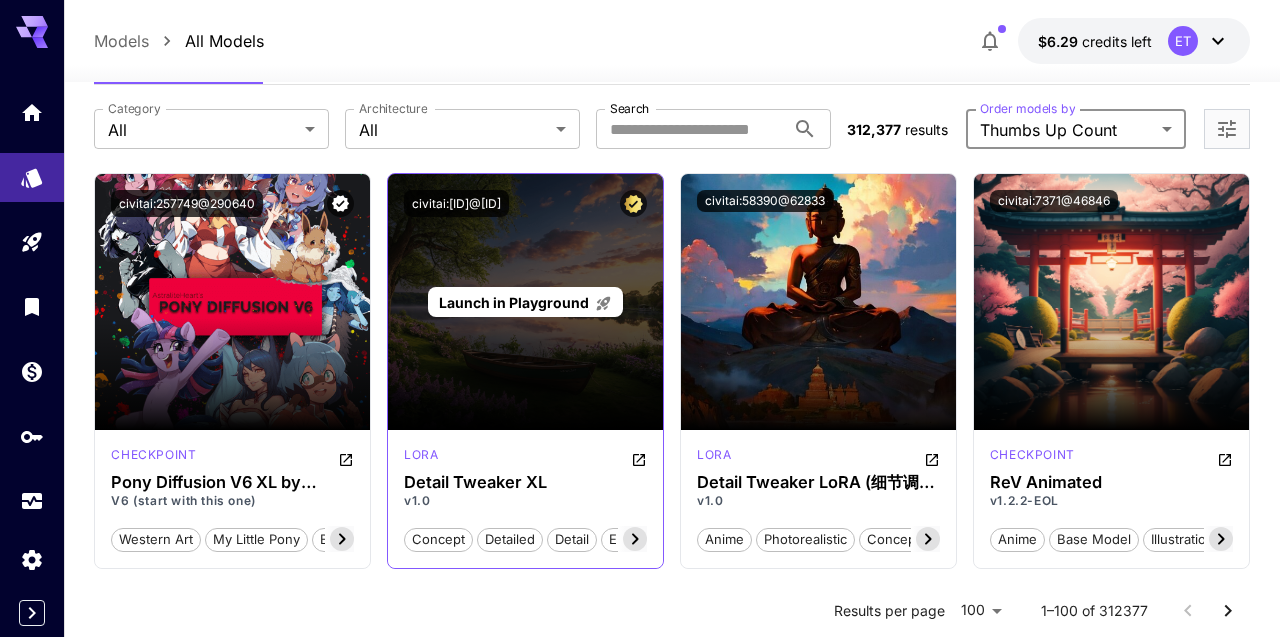 scroll, scrollTop: 76, scrollLeft: 0, axis: vertical 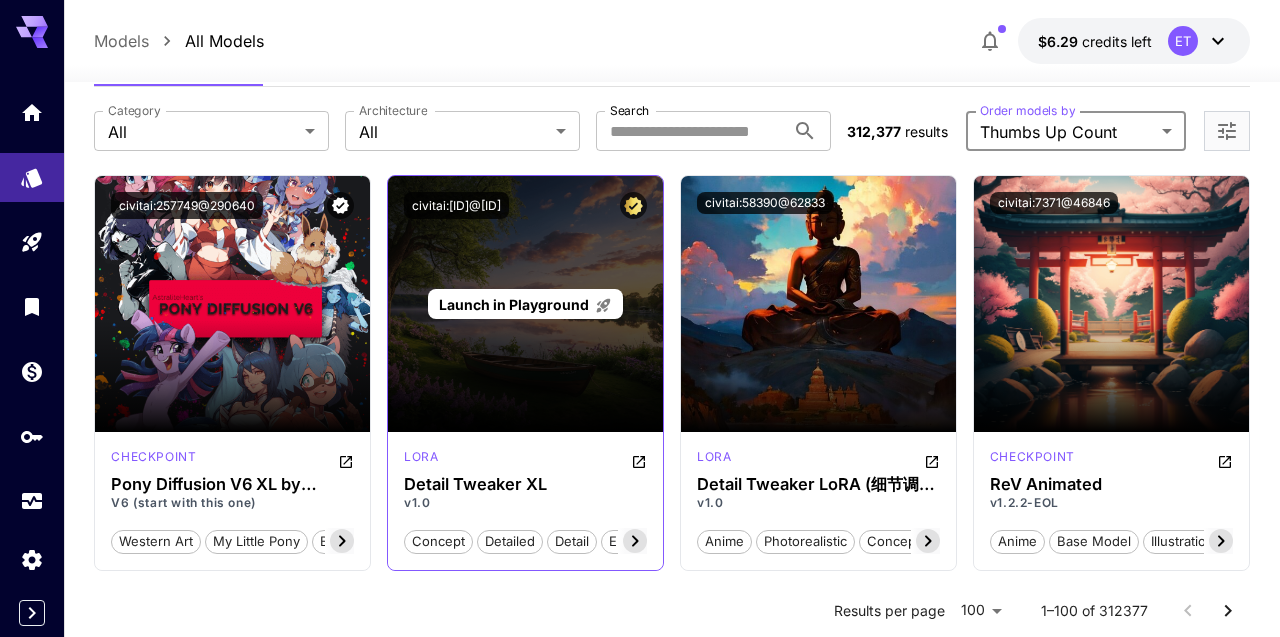 click on "Launch in Playground" at bounding box center [514, 304] 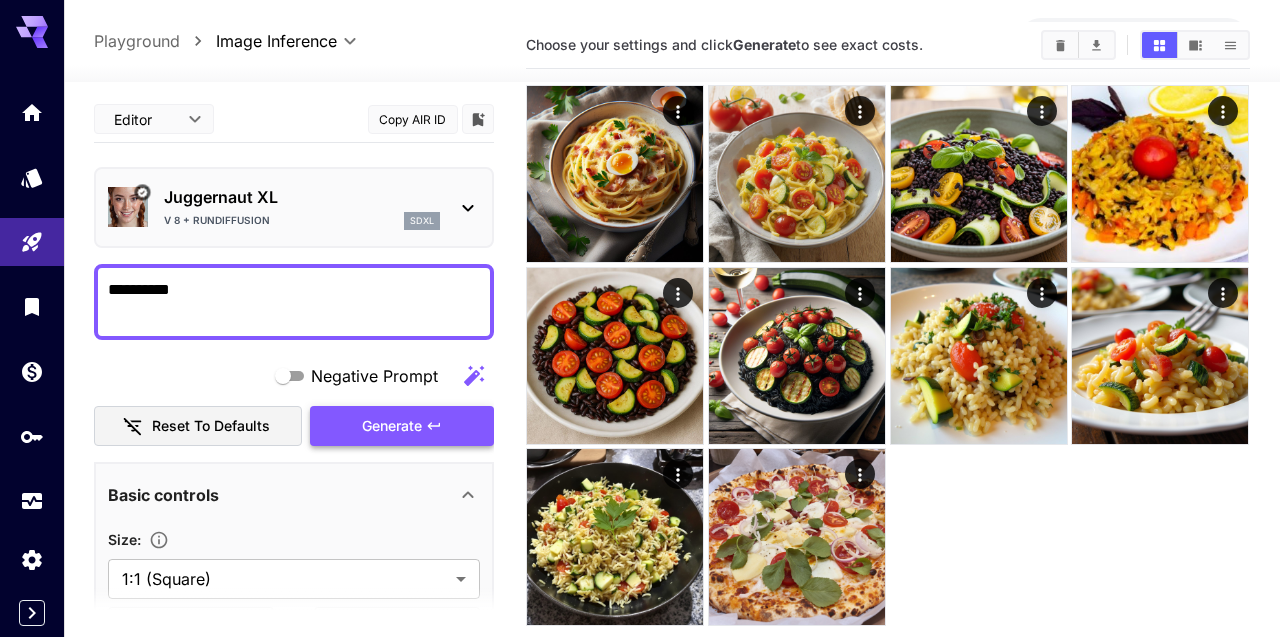 click on "Generate" at bounding box center [392, 426] 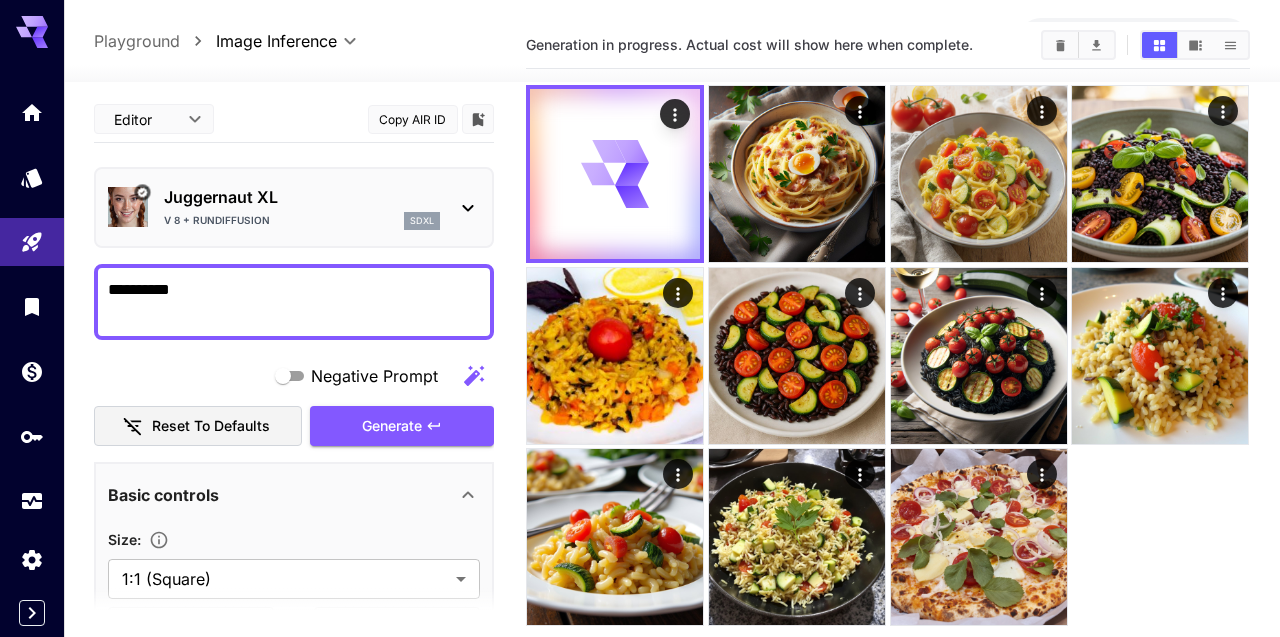 click on "Juggernaut XL" at bounding box center [302, 197] 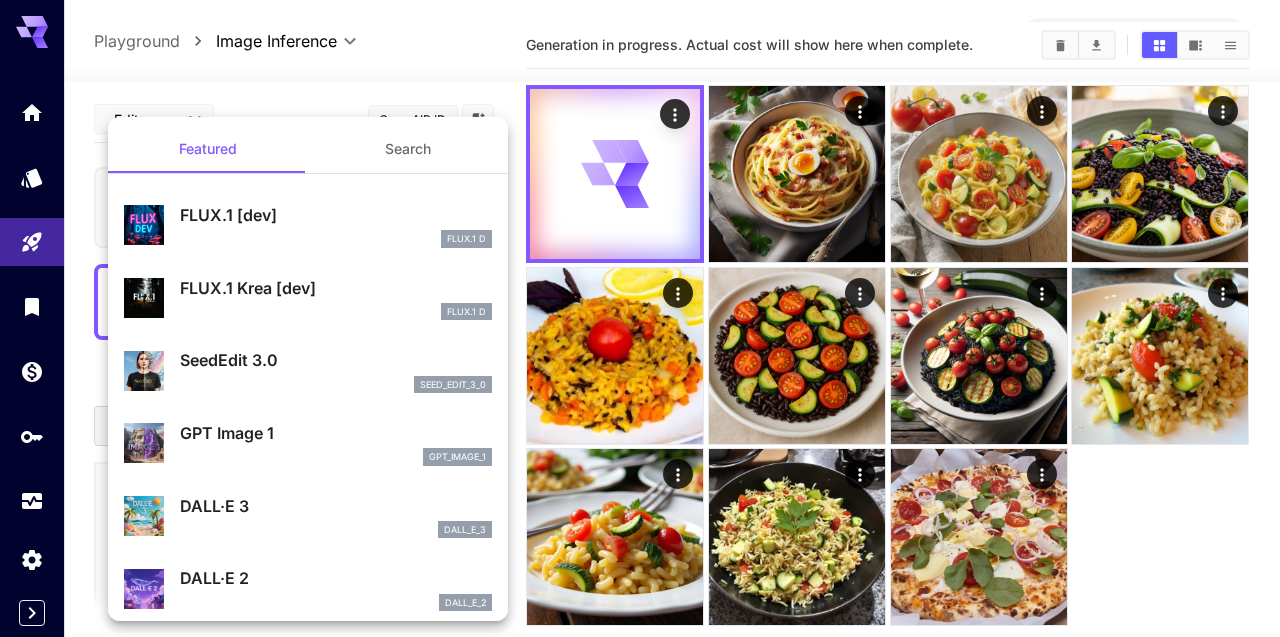 click at bounding box center [640, 318] 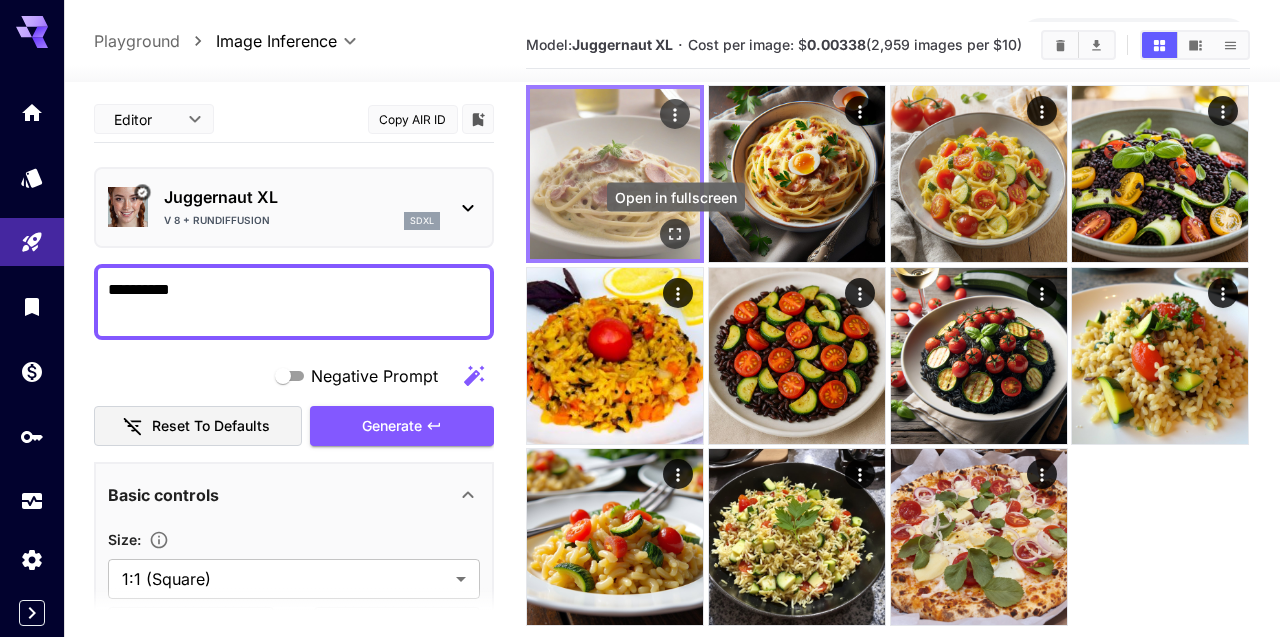click at bounding box center (676, 234) 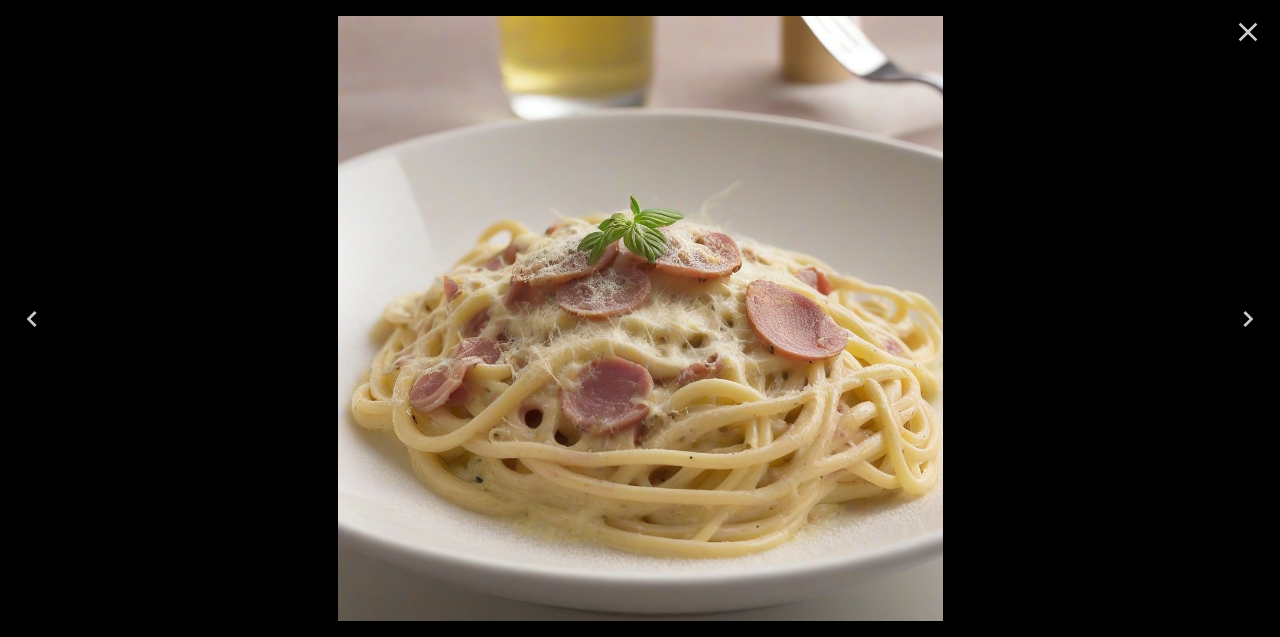 click 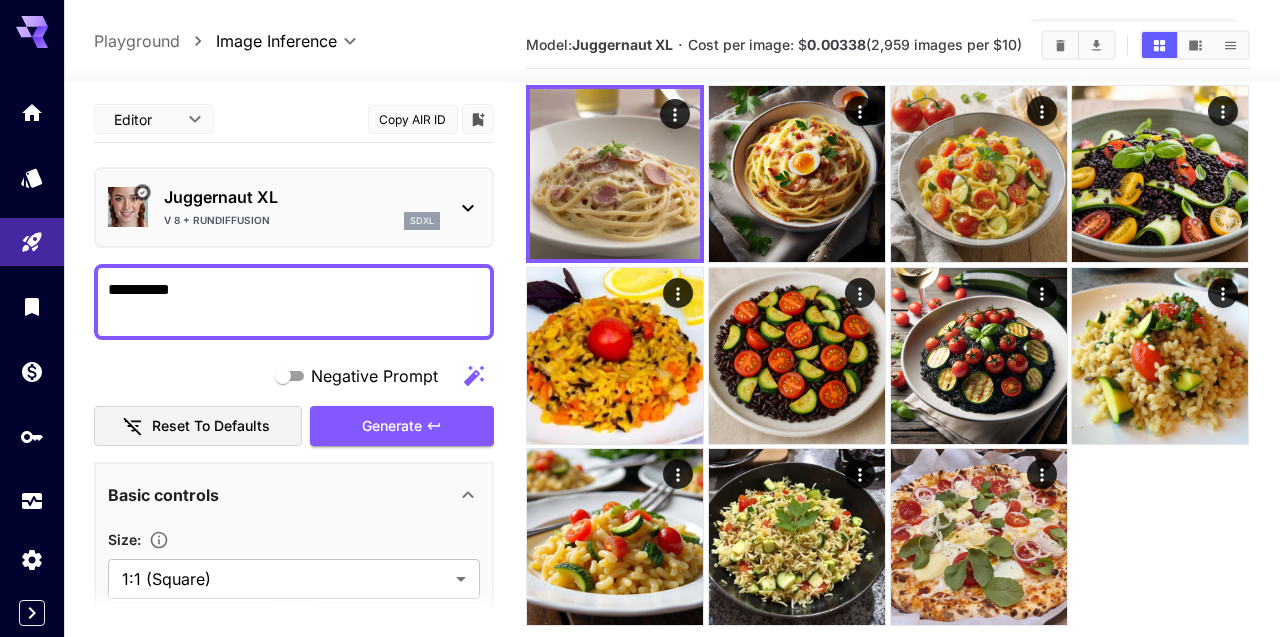 click on "sdxl" at bounding box center [422, 221] 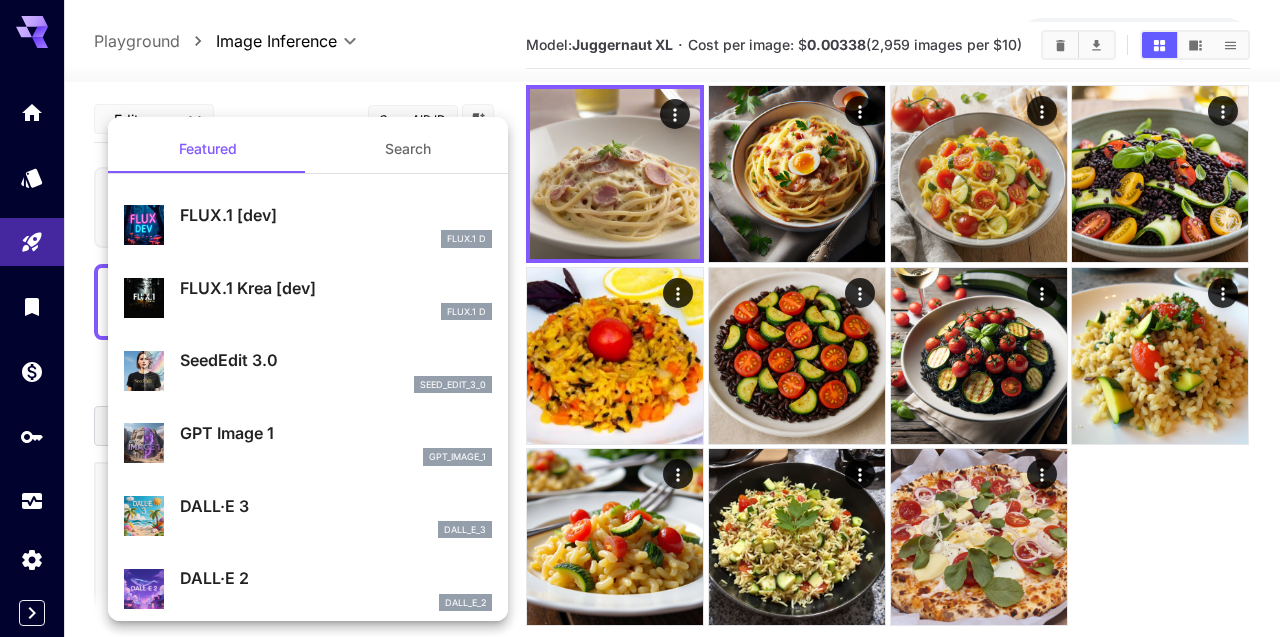 scroll, scrollTop: -1, scrollLeft: 0, axis: vertical 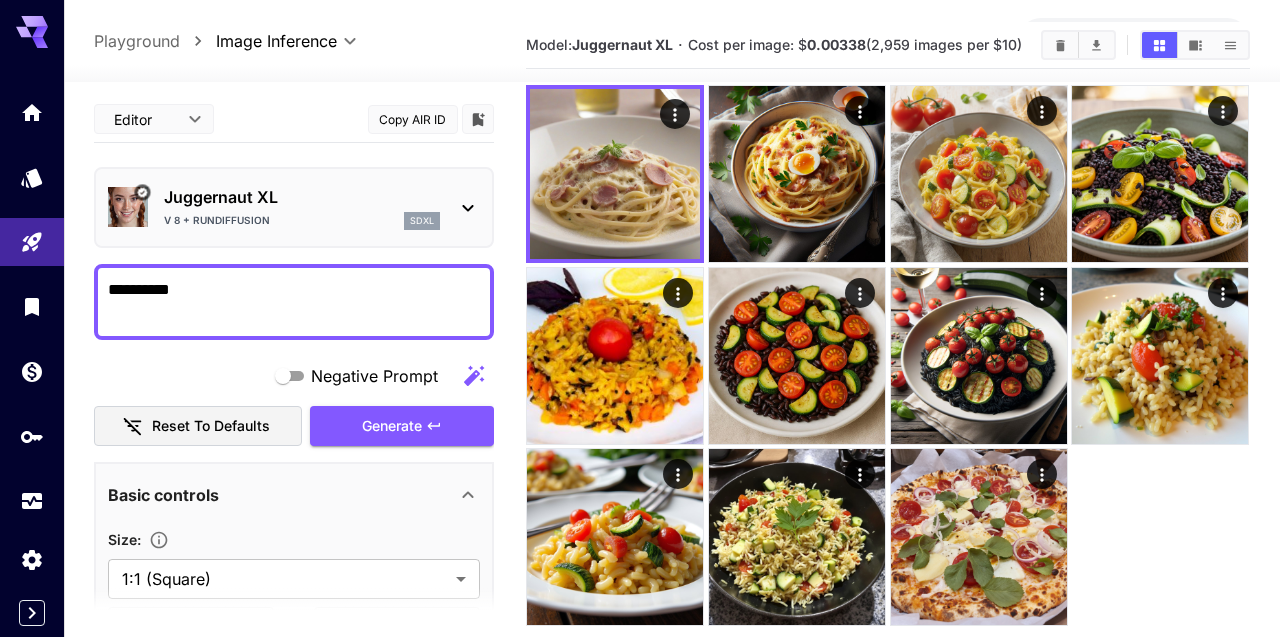 click on "*********" at bounding box center (294, 302) 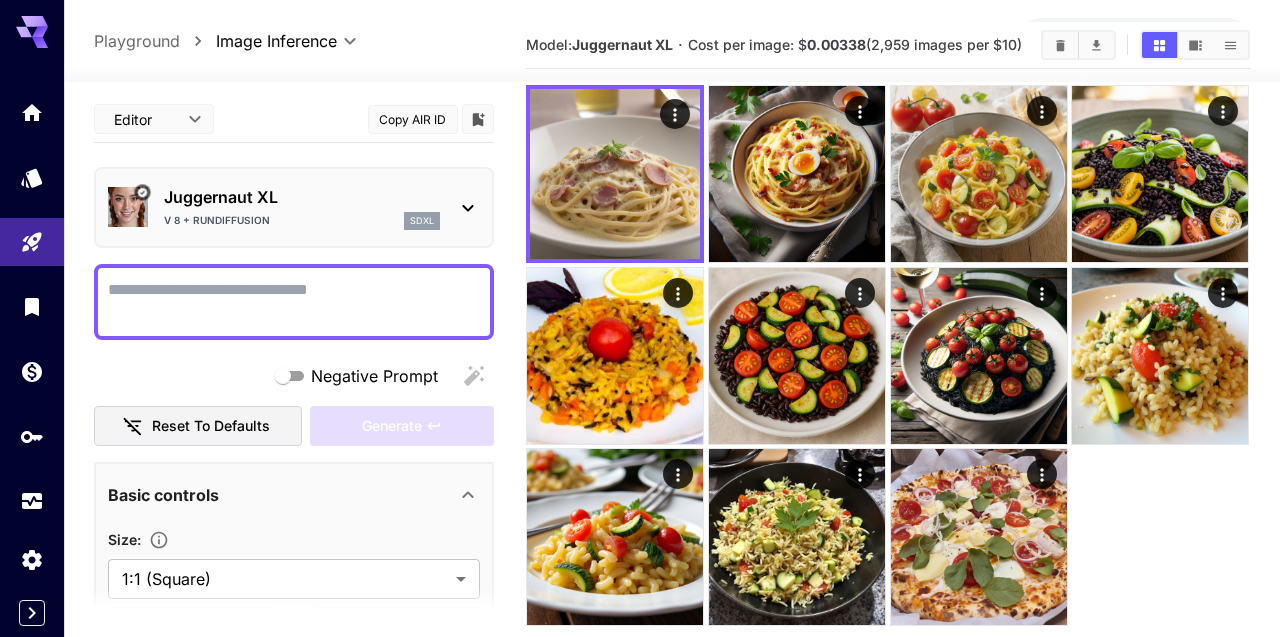 click on "Negative Prompt" at bounding box center (294, 302) 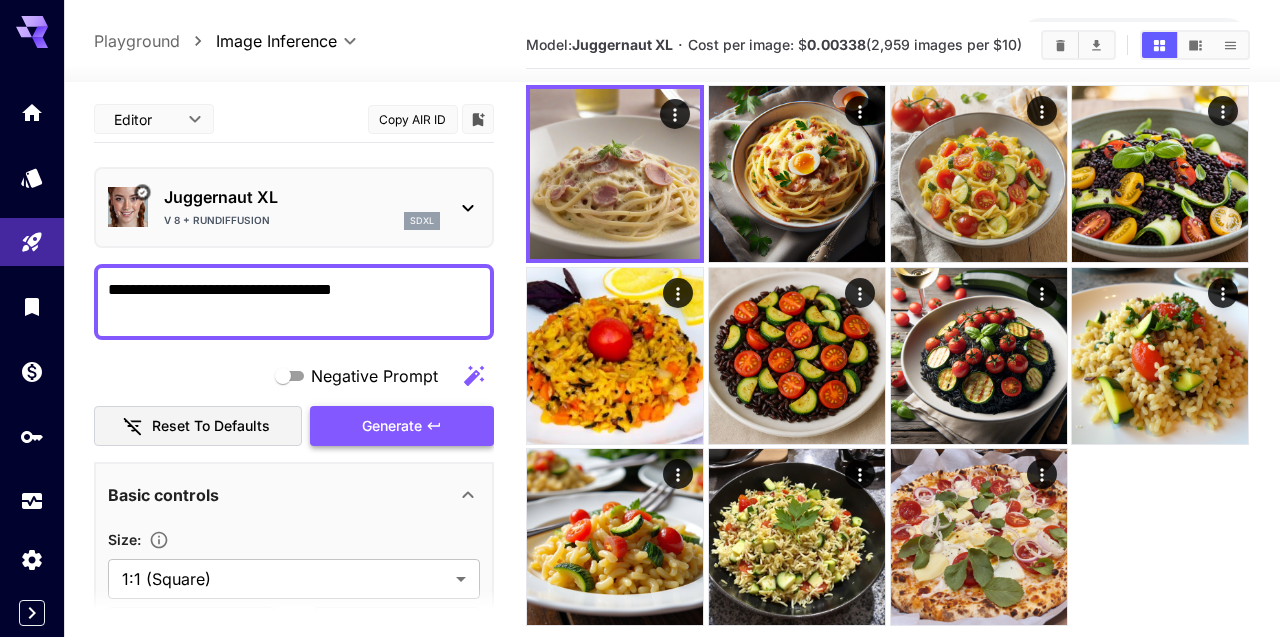 type on "**********" 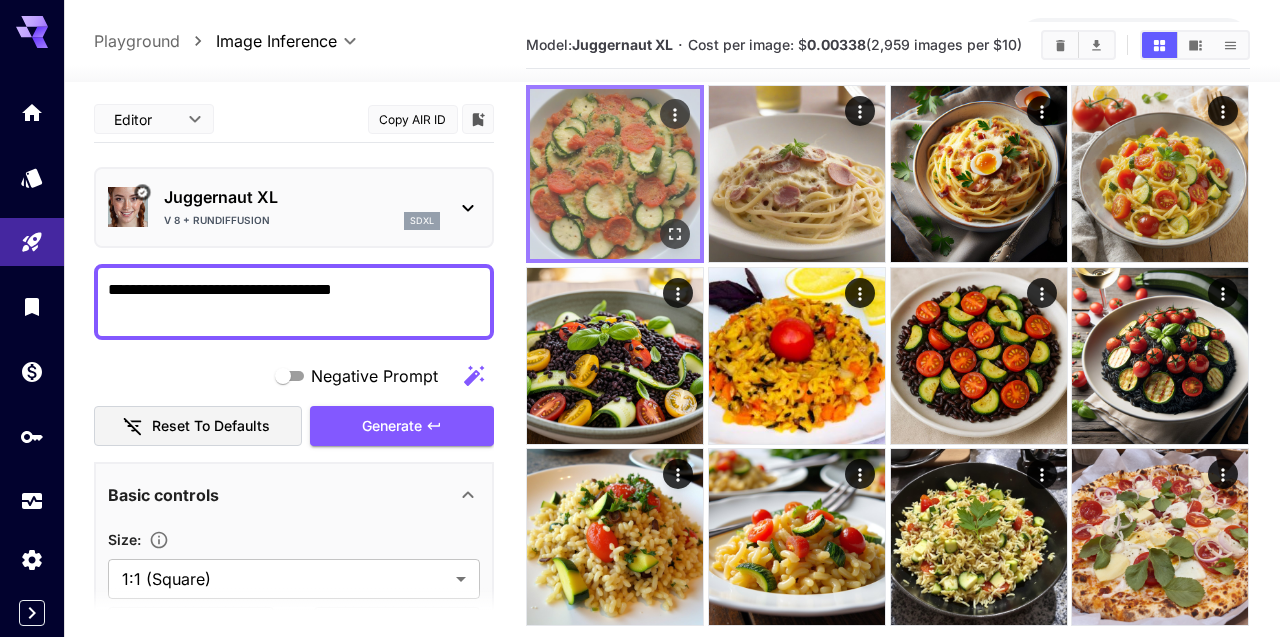 click 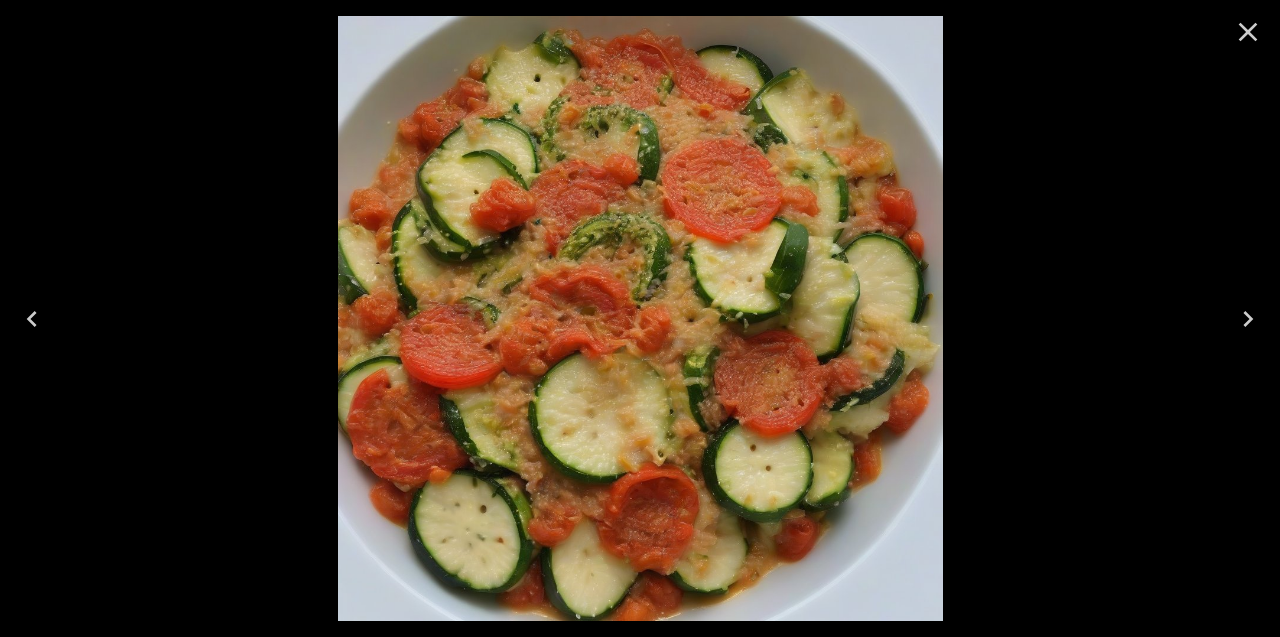 click 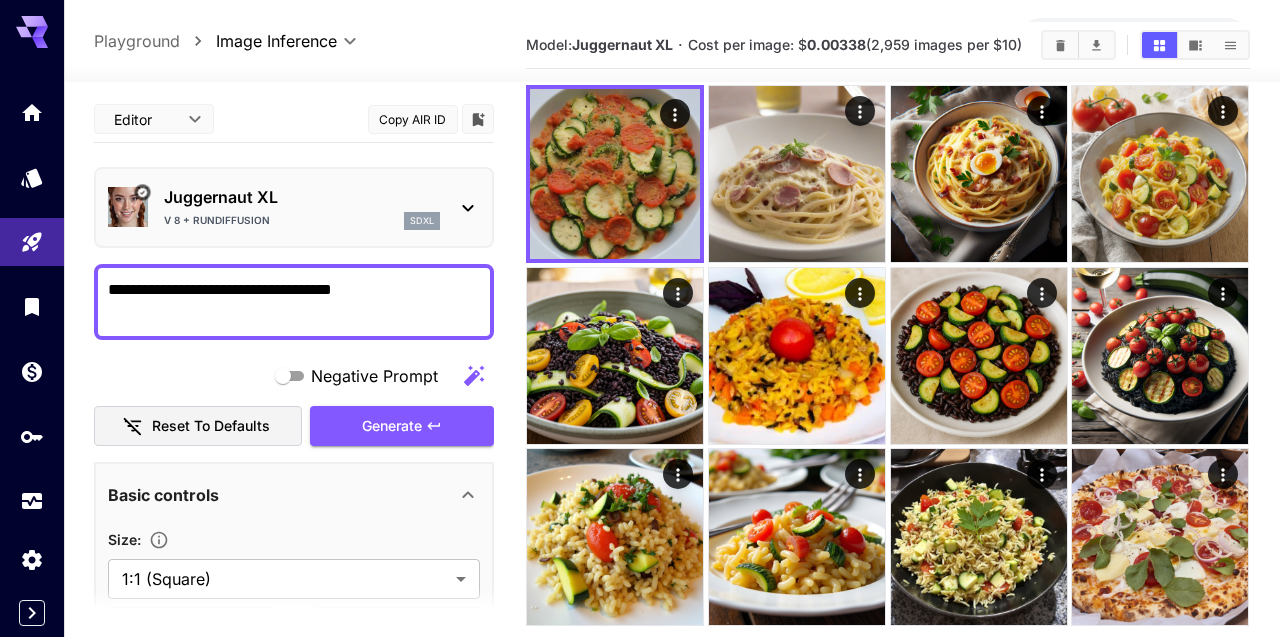 click on "Playground" at bounding box center (137, 41) 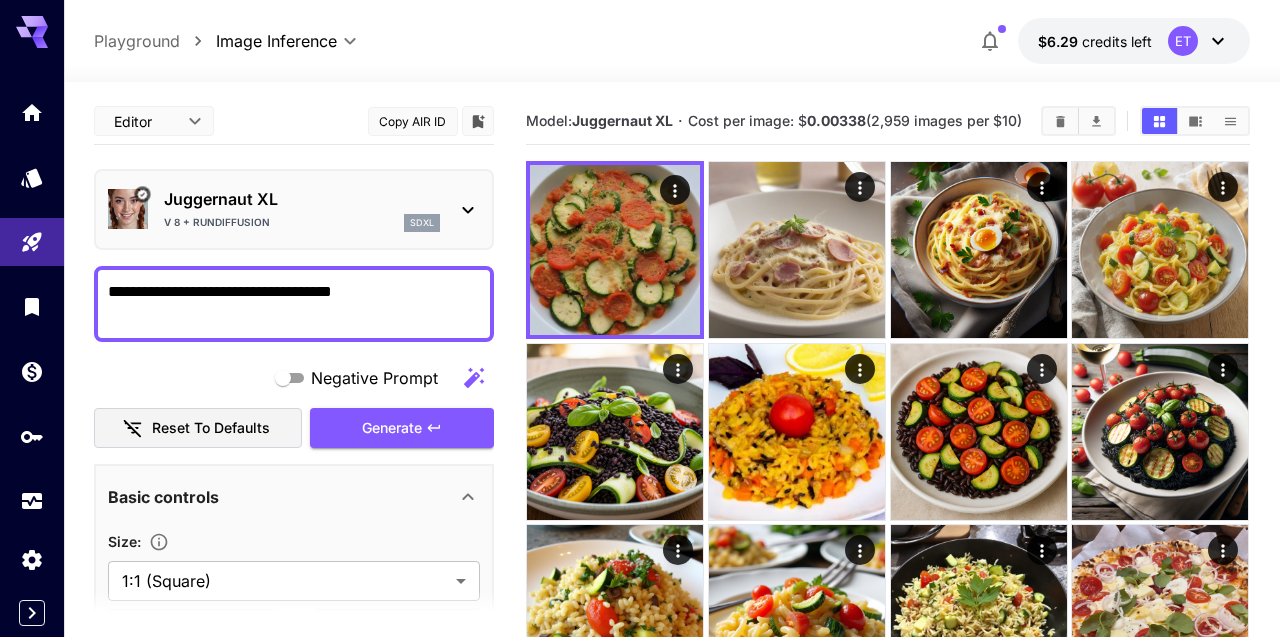 scroll, scrollTop: 76, scrollLeft: 0, axis: vertical 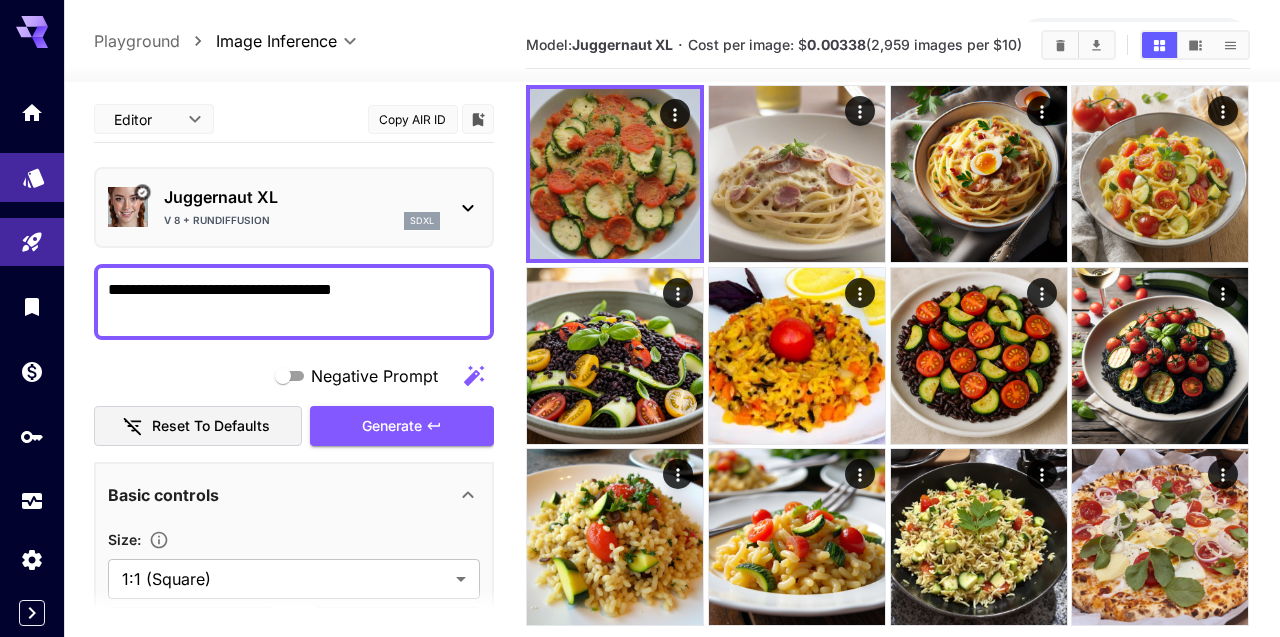 click at bounding box center (32, 177) 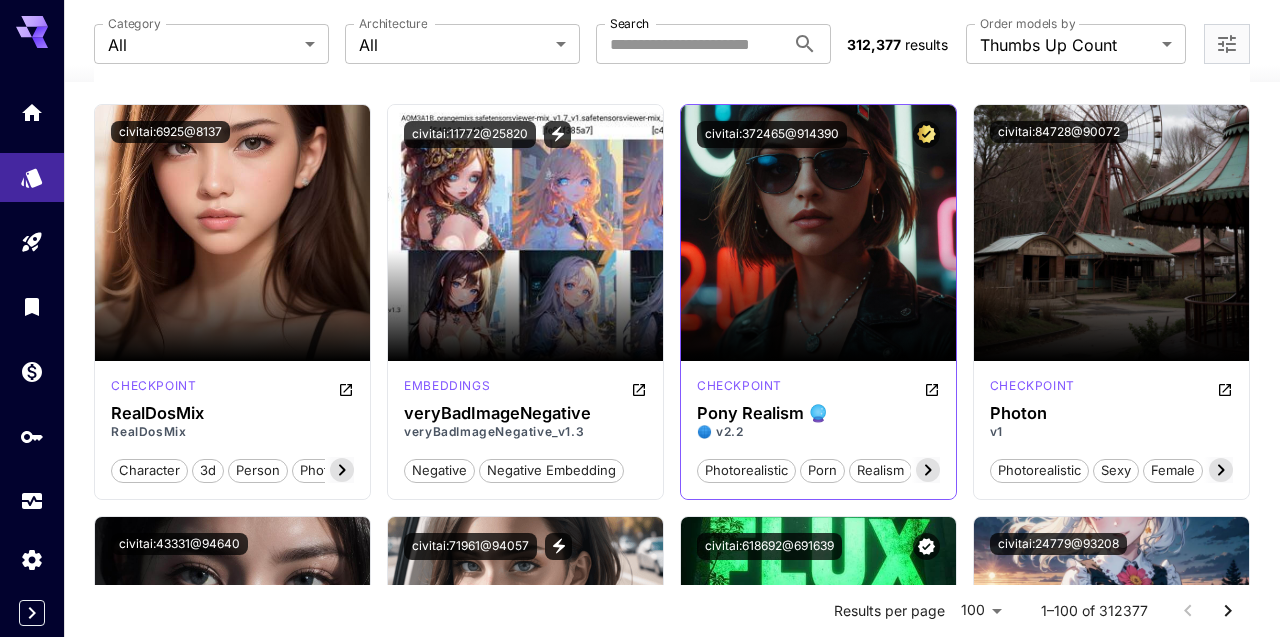 scroll, scrollTop: 2608, scrollLeft: 0, axis: vertical 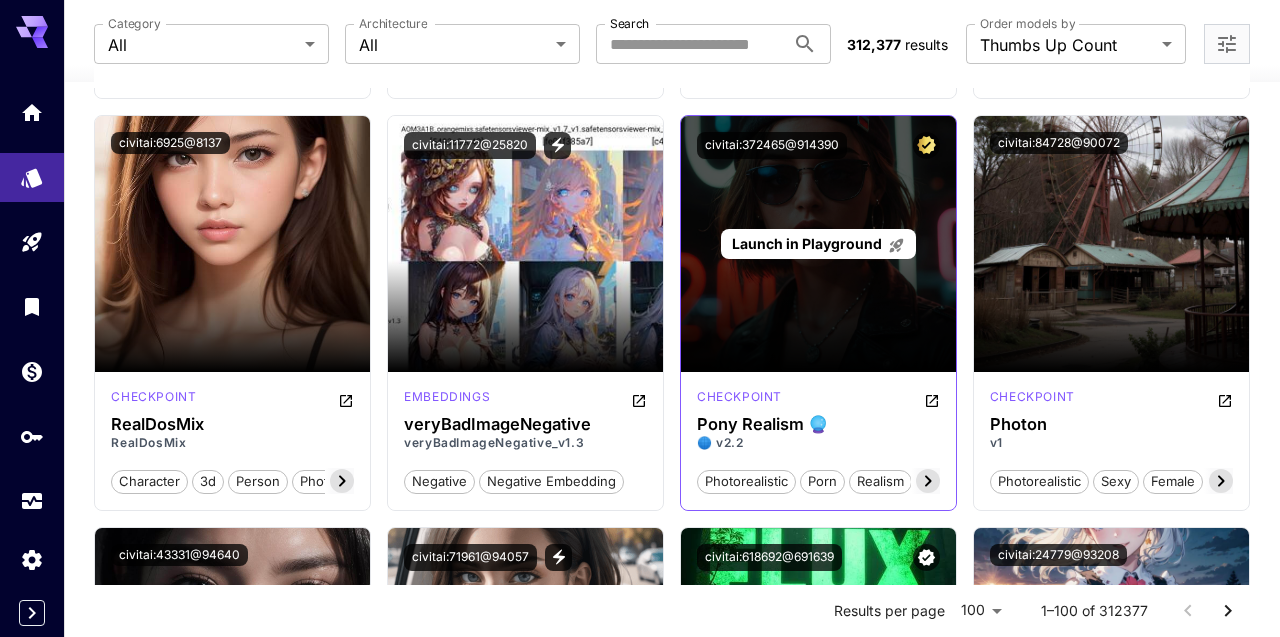 click on "Launch in Playground" at bounding box center [807, 243] 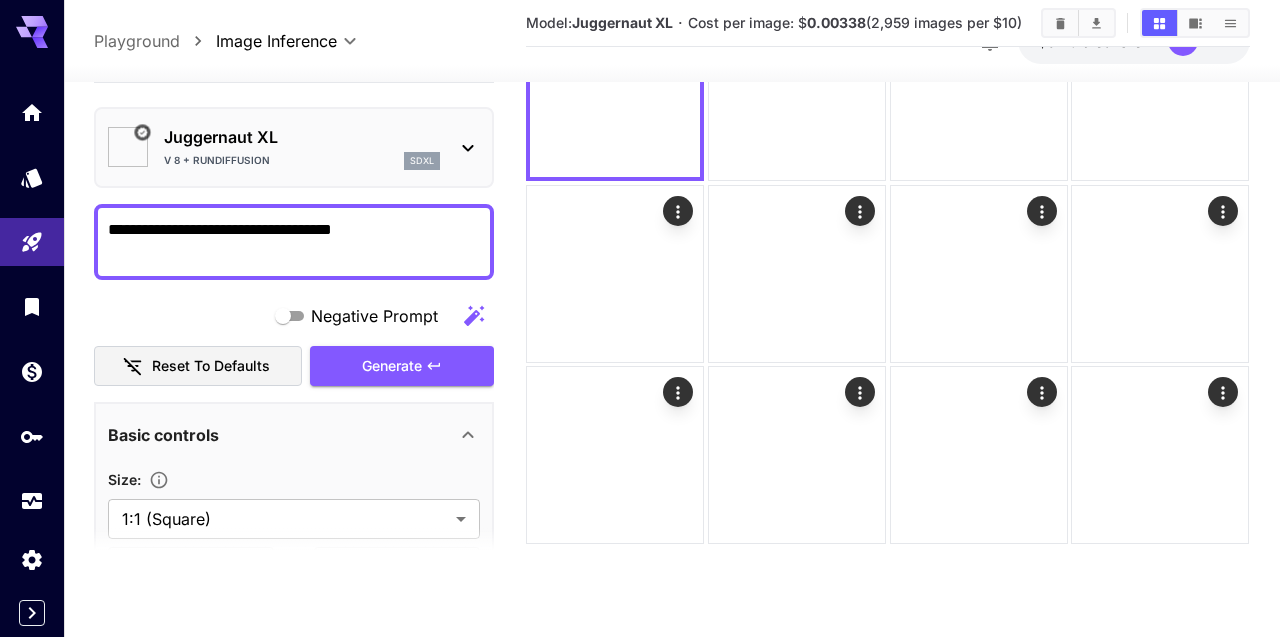 type on "*******" 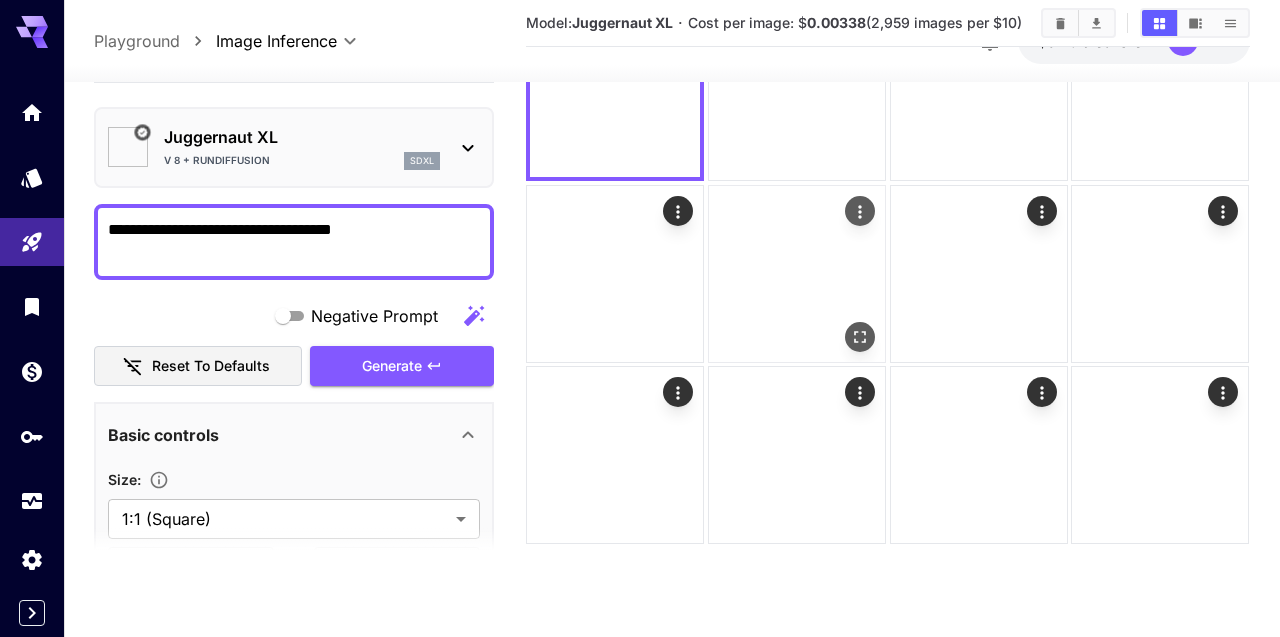 scroll, scrollTop: 158, scrollLeft: 0, axis: vertical 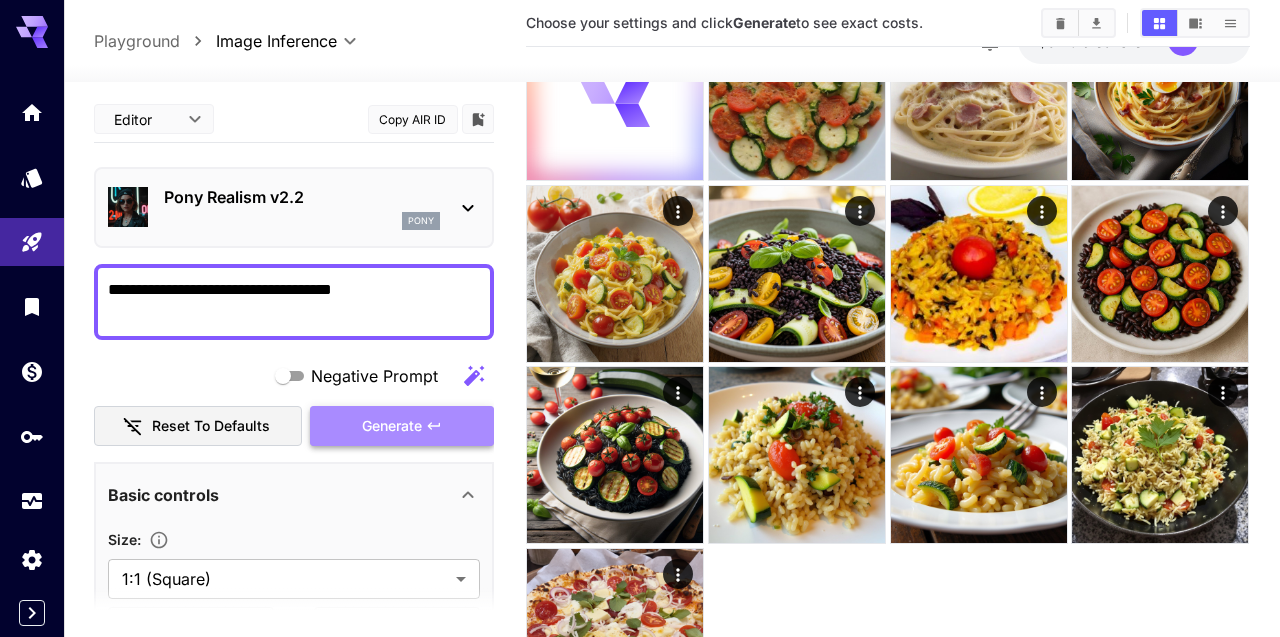 click on "Negative Prompt Reset to defaults Generate" at bounding box center [294, 401] 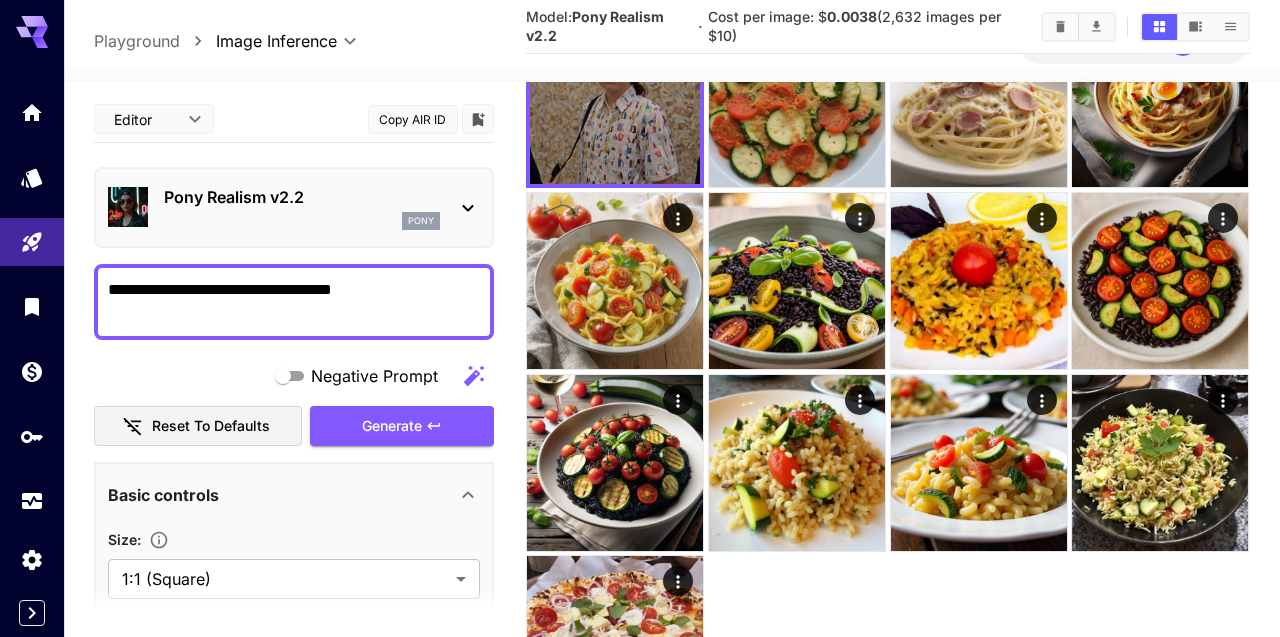 scroll, scrollTop: 0, scrollLeft: 0, axis: both 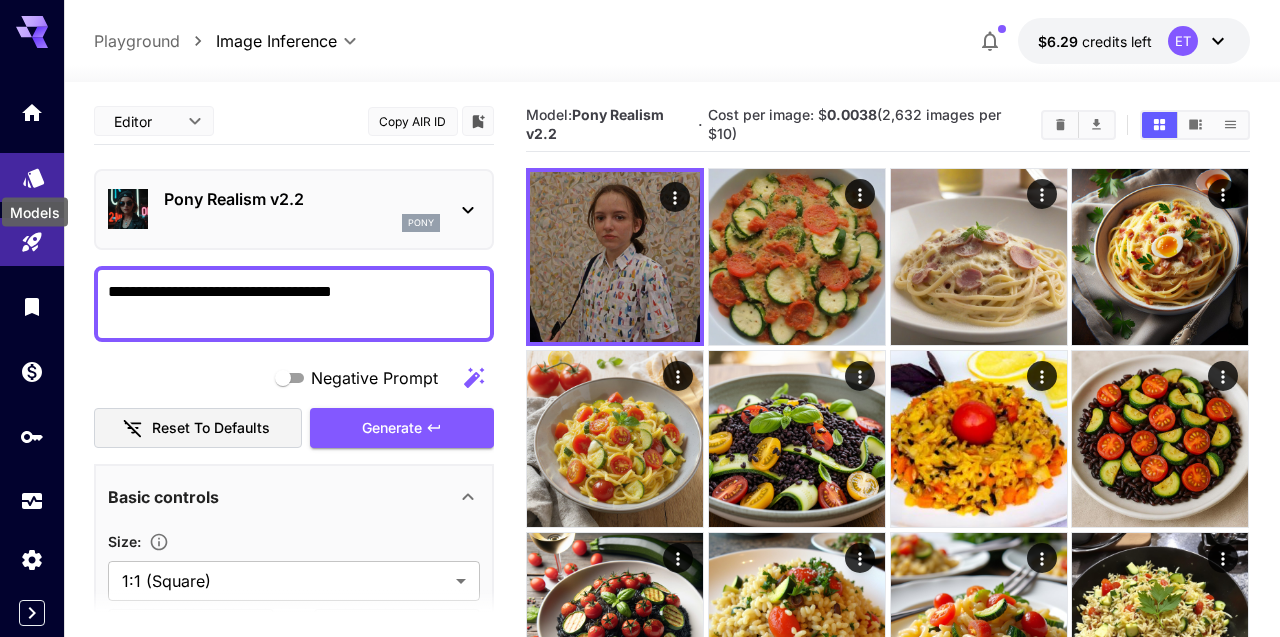 click on "Models" at bounding box center [35, 206] 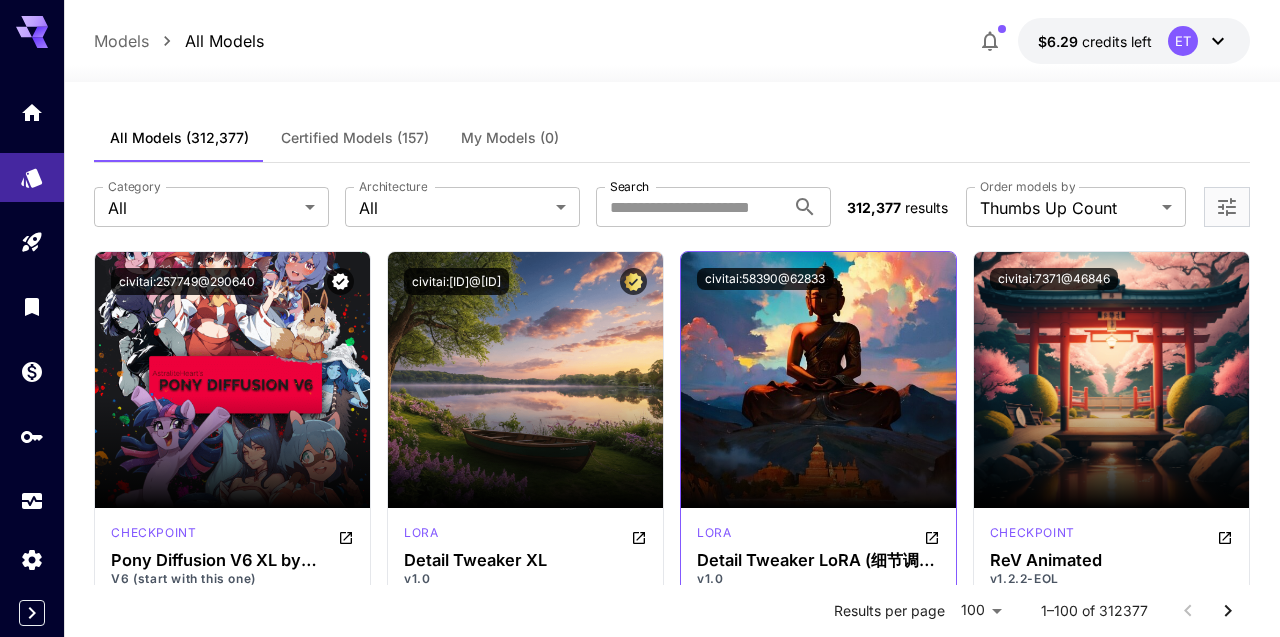 scroll, scrollTop: 0, scrollLeft: 0, axis: both 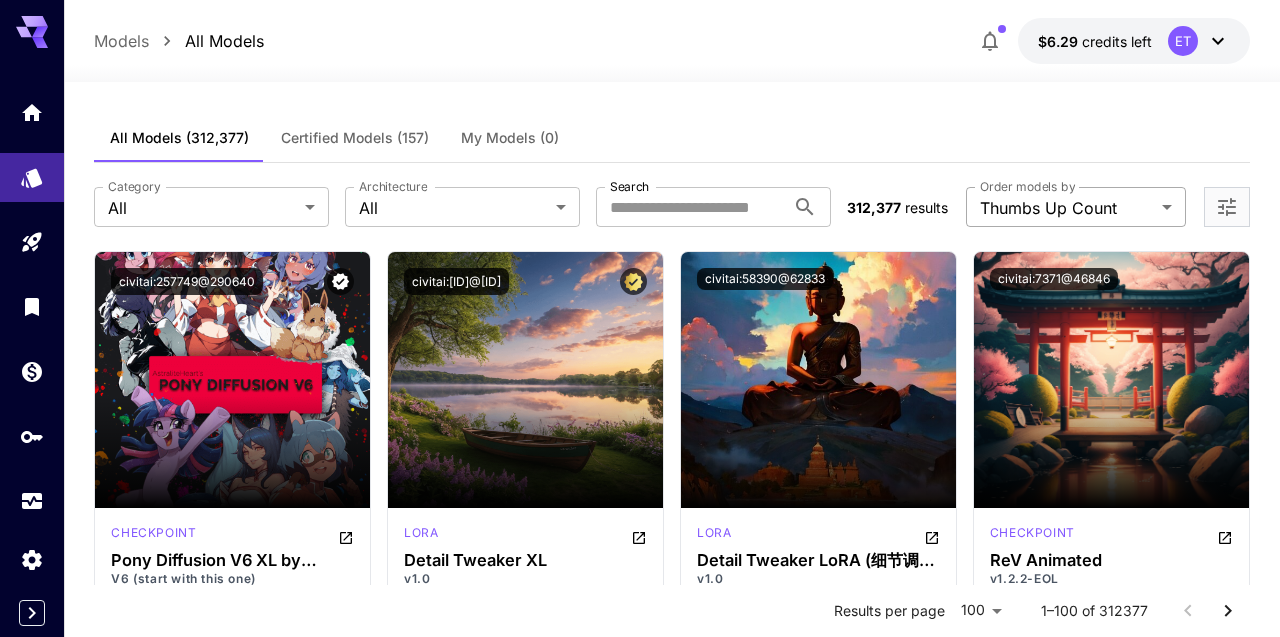 click on "**********" at bounding box center [640, 6333] 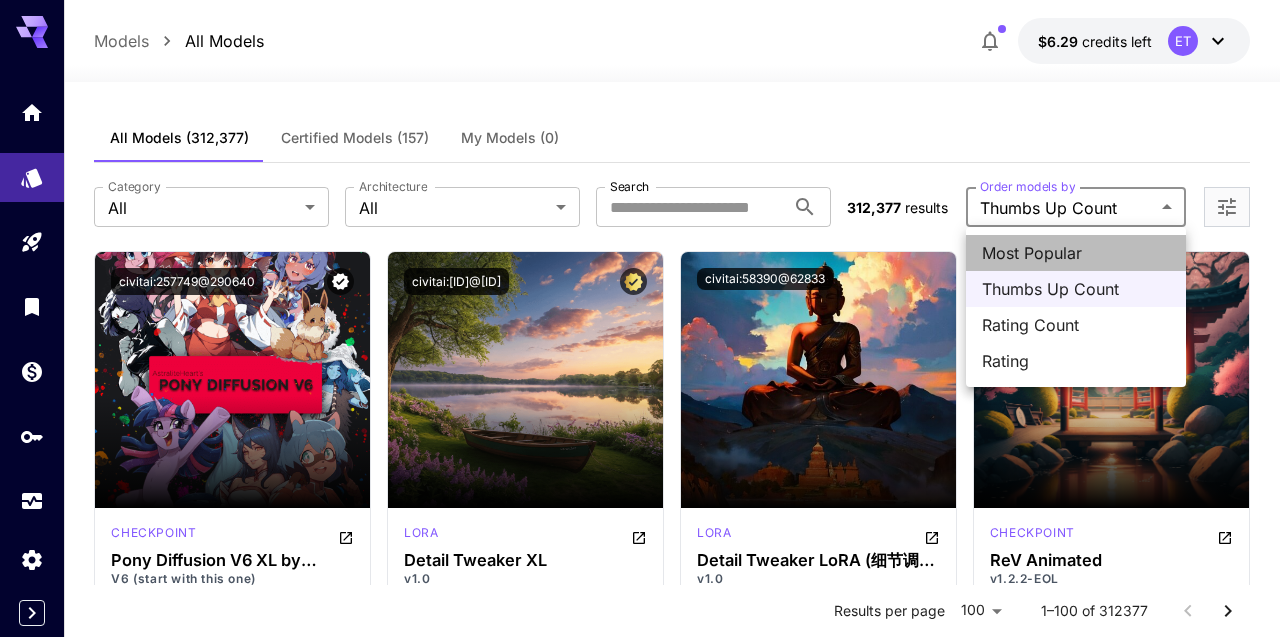 click on "Most Popular" at bounding box center [1076, 253] 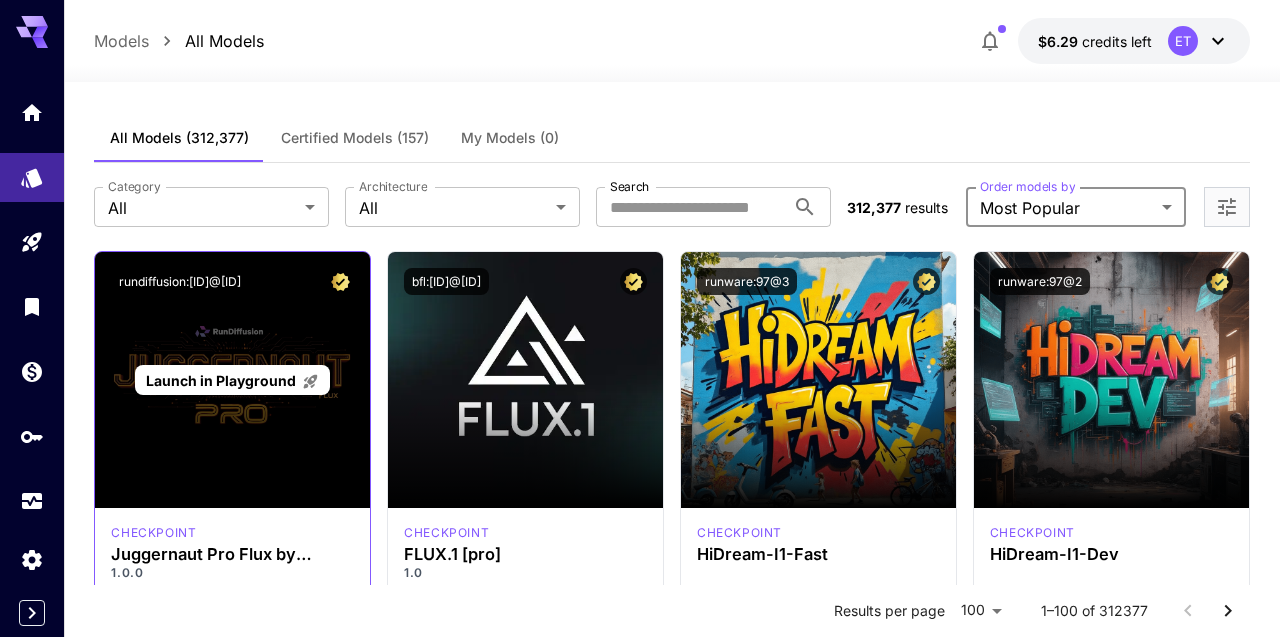 click on "Launch in Playground" at bounding box center [221, 380] 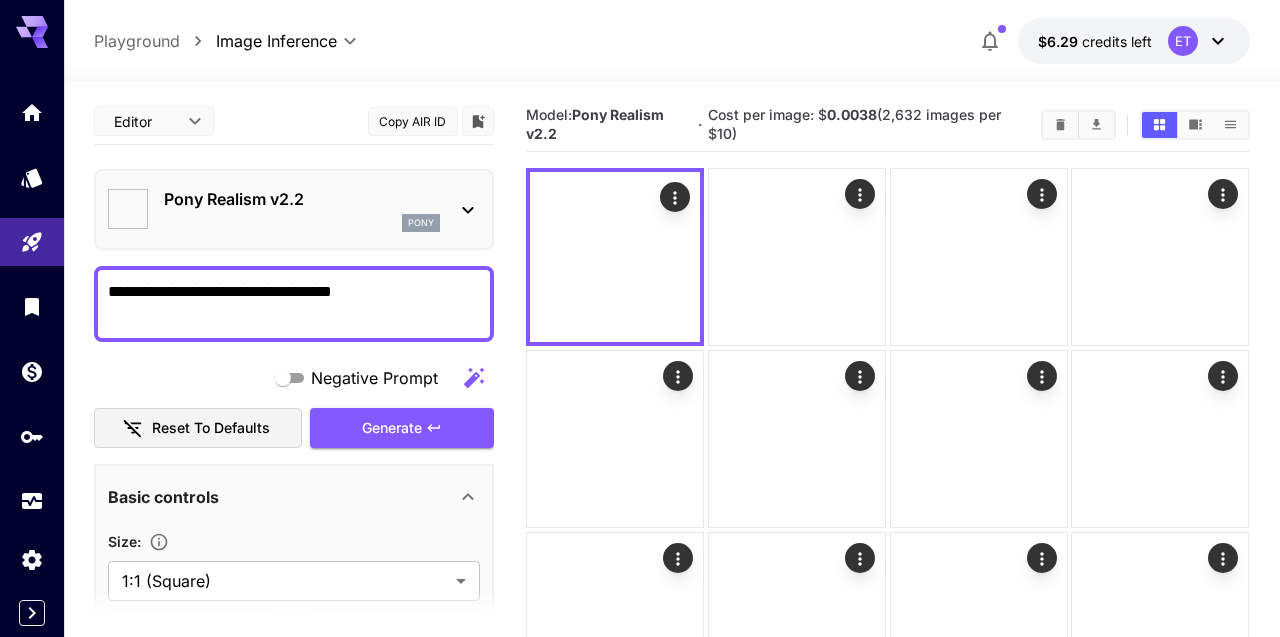 type on "**" 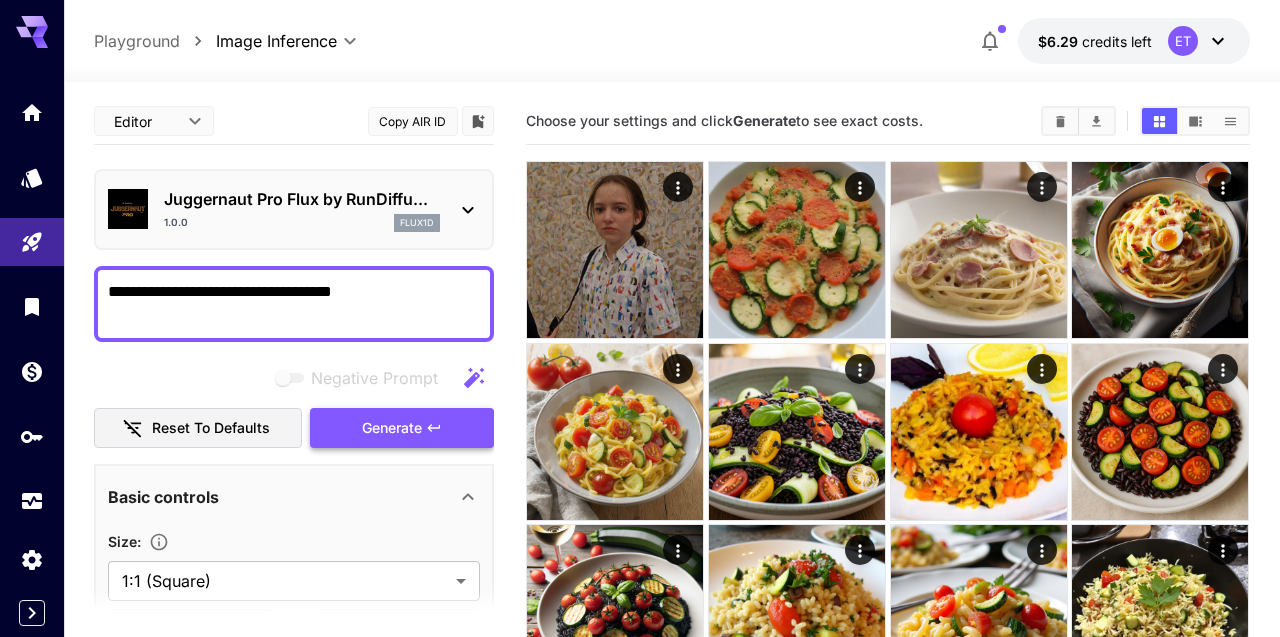 click on "Generate" at bounding box center (392, 428) 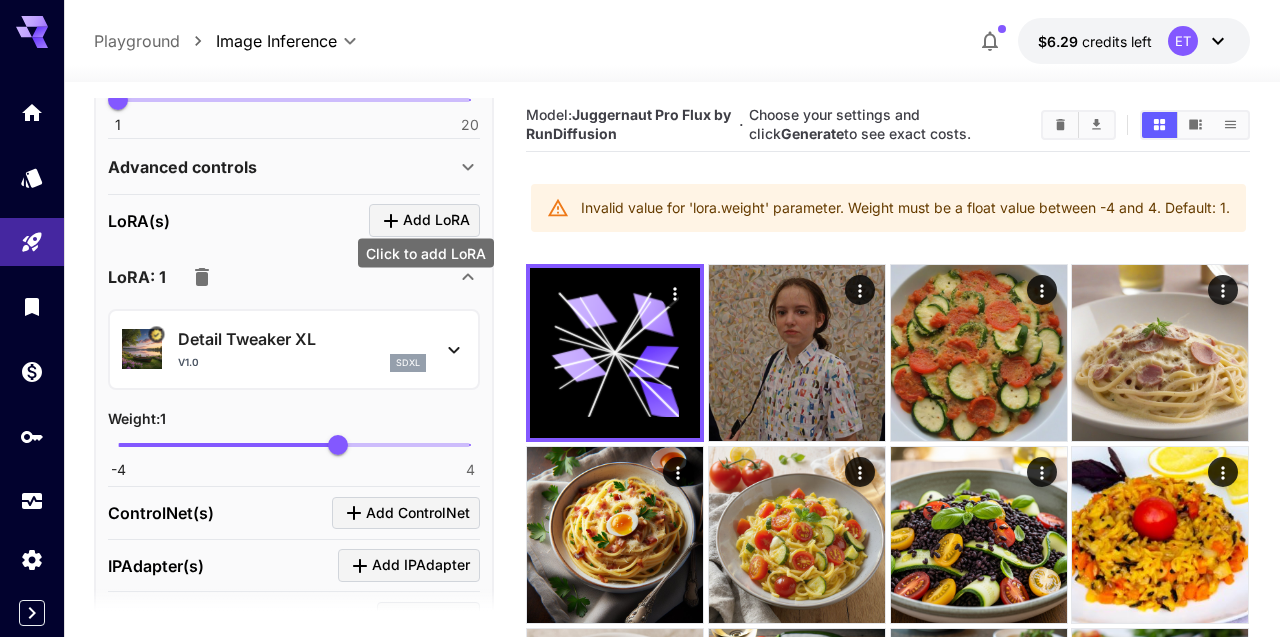 scroll, scrollTop: 708, scrollLeft: 0, axis: vertical 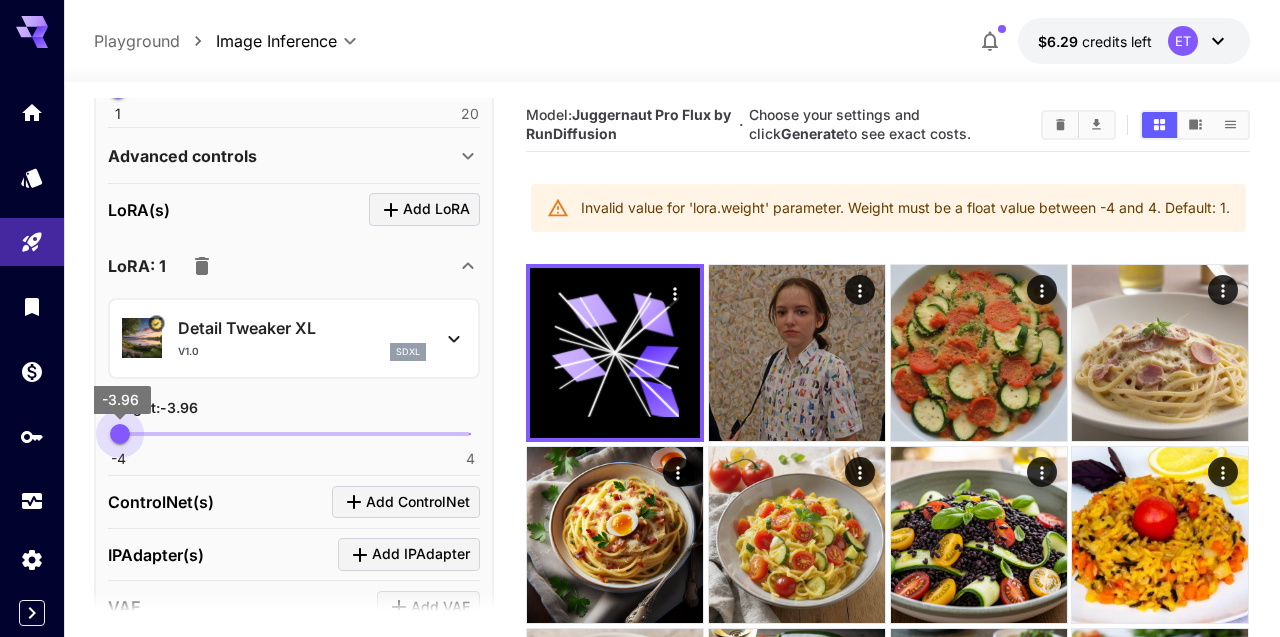 type on "**" 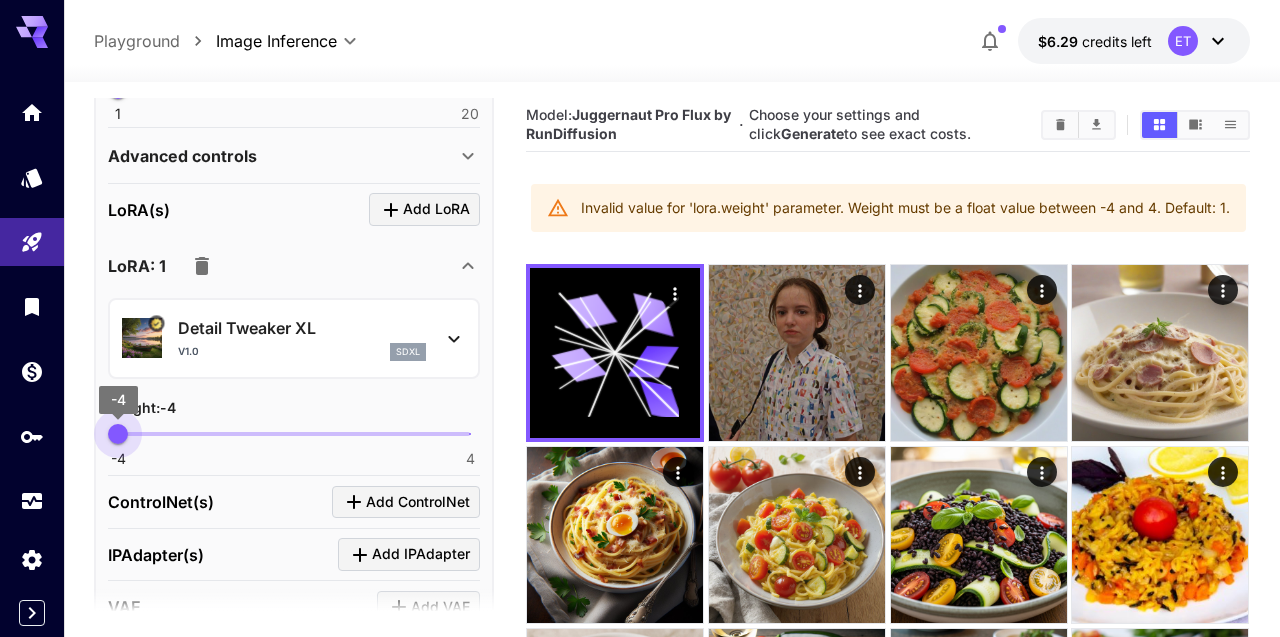 drag, startPoint x: 337, startPoint y: 432, endPoint x: 85, endPoint y: 417, distance: 252.44603 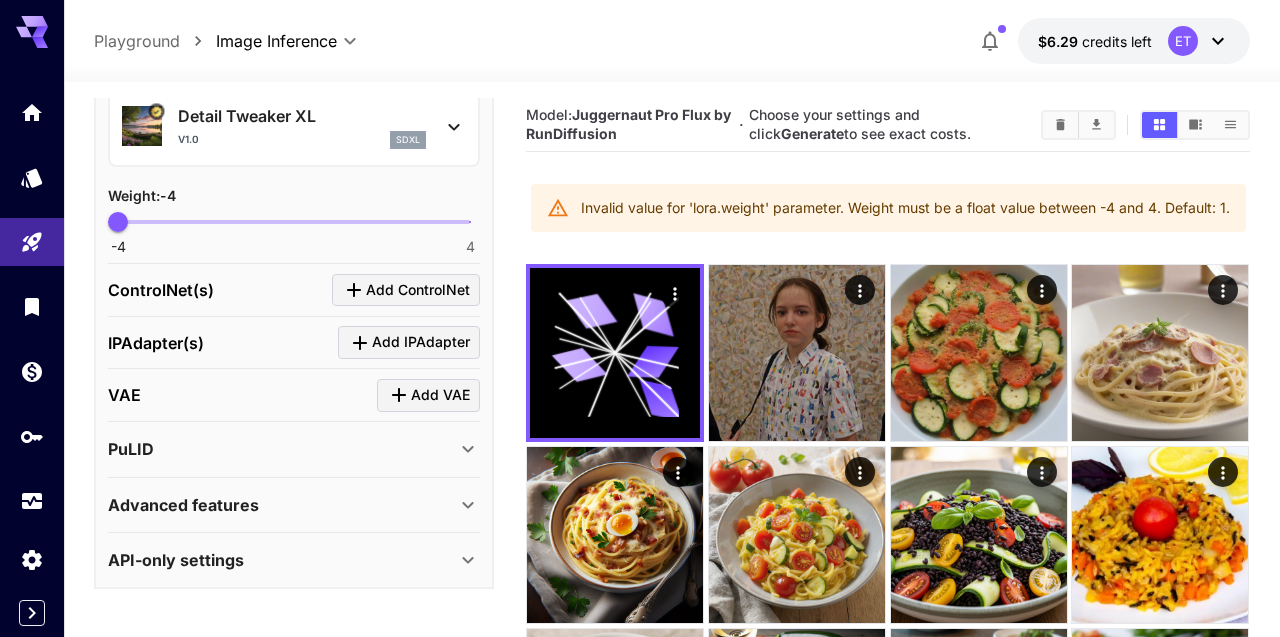 scroll, scrollTop: 925, scrollLeft: 0, axis: vertical 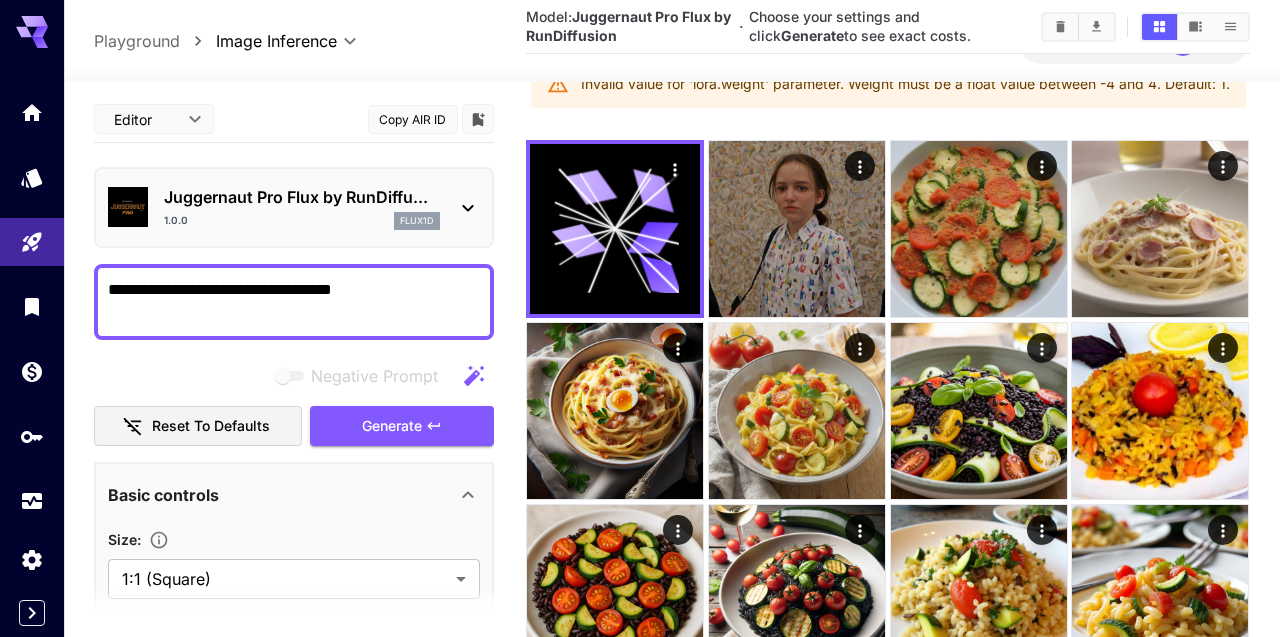 click on "Negative Prompt Reset to defaults Generate" at bounding box center [294, 401] 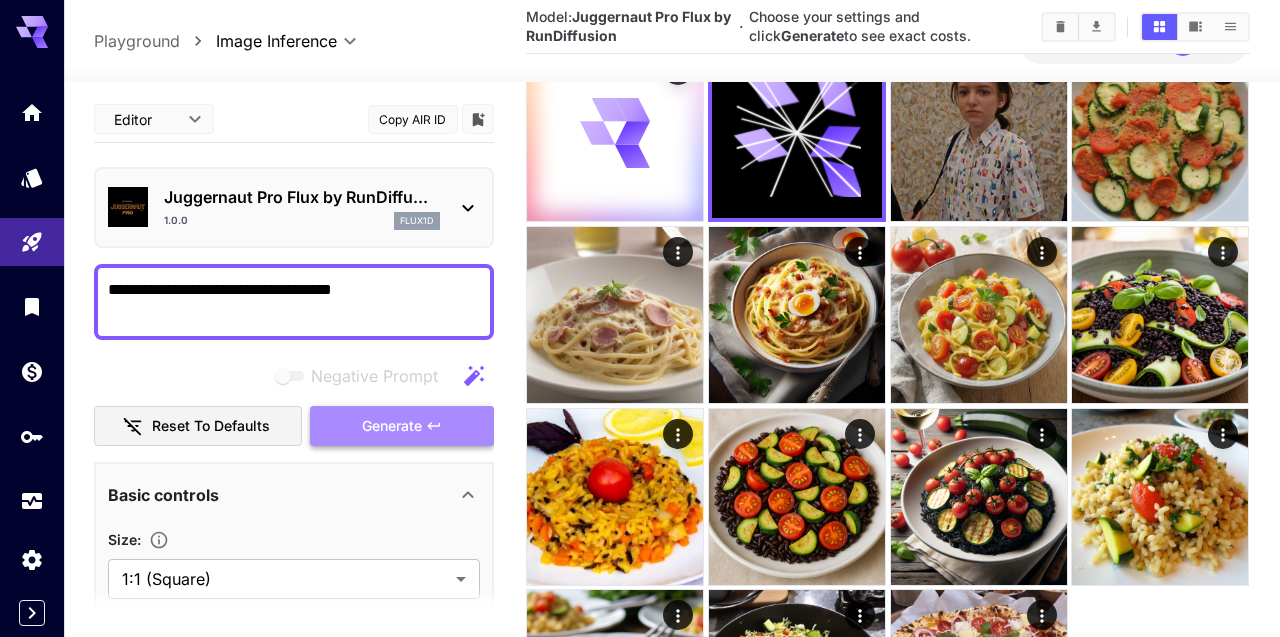 click on "Generate" at bounding box center [392, 426] 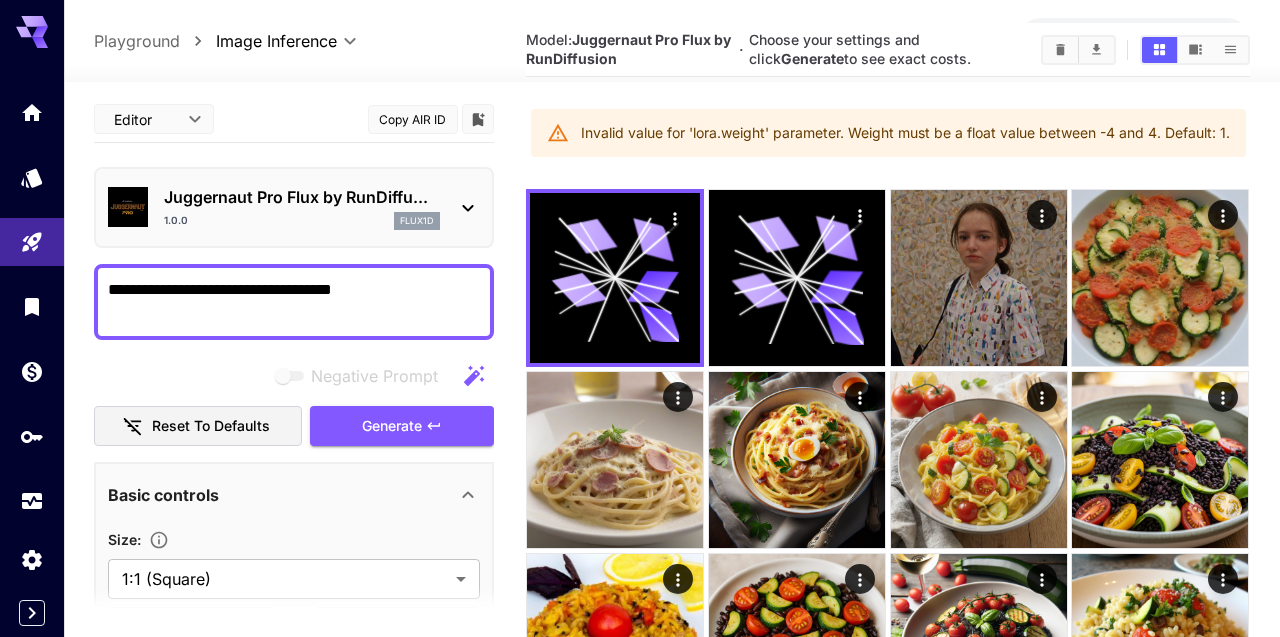 scroll, scrollTop: 62, scrollLeft: 0, axis: vertical 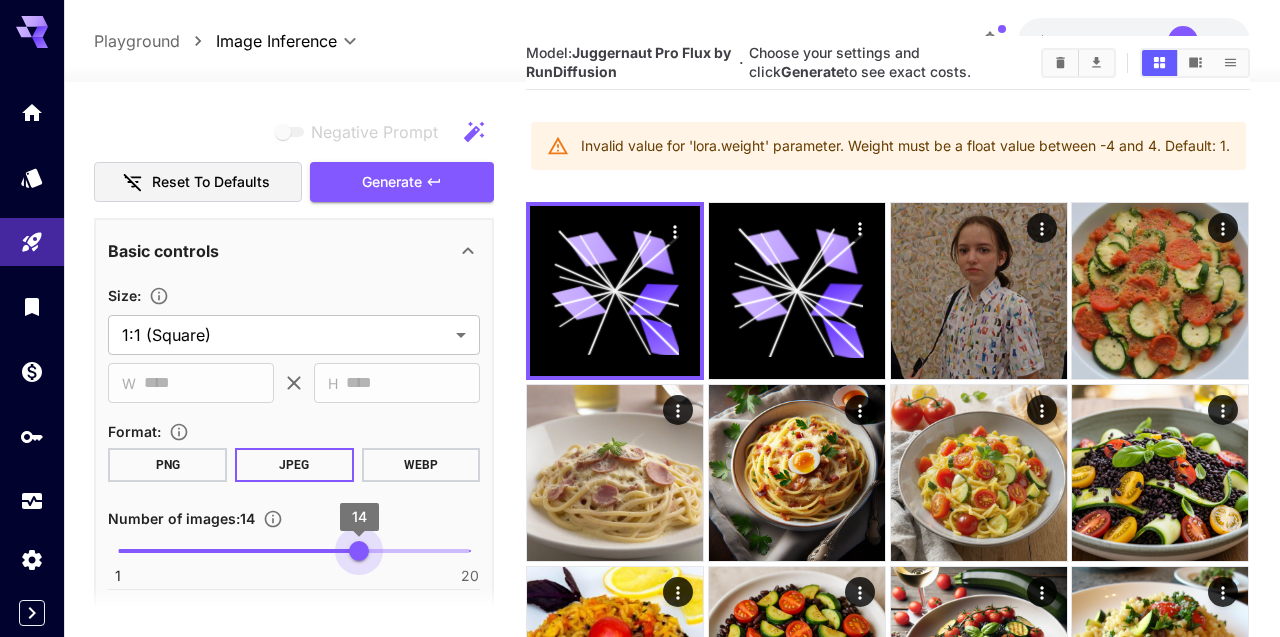 type on "*" 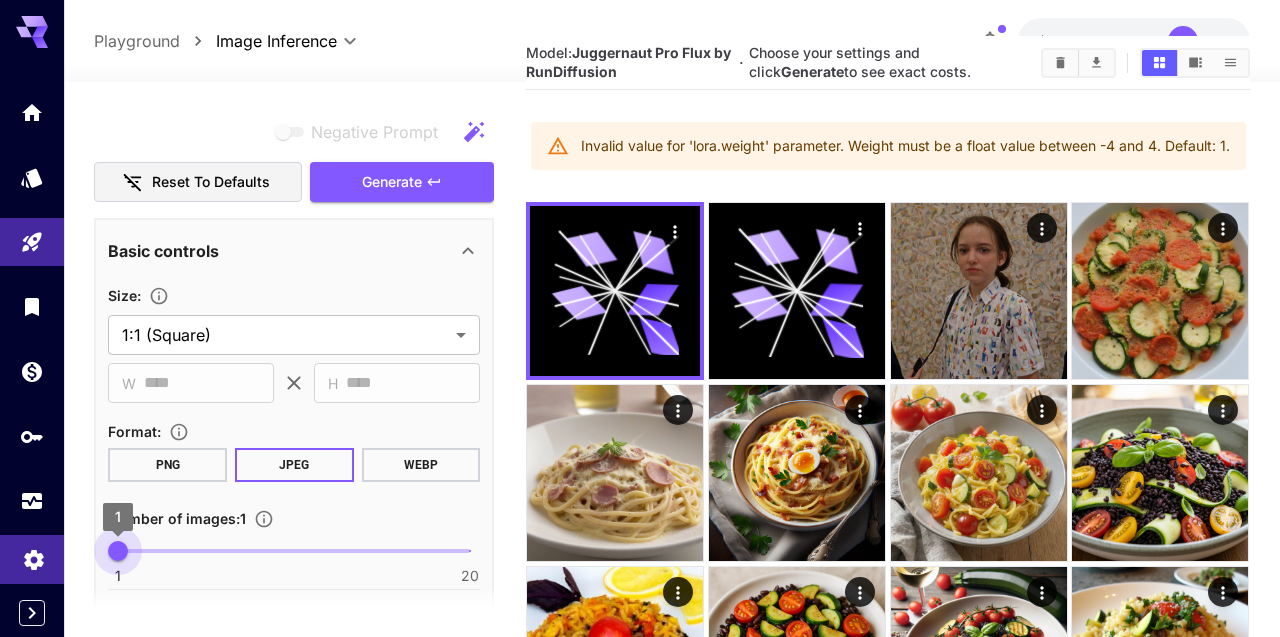 drag, startPoint x: 116, startPoint y: 556, endPoint x: 0, endPoint y: 565, distance: 116.34862 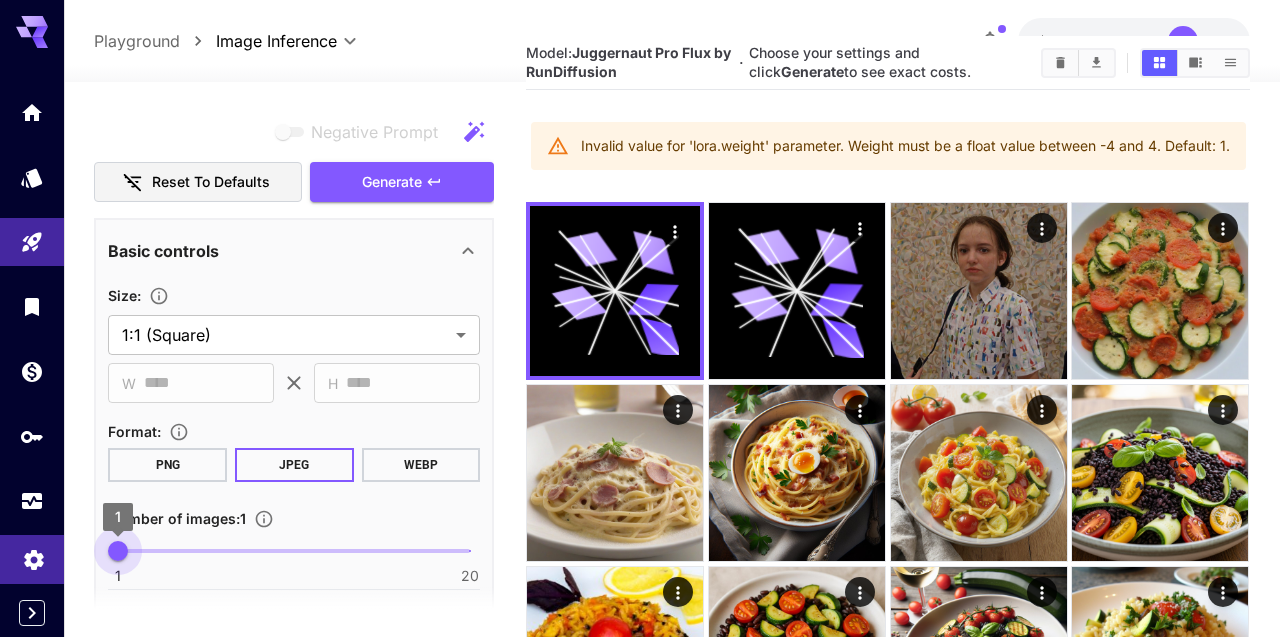 click on "**********" at bounding box center [640, 462] 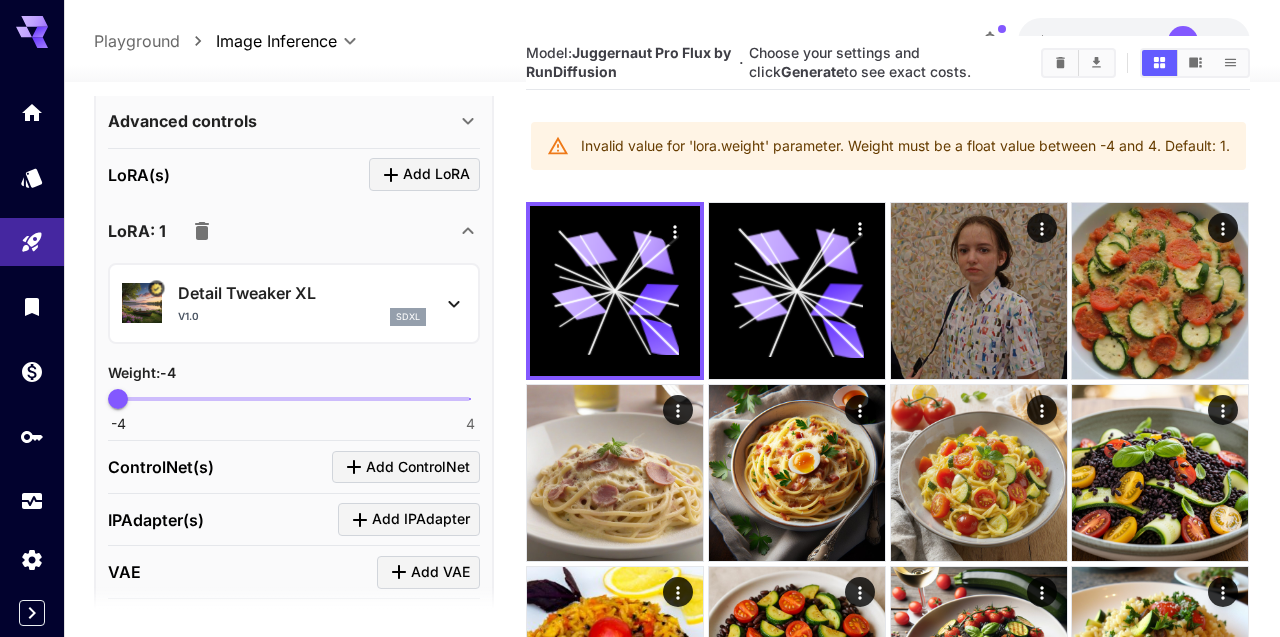 scroll, scrollTop: 753, scrollLeft: 0, axis: vertical 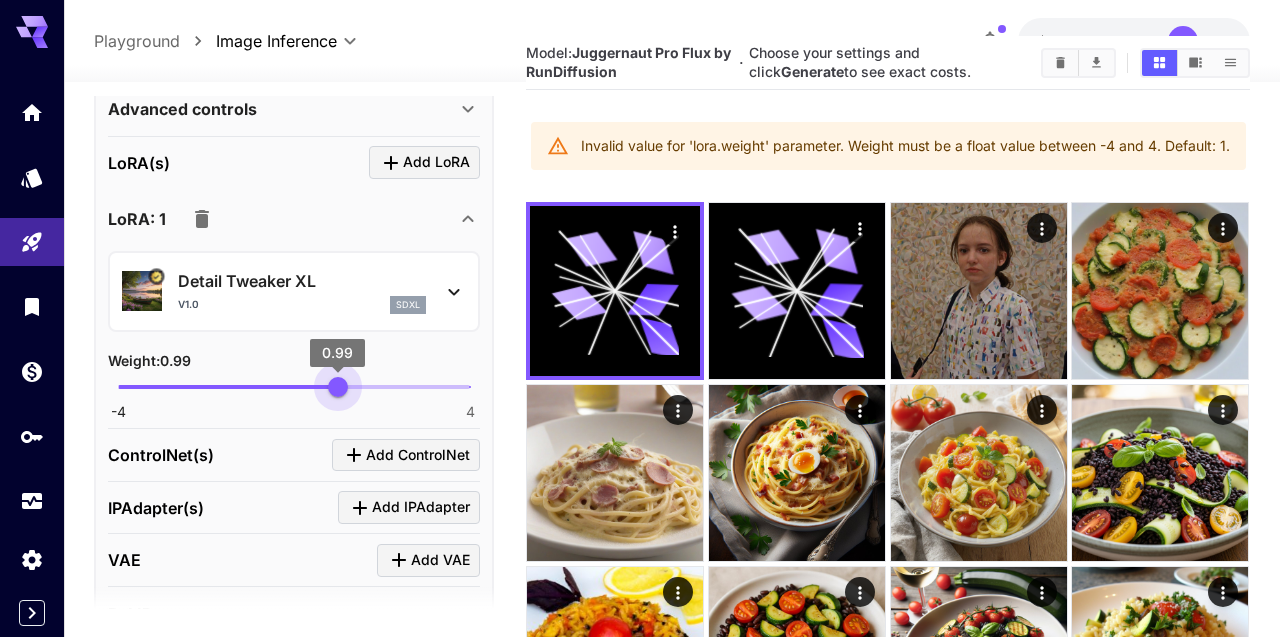 type on "****" 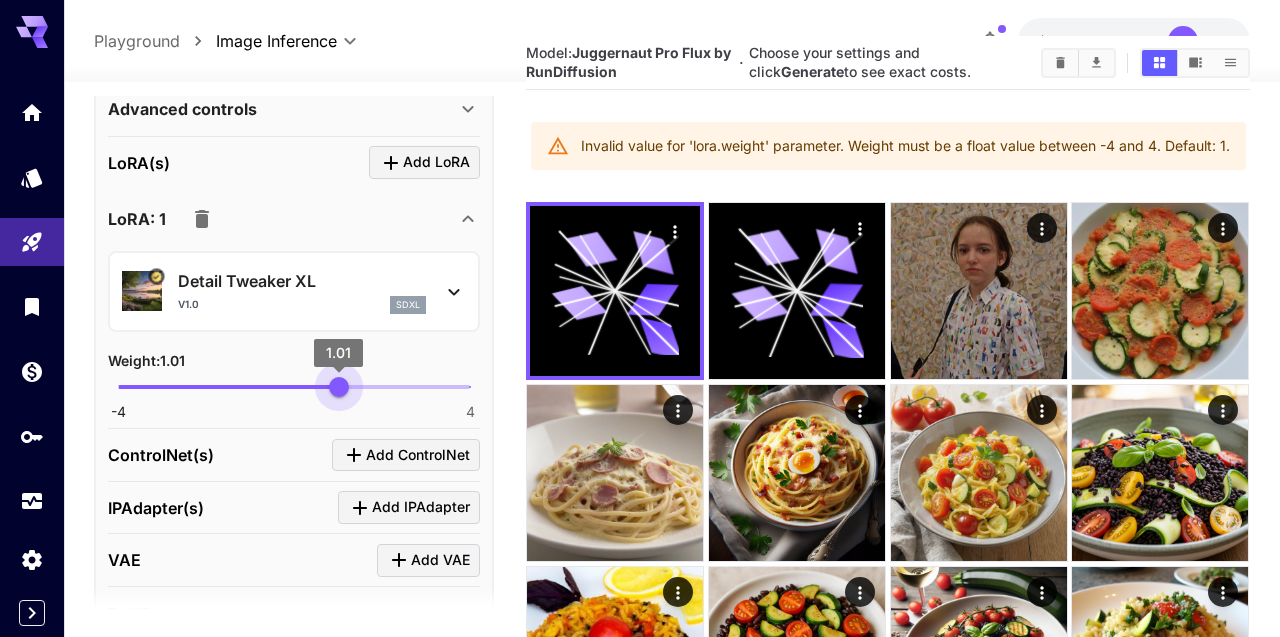 drag, startPoint x: 127, startPoint y: 381, endPoint x: 339, endPoint y: 399, distance: 212.76277 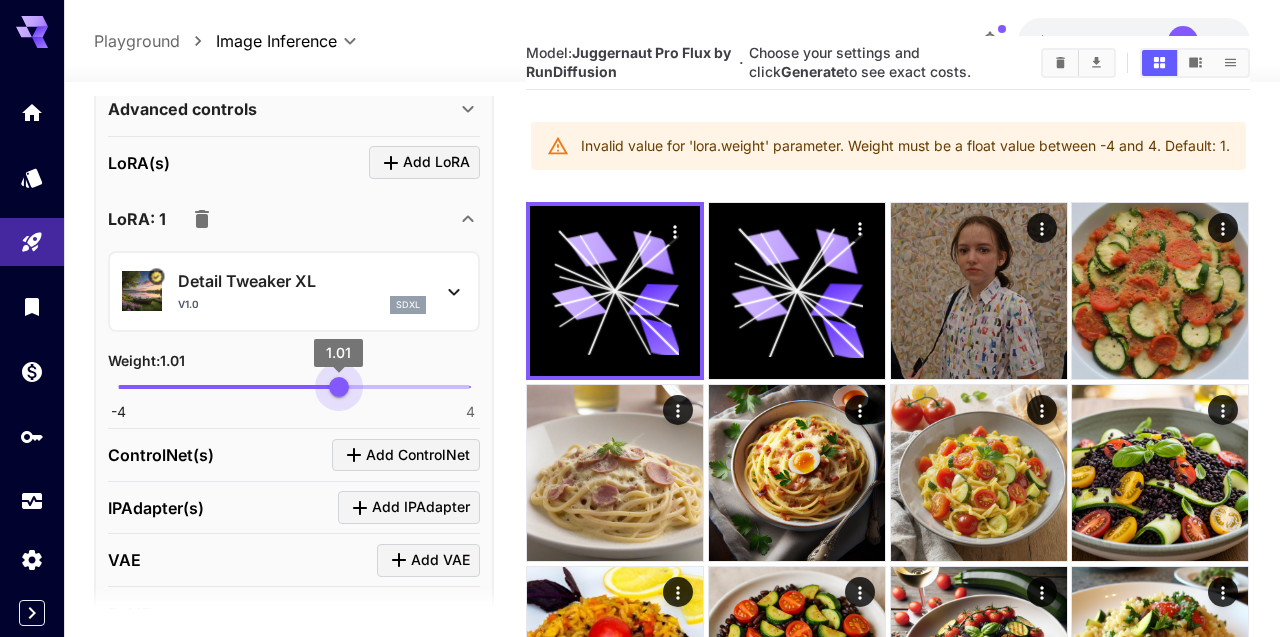 click on "1.01" at bounding box center (339, 387) 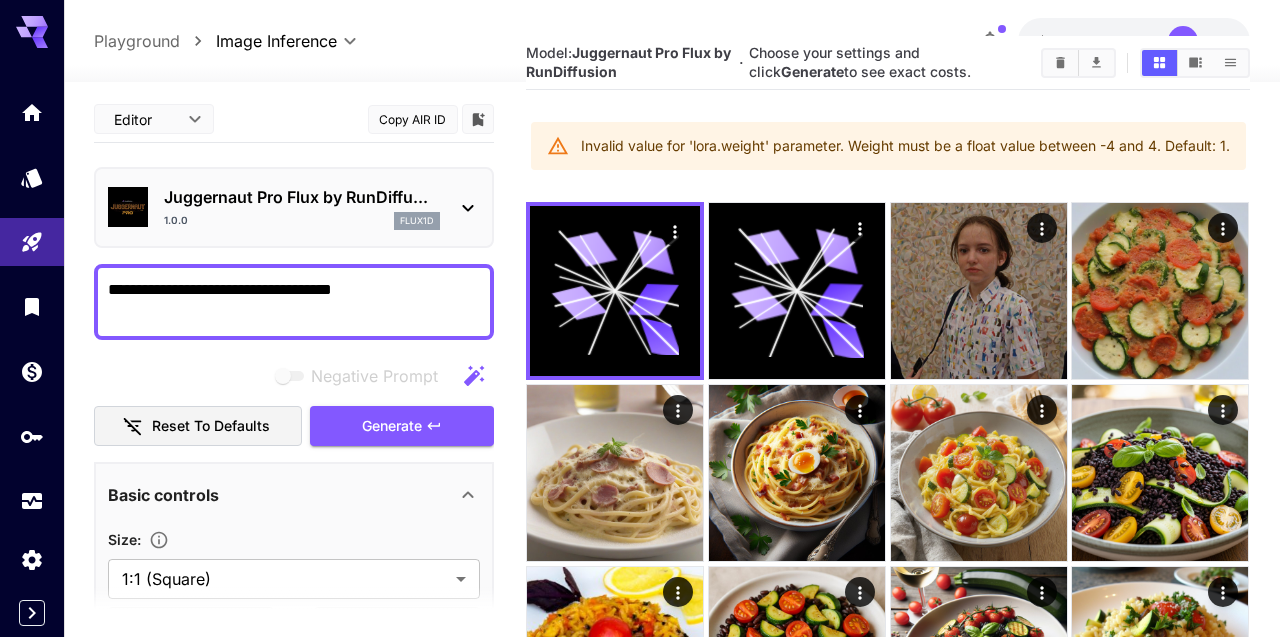 scroll, scrollTop: 0, scrollLeft: 0, axis: both 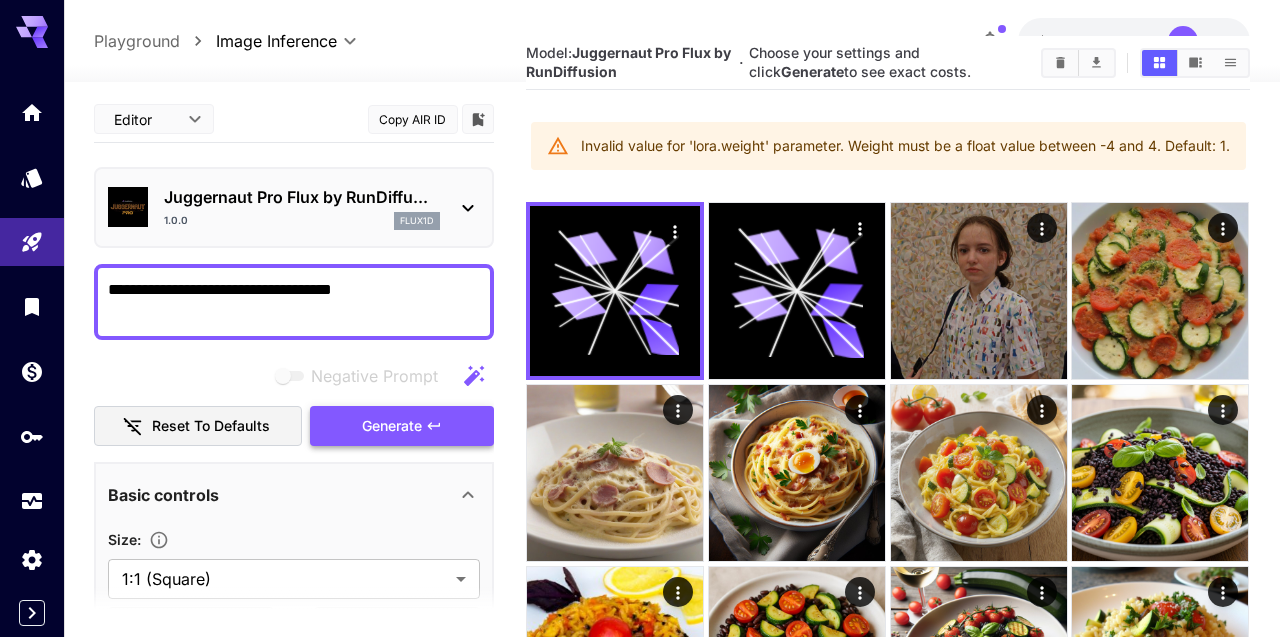 click on "Generate" at bounding box center (392, 426) 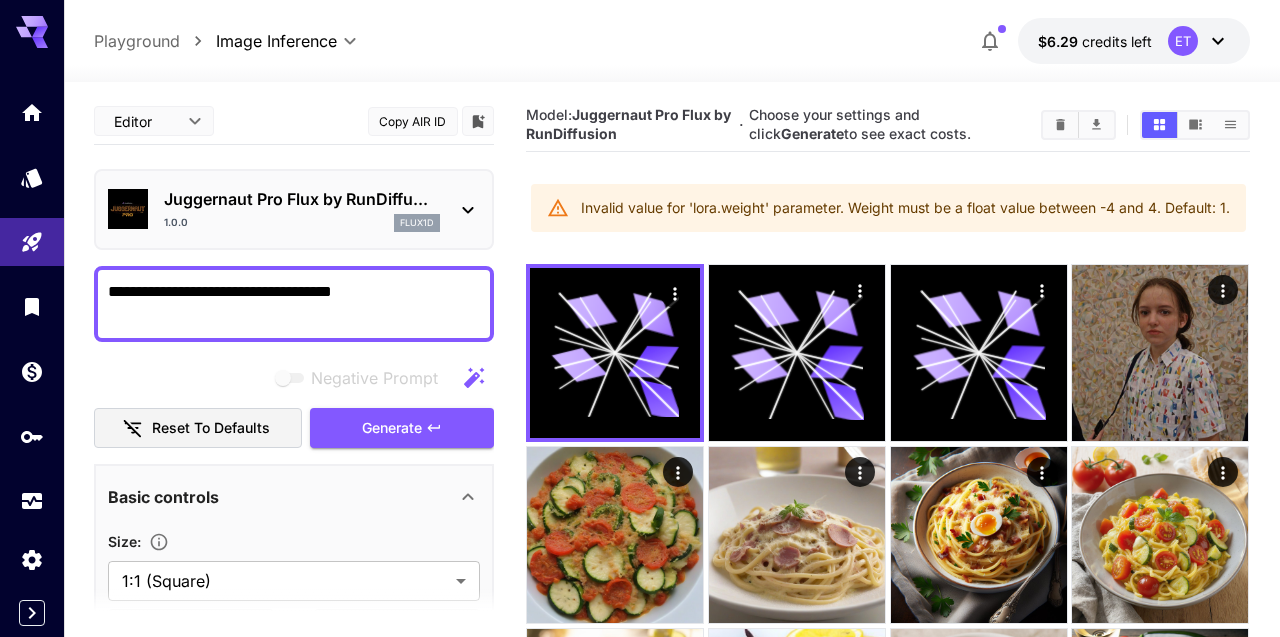 scroll, scrollTop: 0, scrollLeft: 0, axis: both 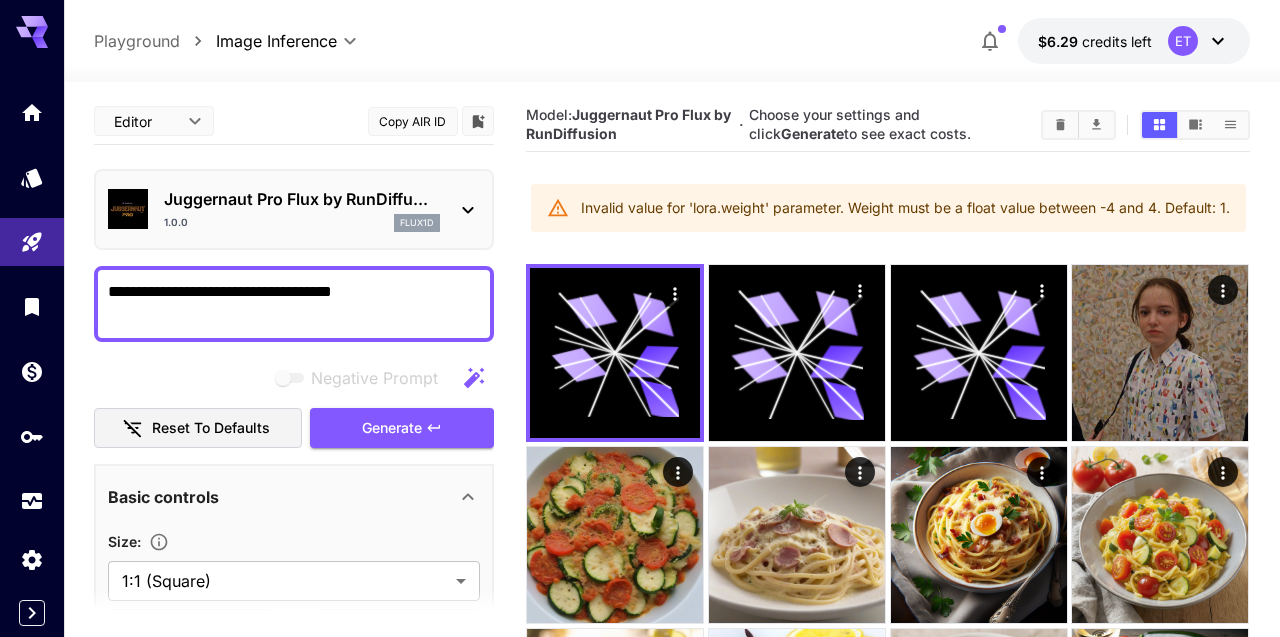 click on "Juggernaut Pro Flux by RunDiffu... 1.0.0 flux1d" at bounding box center (294, 209) 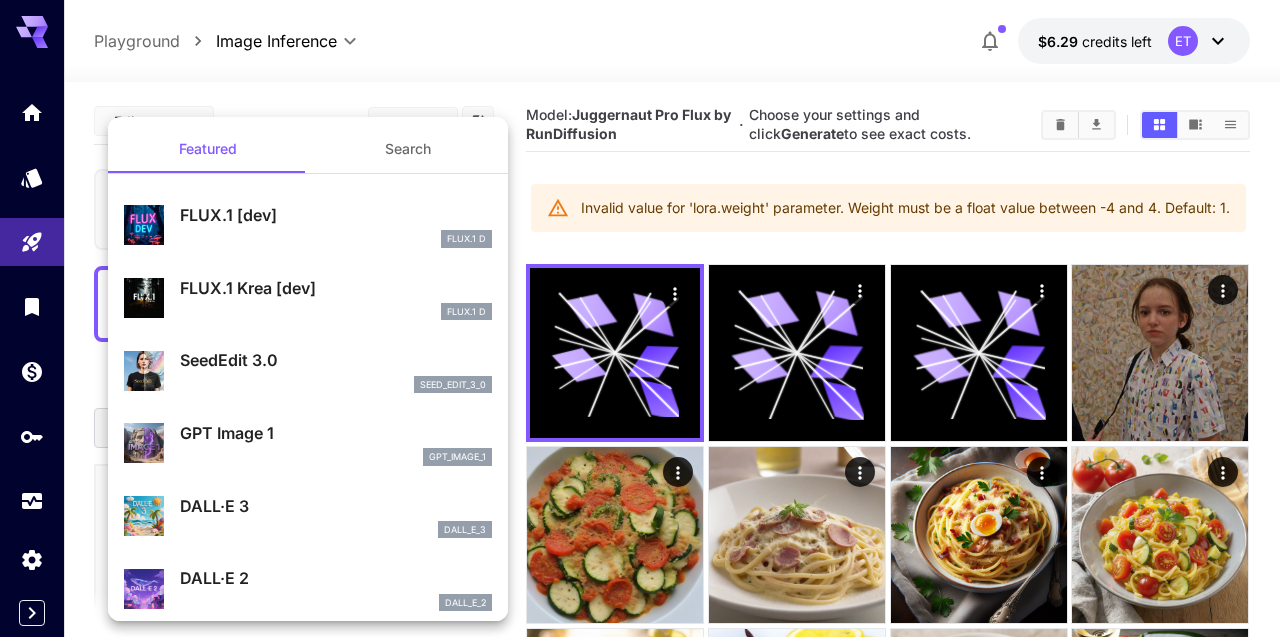 click at bounding box center [640, 318] 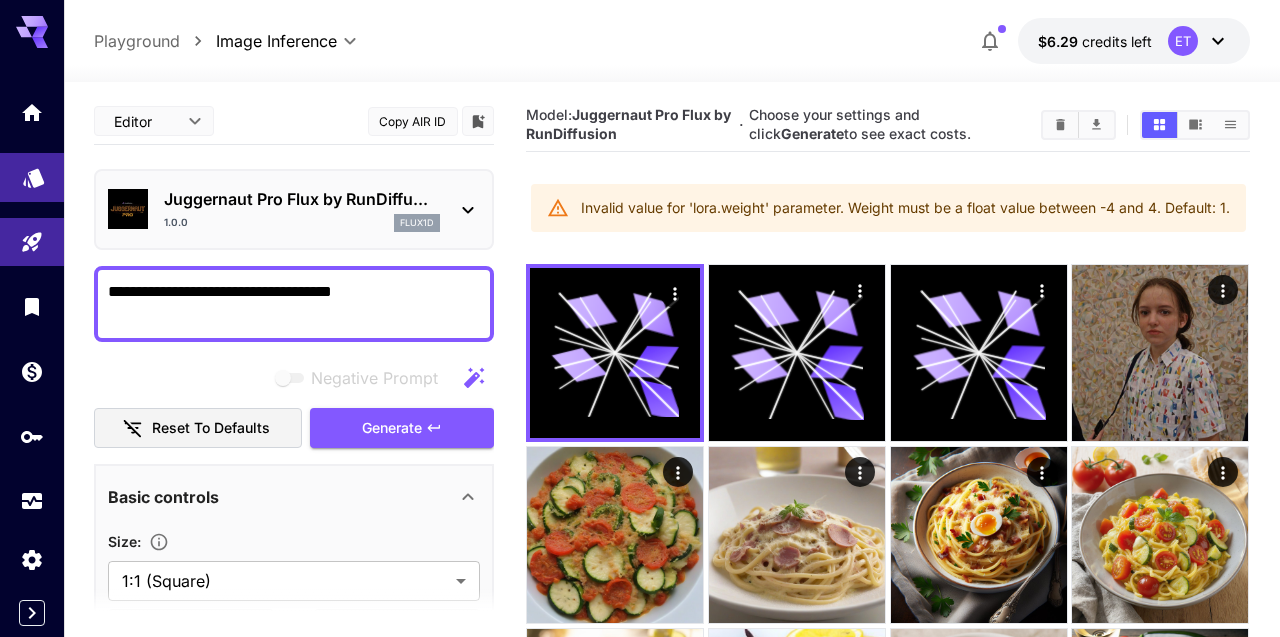 click at bounding box center [32, 177] 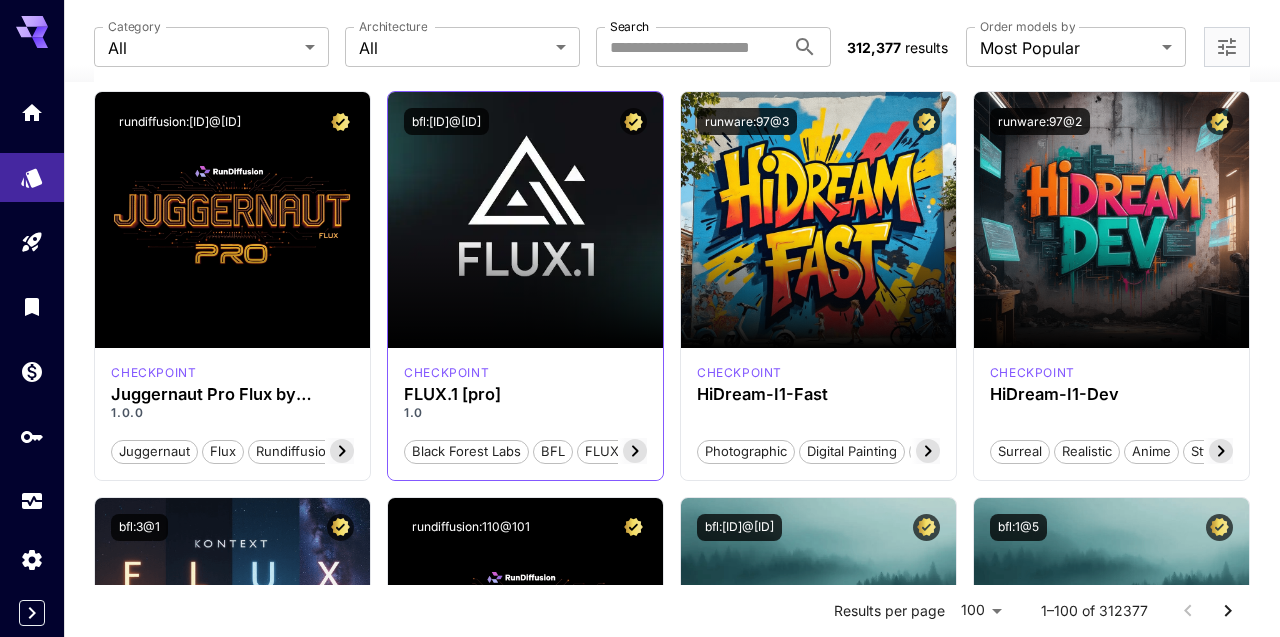 scroll, scrollTop: 170, scrollLeft: 0, axis: vertical 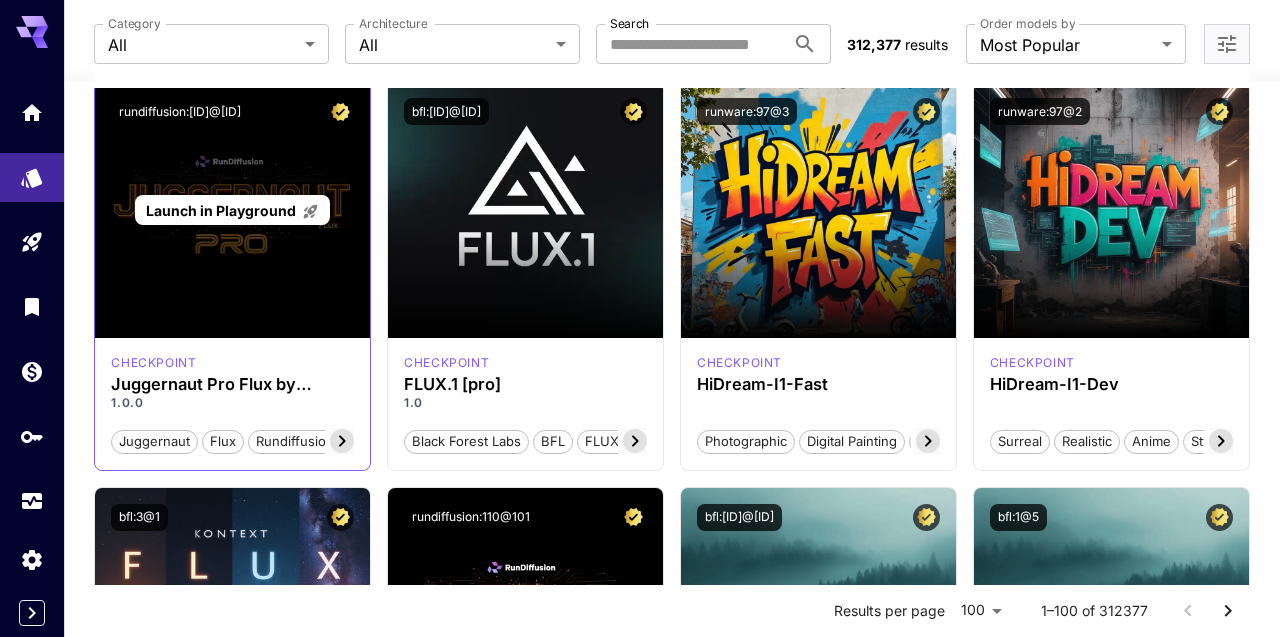 click on "Launch in Playground" at bounding box center (221, 210) 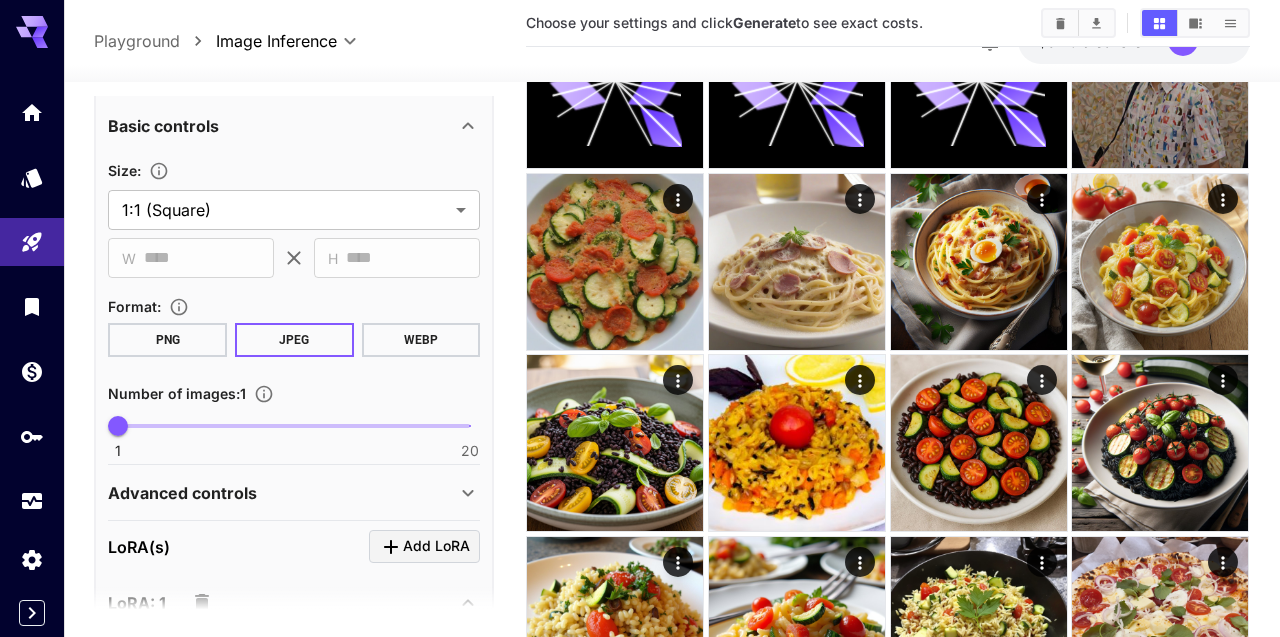 scroll, scrollTop: 306, scrollLeft: 0, axis: vertical 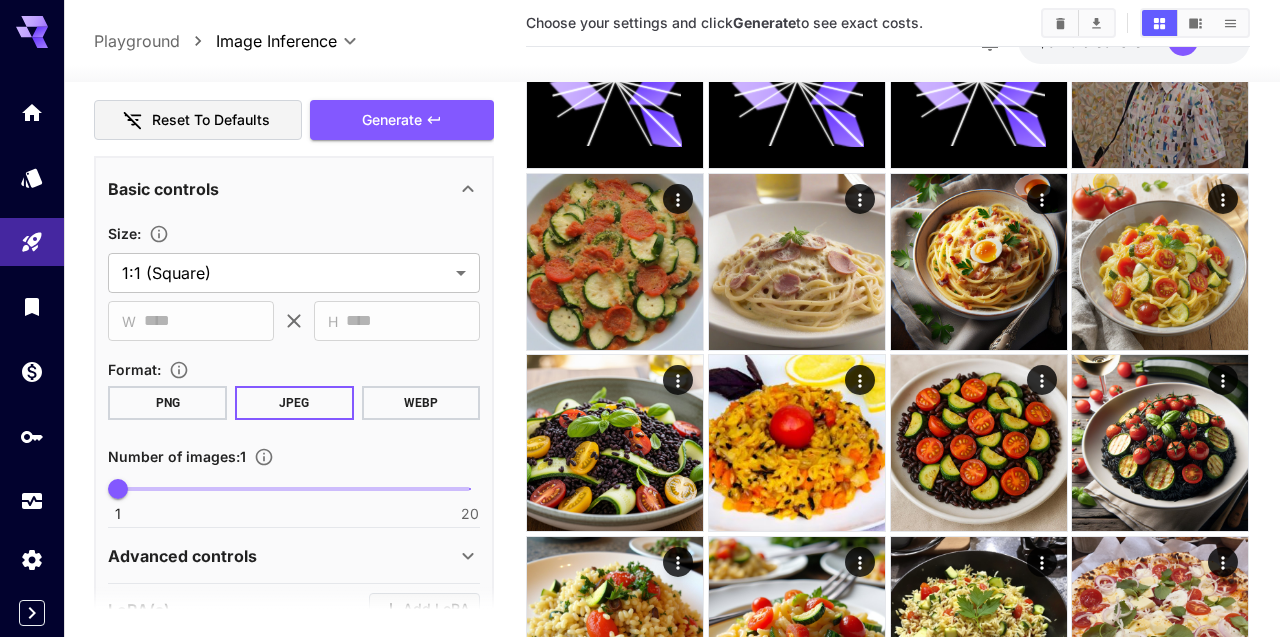 click on "Reset to defaults" at bounding box center [198, 120] 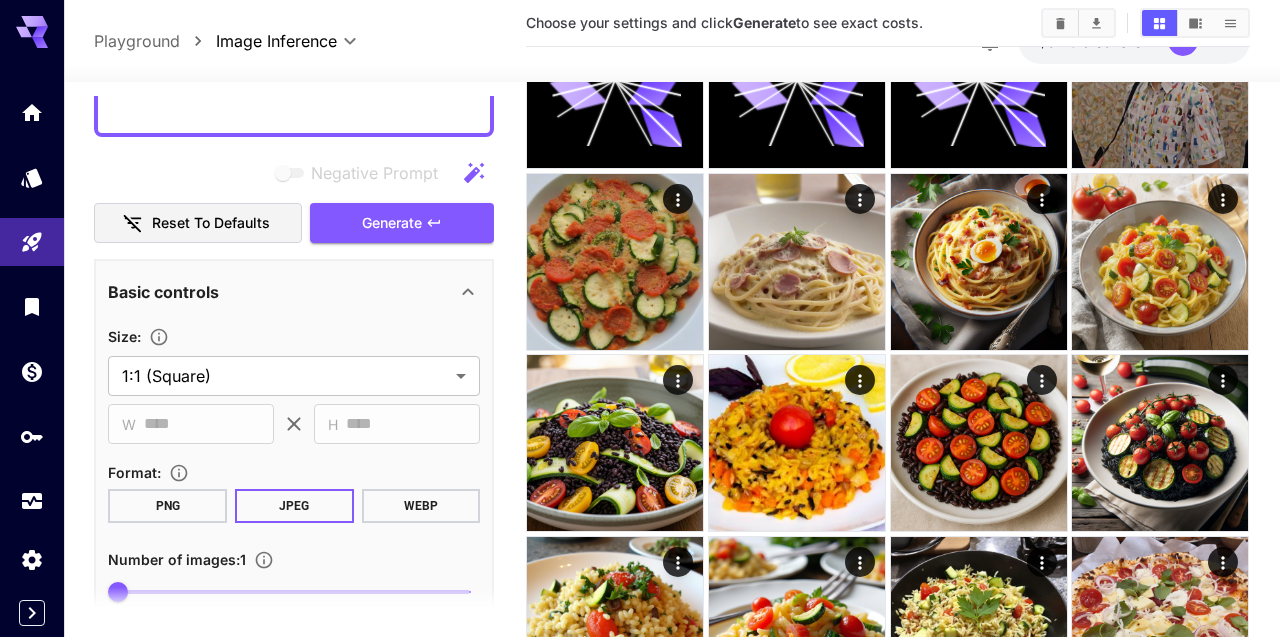 scroll, scrollTop: 89, scrollLeft: 0, axis: vertical 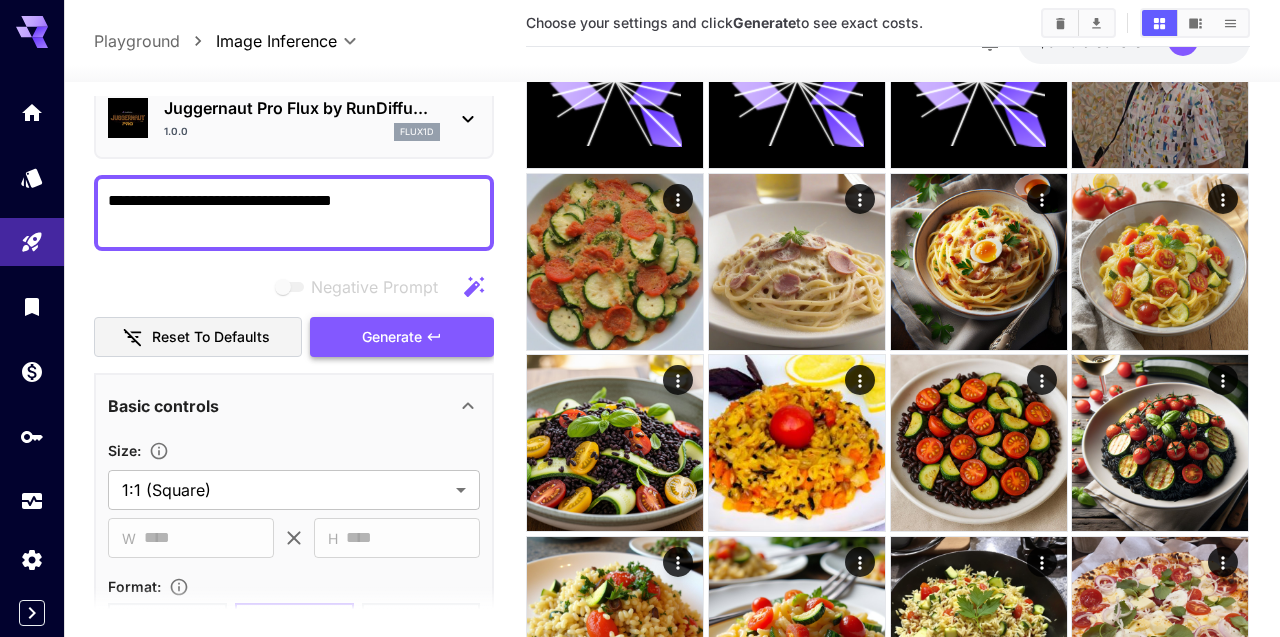 click on "Generate" at bounding box center (392, 337) 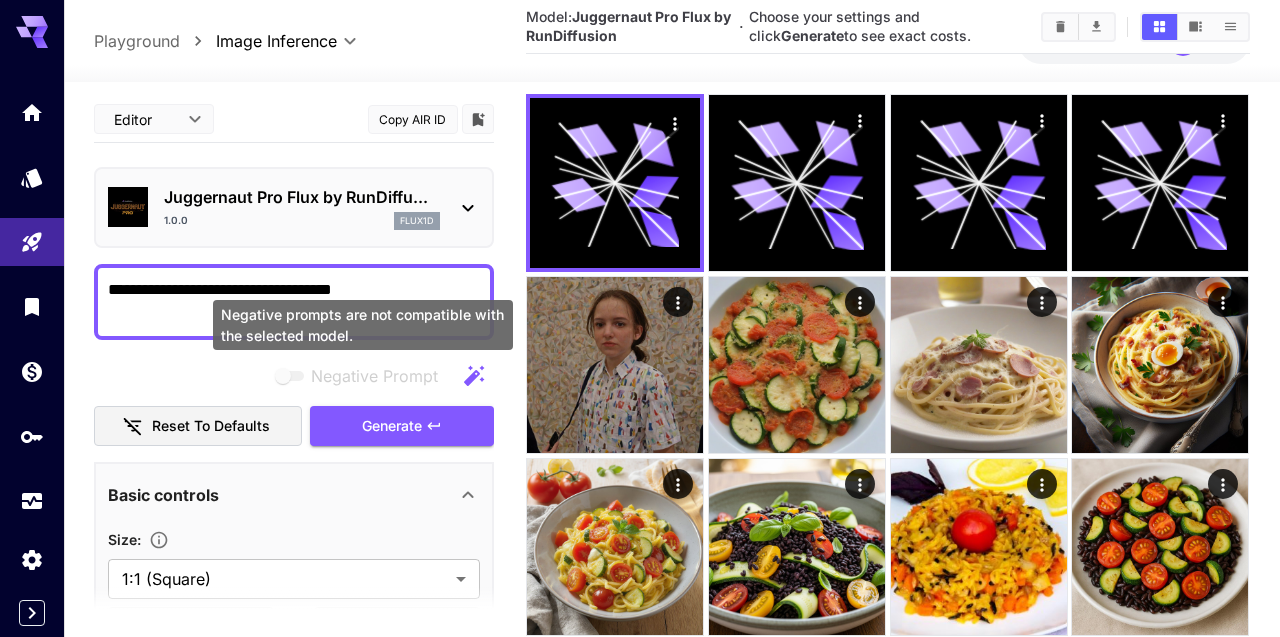 scroll, scrollTop: 0, scrollLeft: 0, axis: both 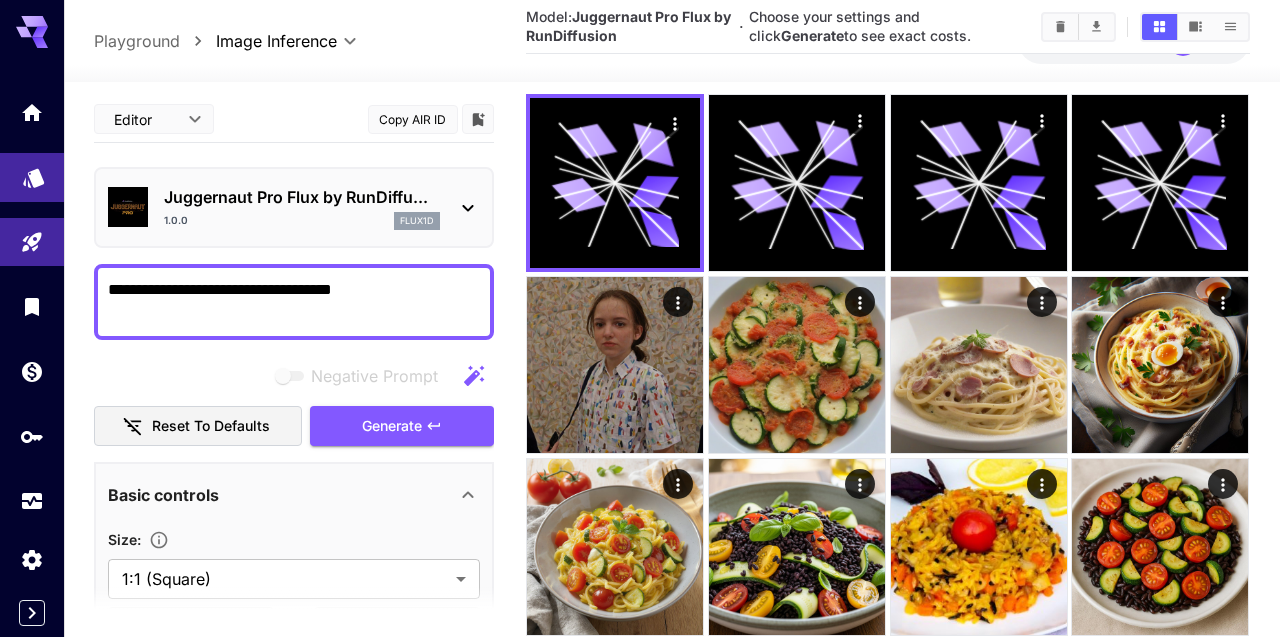 click at bounding box center [32, 177] 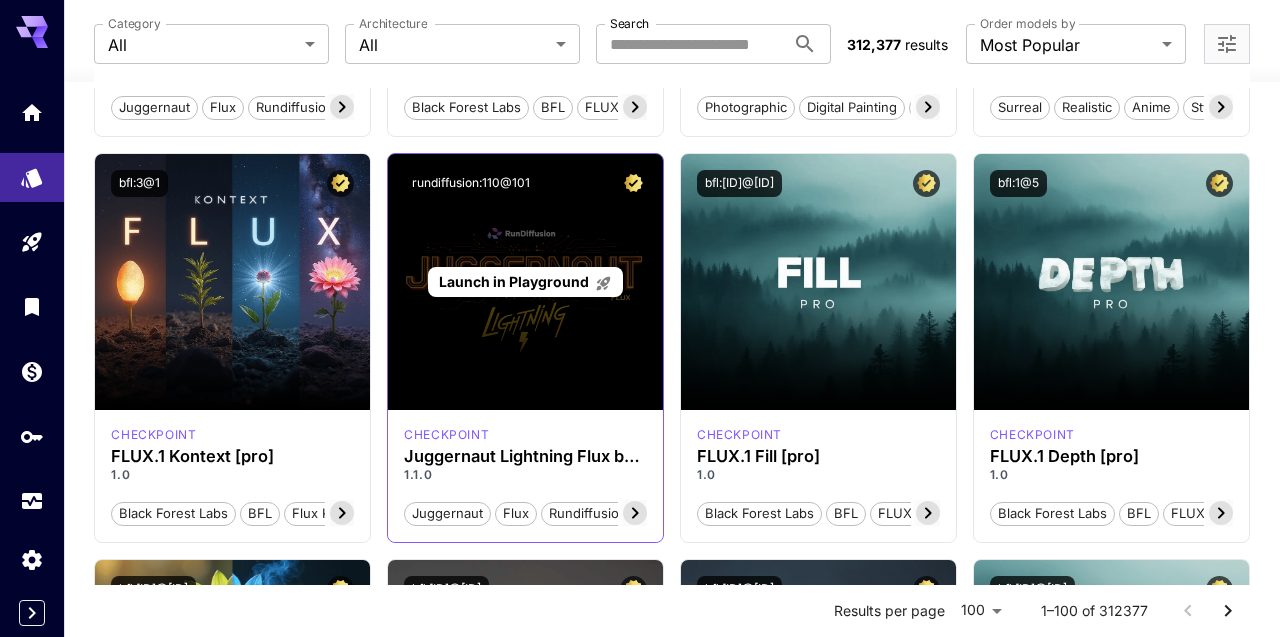 scroll, scrollTop: 516, scrollLeft: 0, axis: vertical 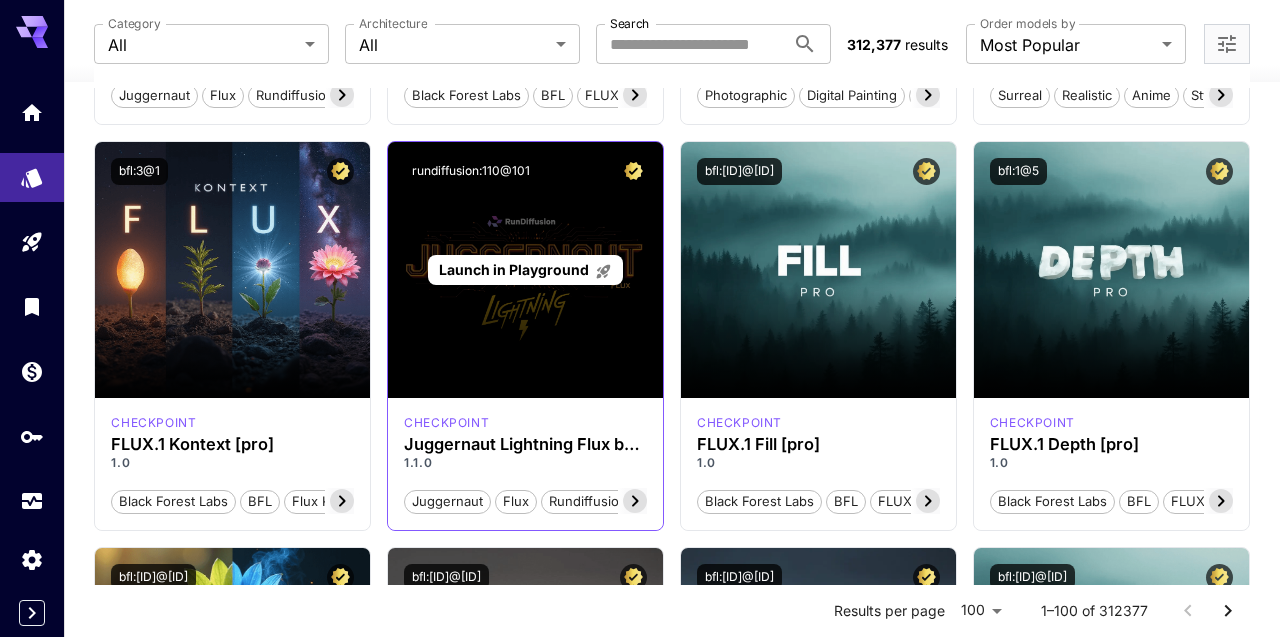 click on "Launch in Playground" at bounding box center (514, 269) 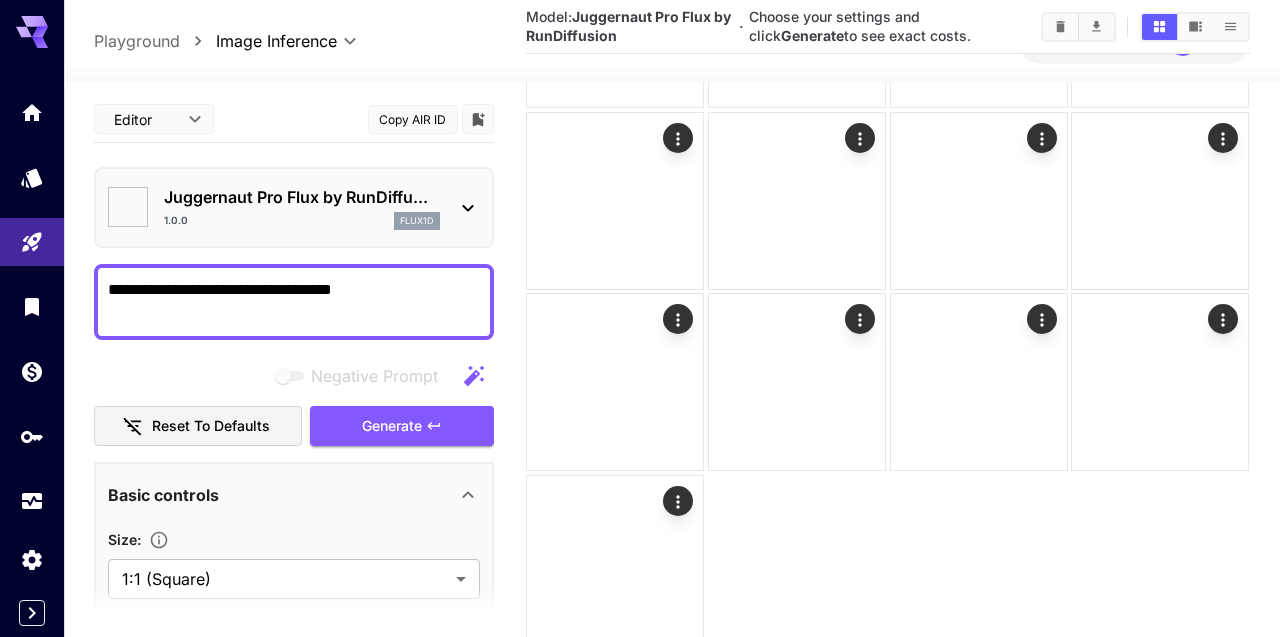 type on "*" 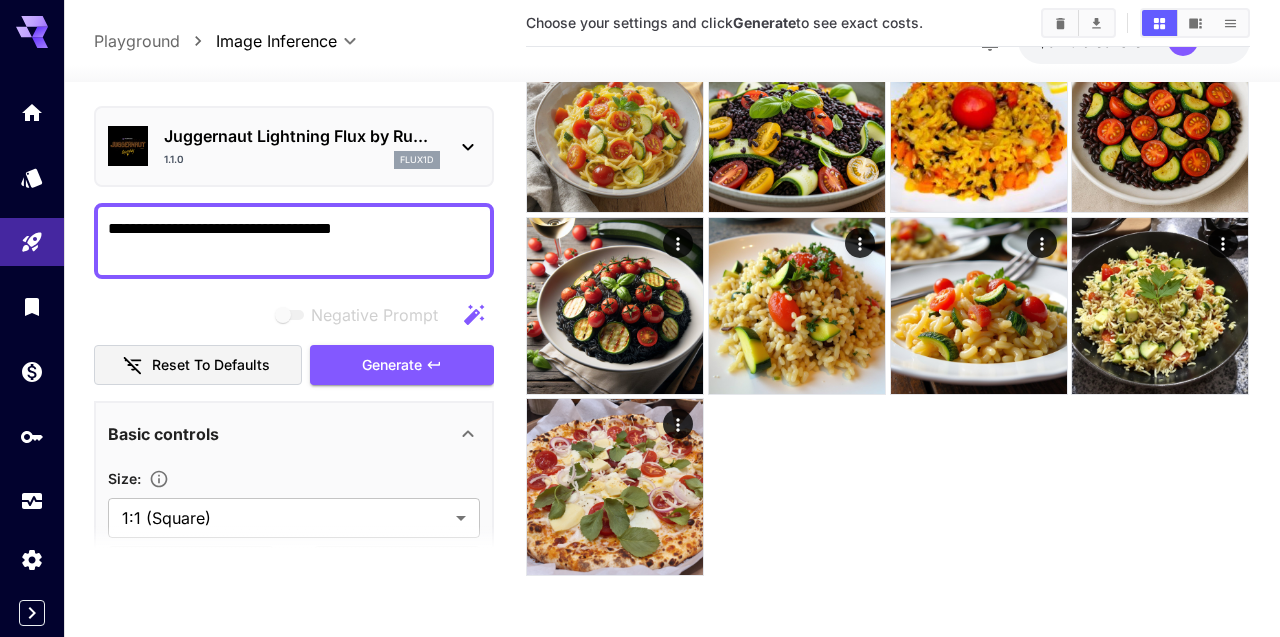 scroll, scrollTop: 489, scrollLeft: 0, axis: vertical 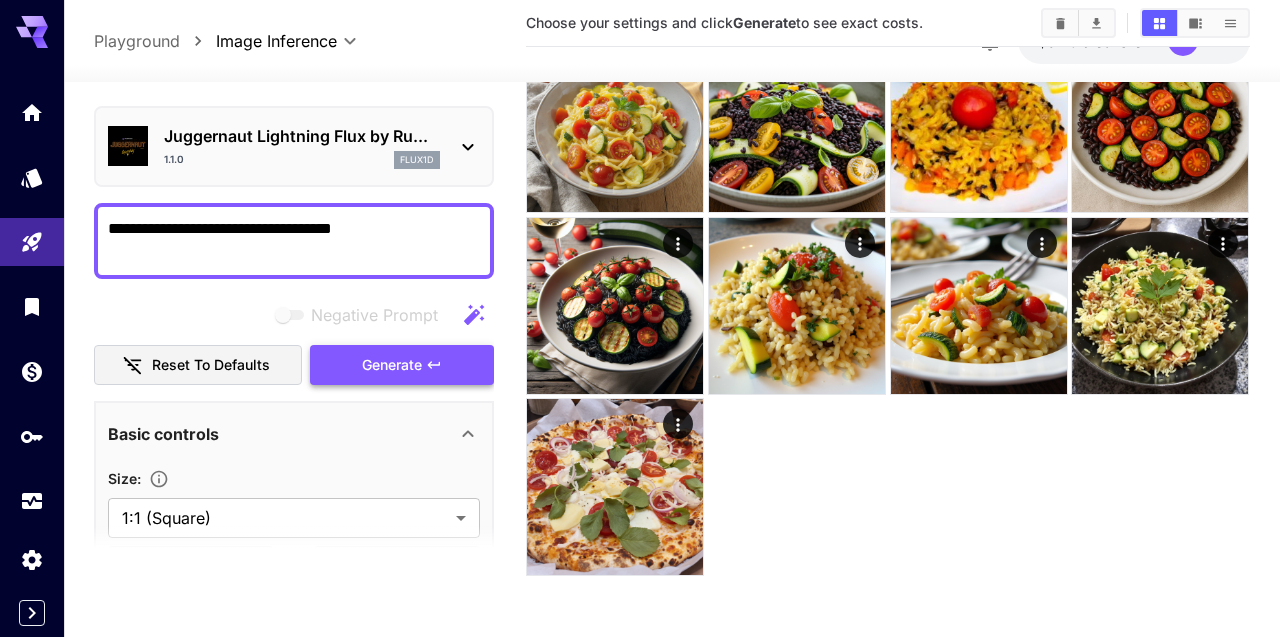 click on "Generate" at bounding box center (402, 365) 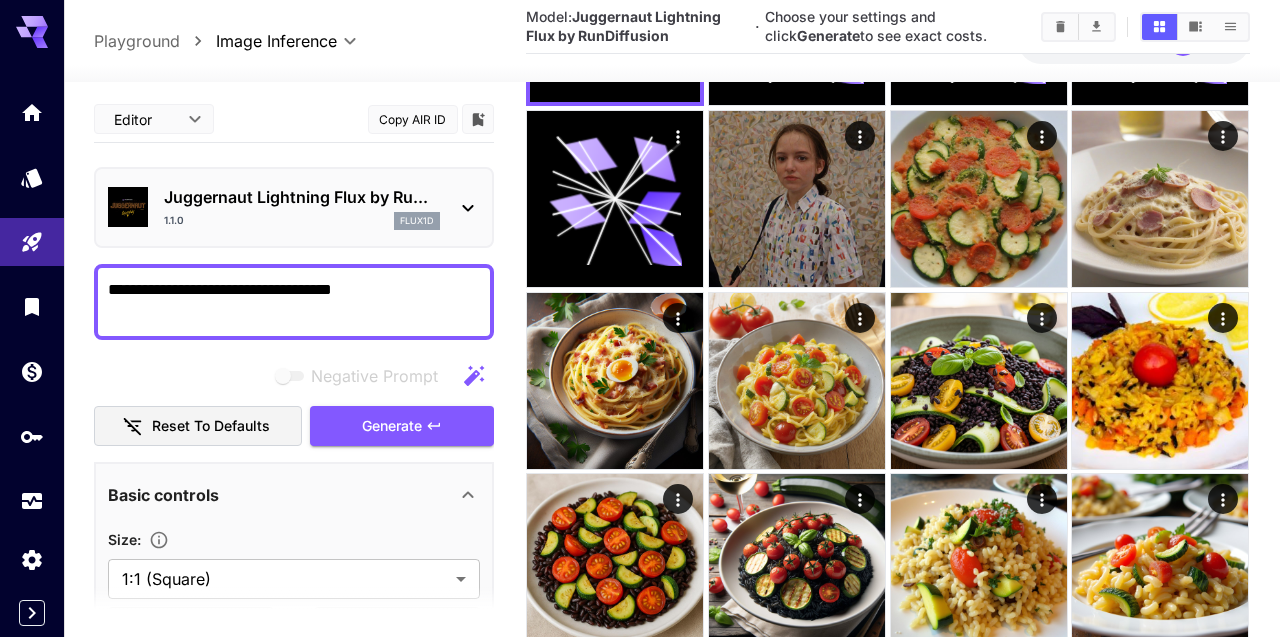scroll, scrollTop: 108, scrollLeft: 0, axis: vertical 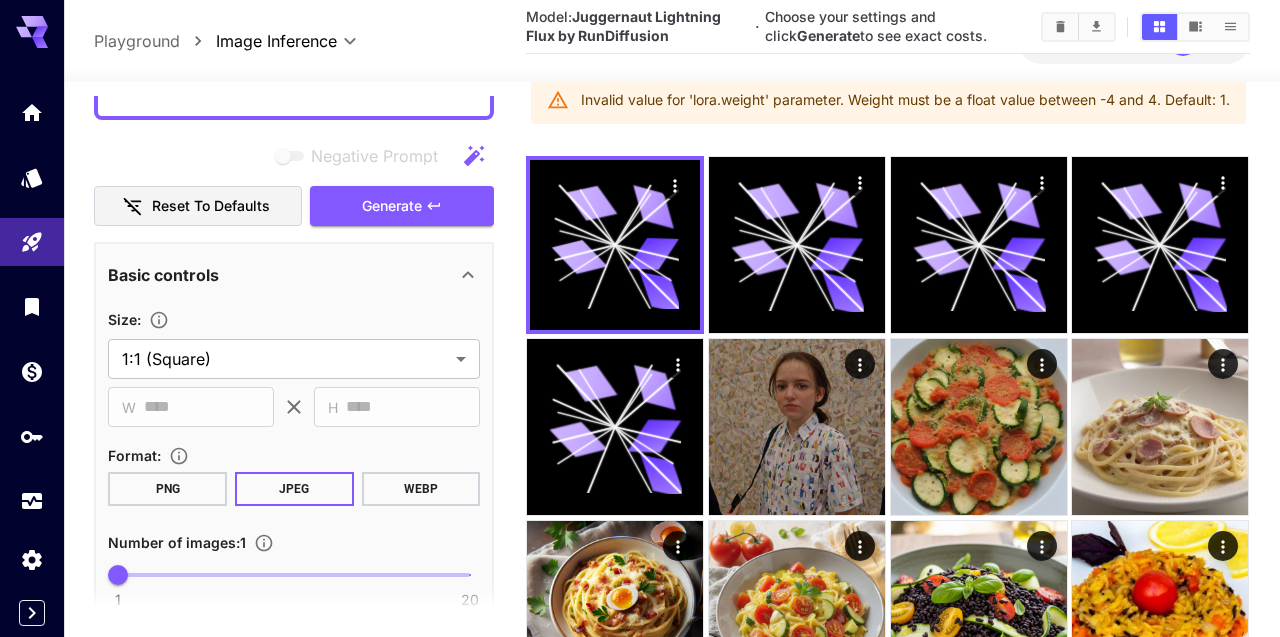 click on "Reset to defaults" at bounding box center [198, 206] 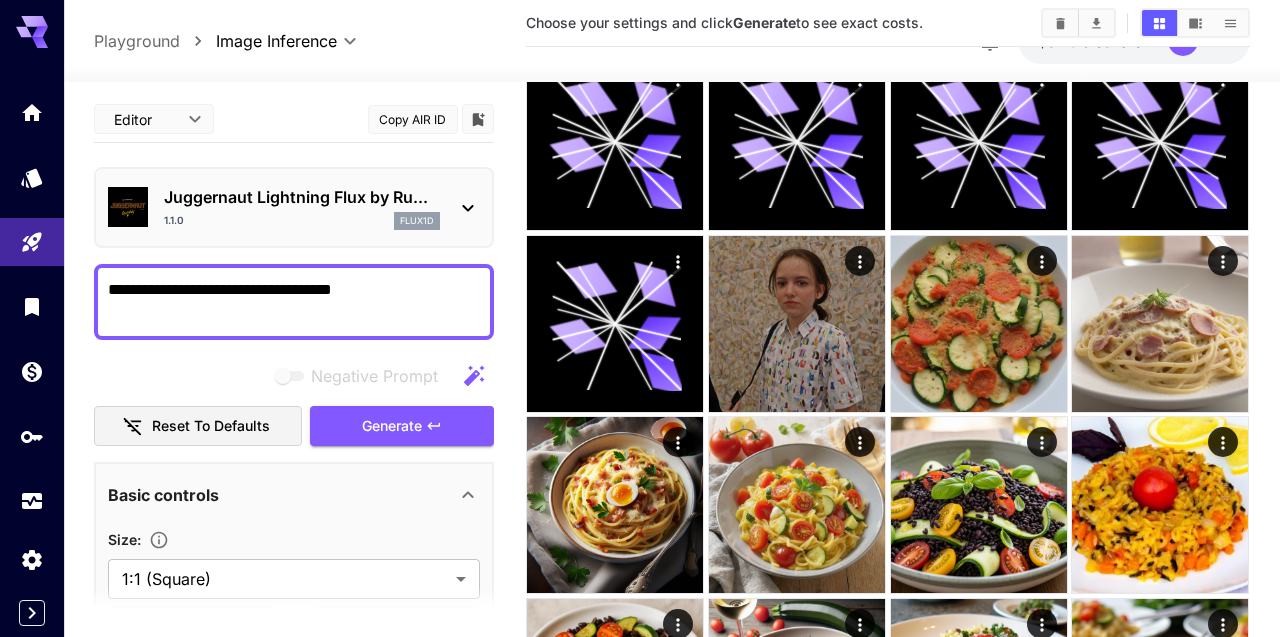 scroll, scrollTop: -1, scrollLeft: 0, axis: vertical 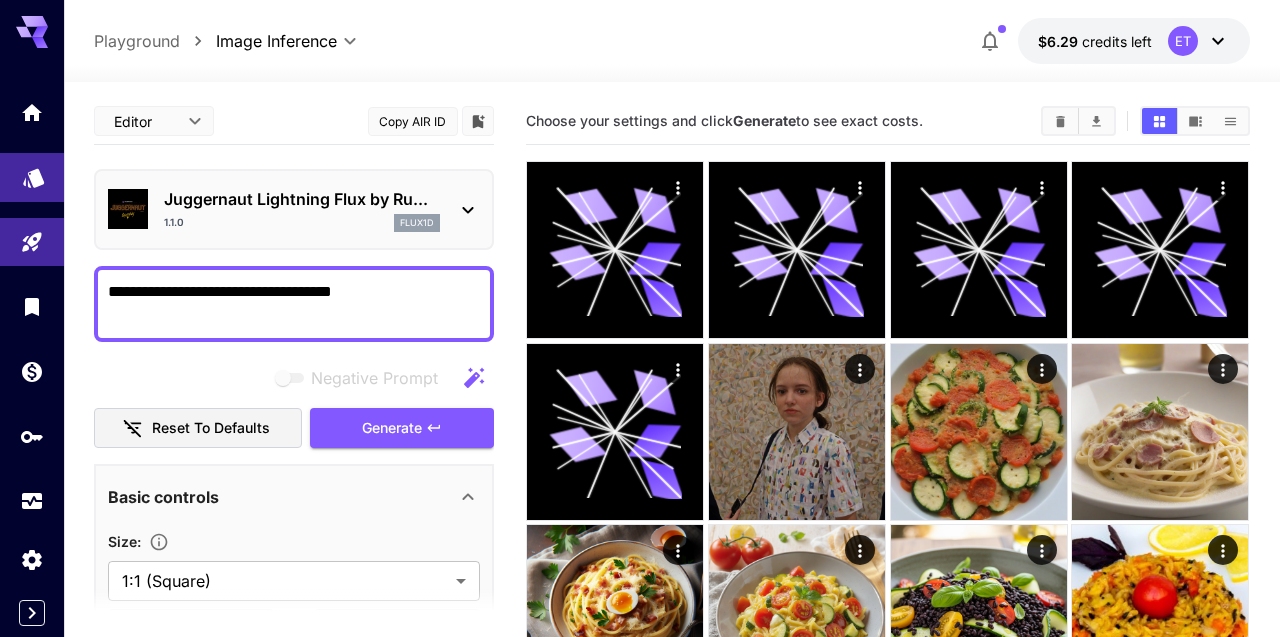click at bounding box center (32, 177) 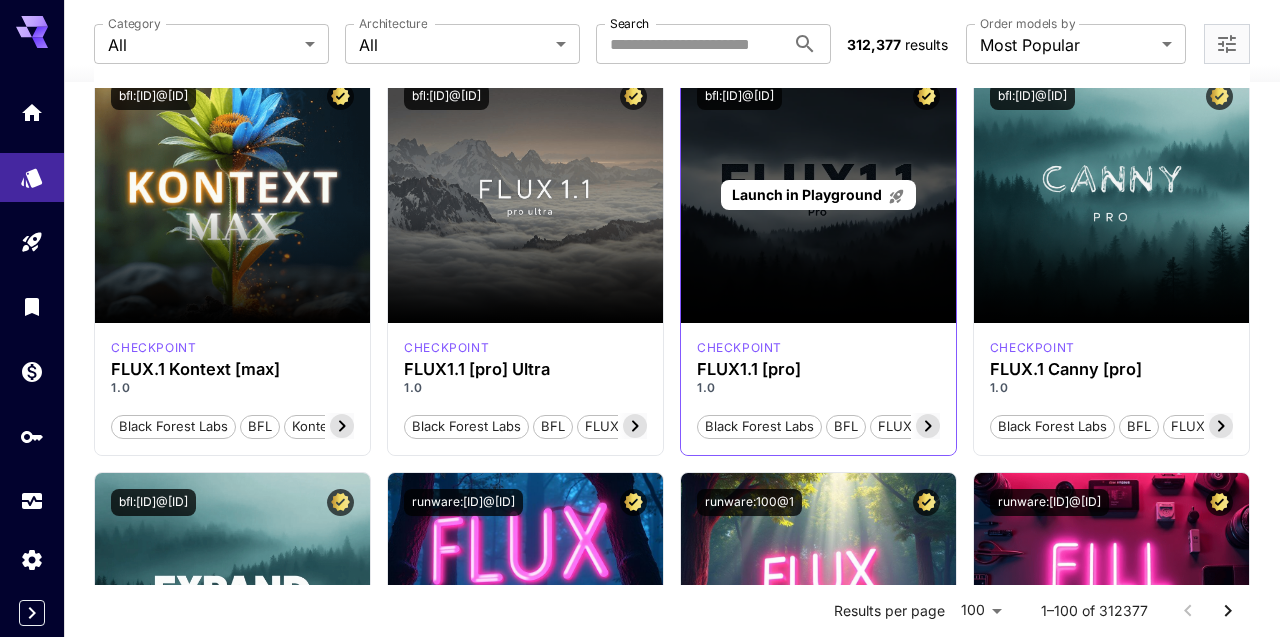 scroll, scrollTop: 1002, scrollLeft: 0, axis: vertical 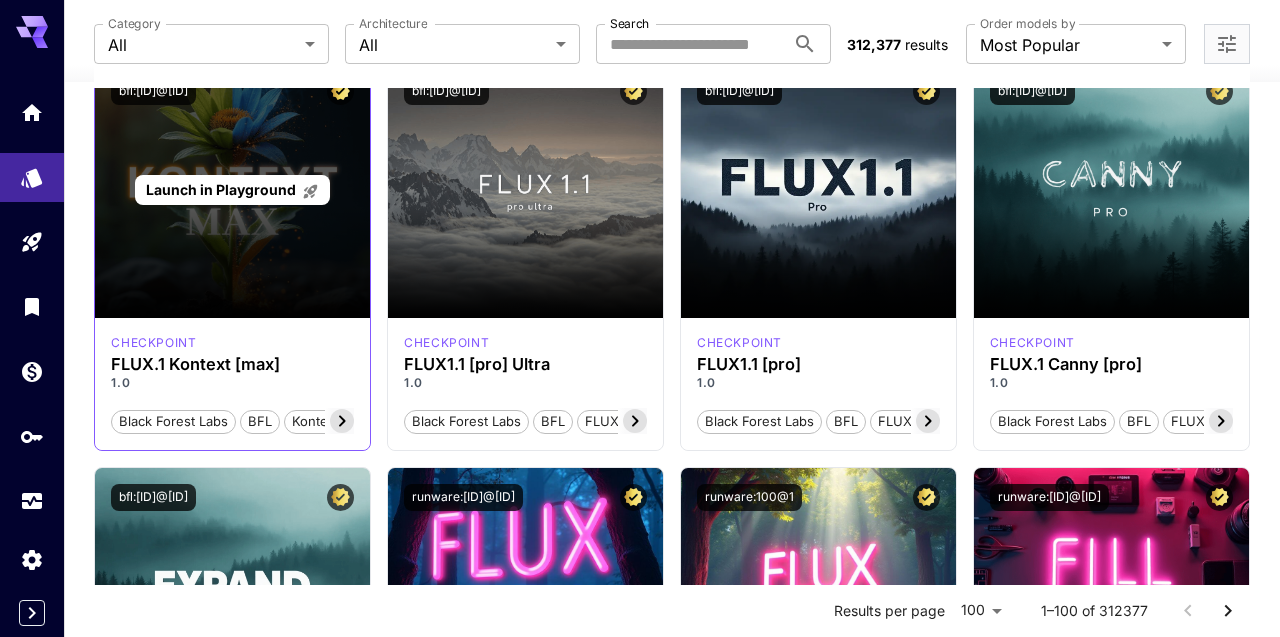 click on "Launch in Playground" at bounding box center (221, 189) 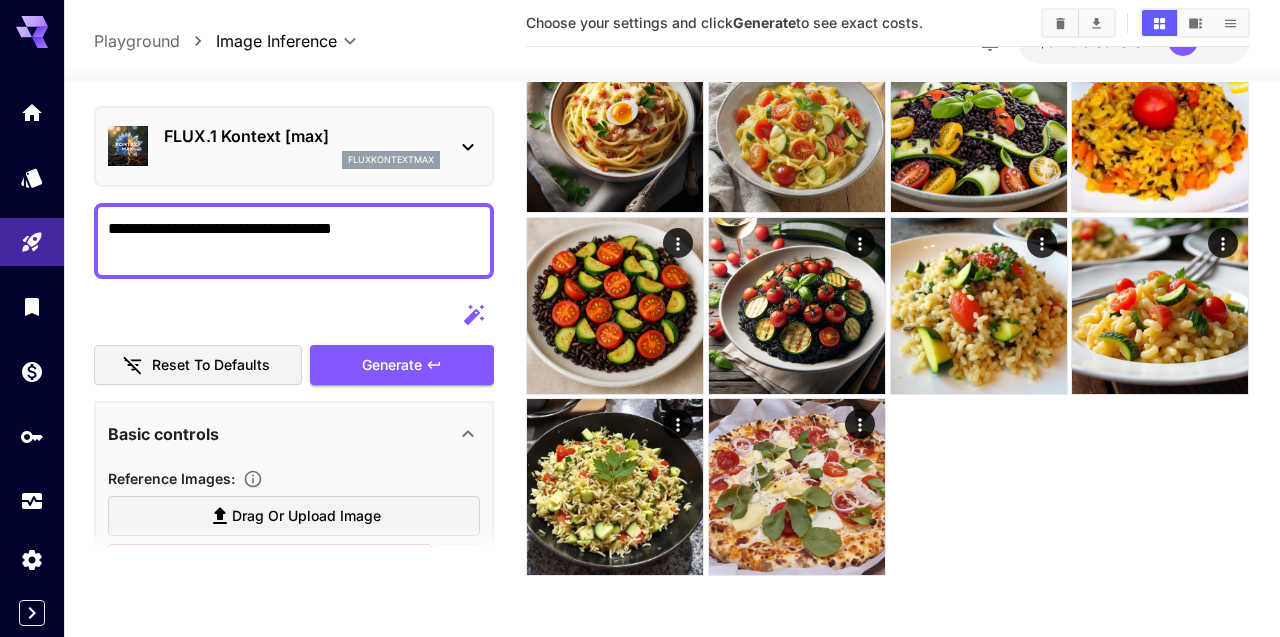 scroll, scrollTop: 489, scrollLeft: 0, axis: vertical 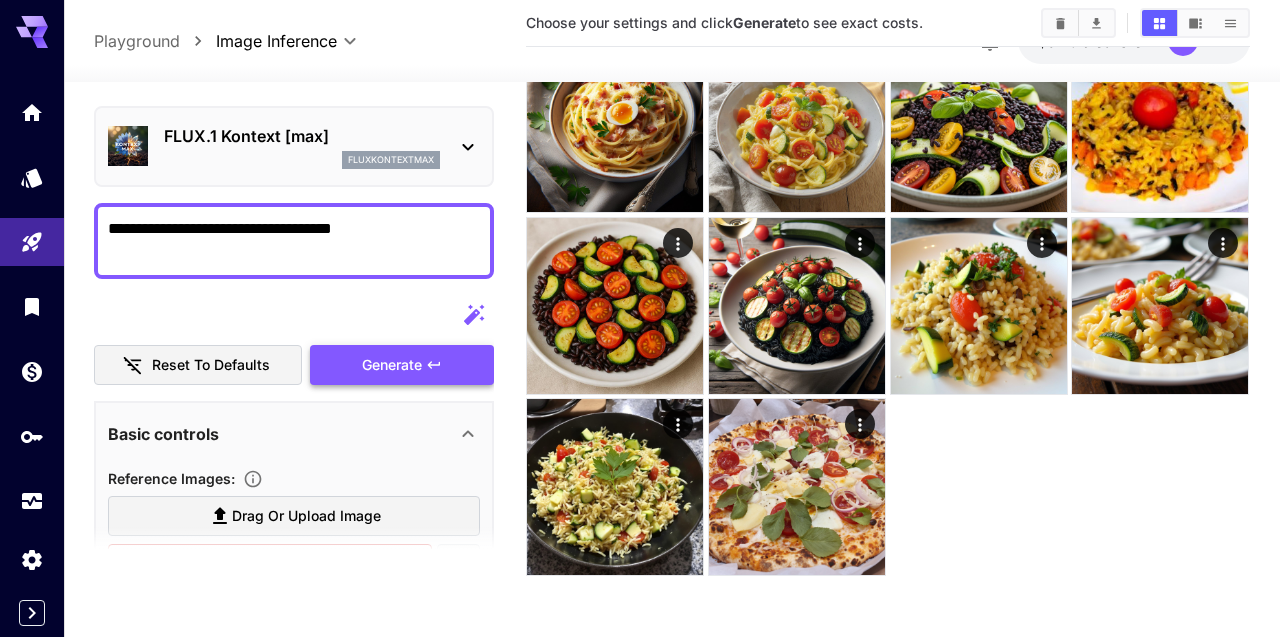 click on "Generate" at bounding box center [392, 365] 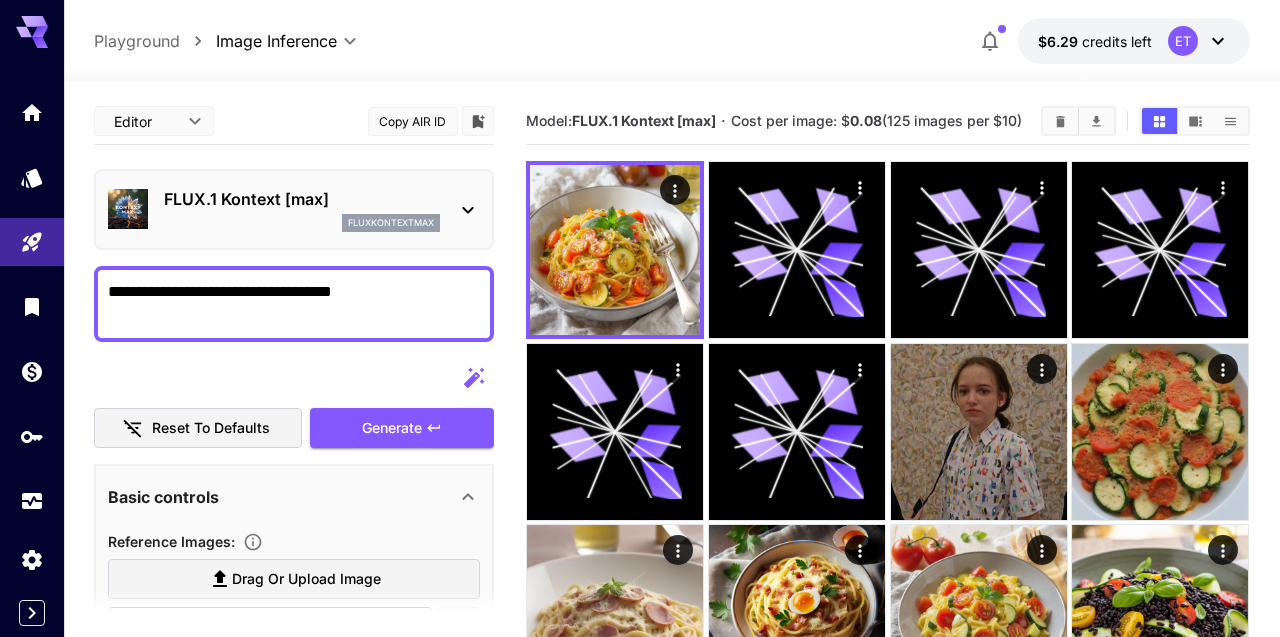 scroll, scrollTop: 0, scrollLeft: 0, axis: both 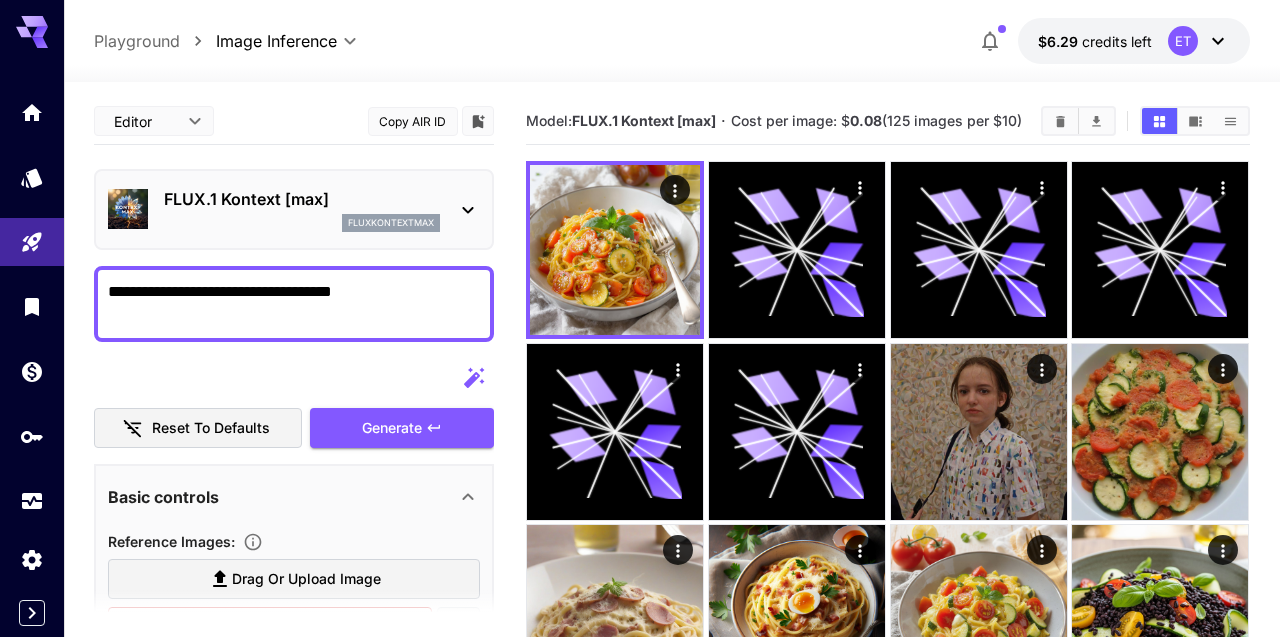 click on "Playground" at bounding box center [137, 41] 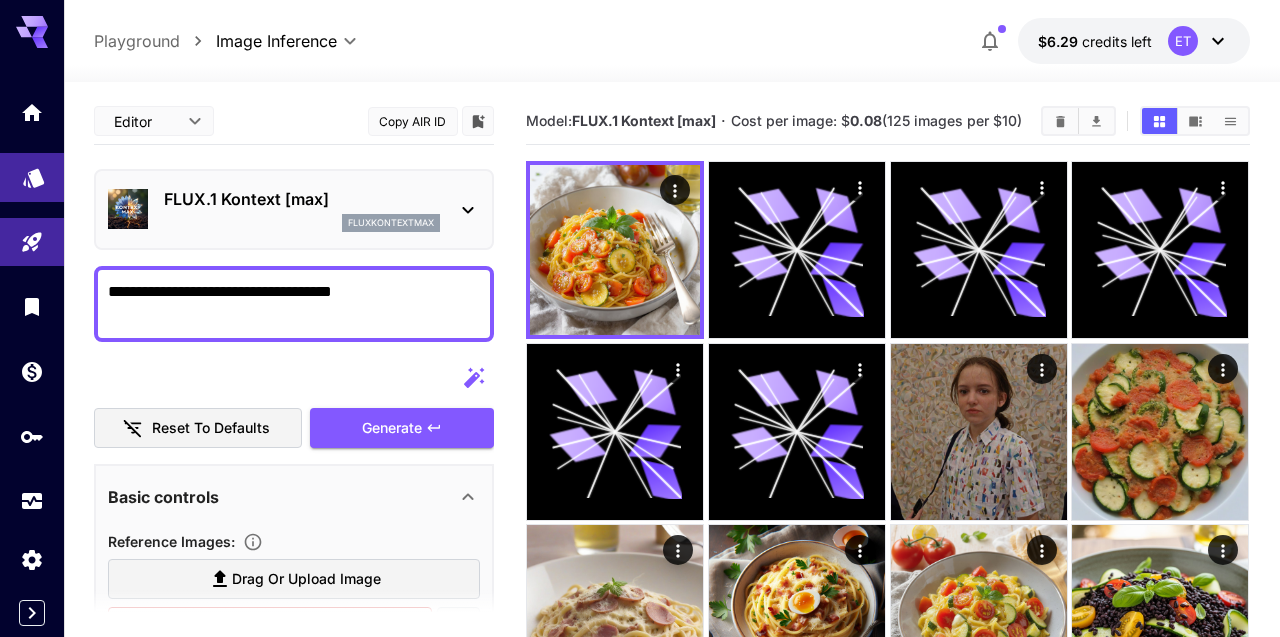 click at bounding box center (32, 177) 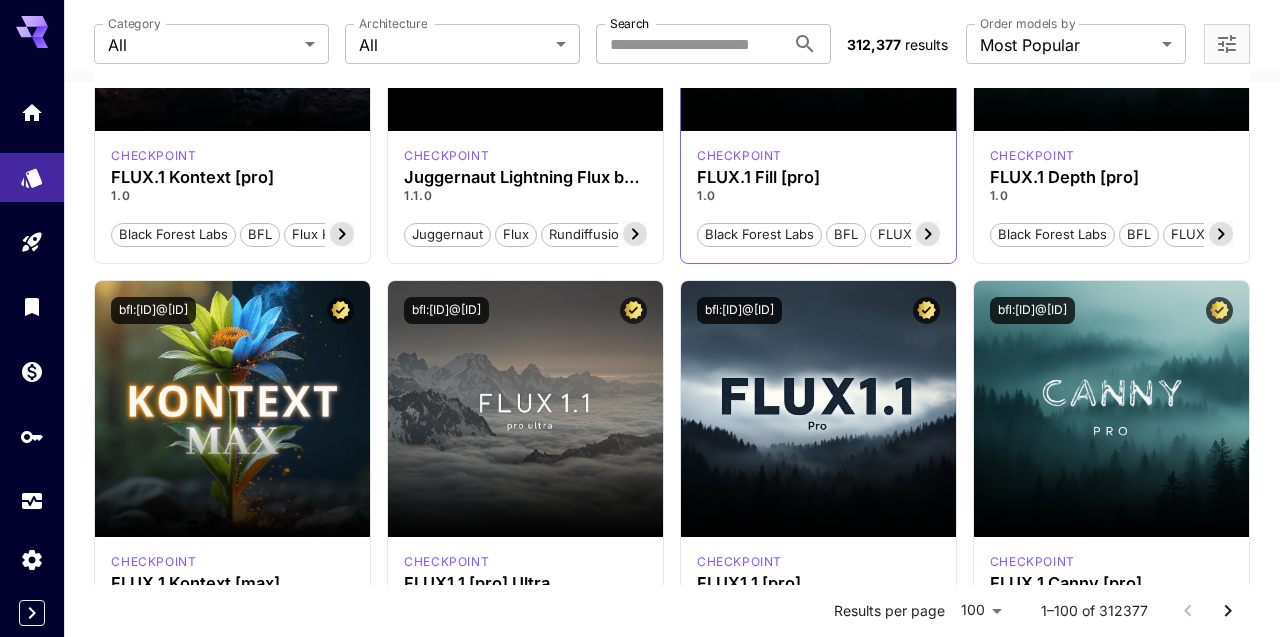 scroll, scrollTop: 787, scrollLeft: 0, axis: vertical 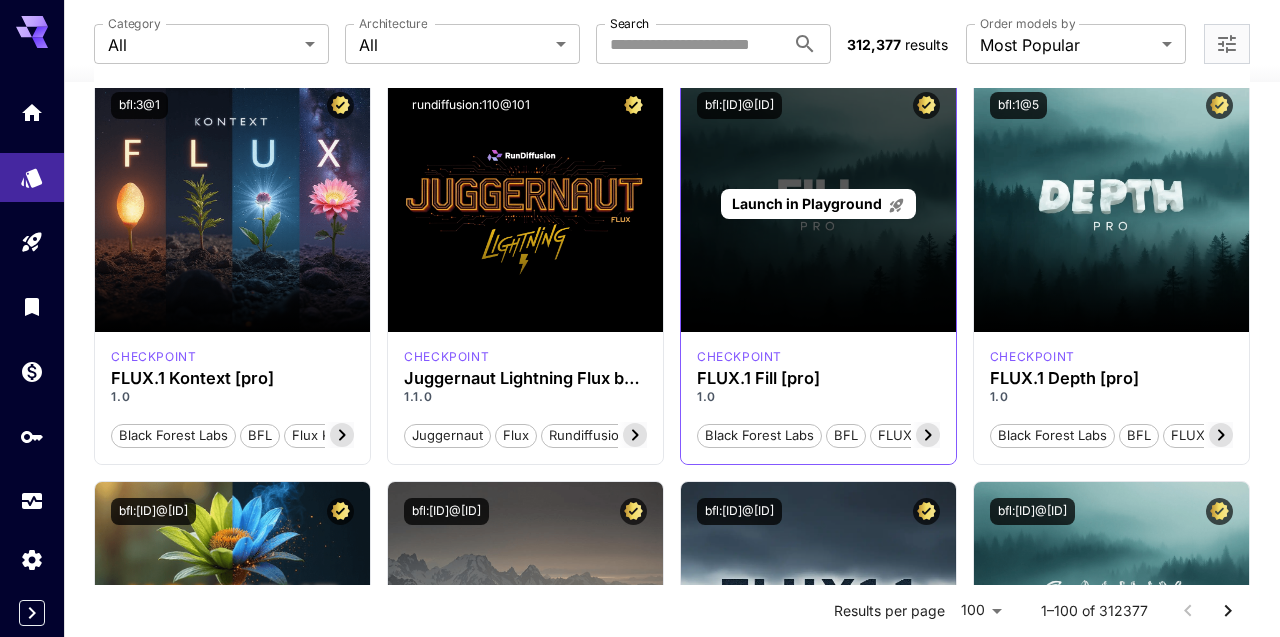 click on "Launch in Playground" at bounding box center [818, 204] 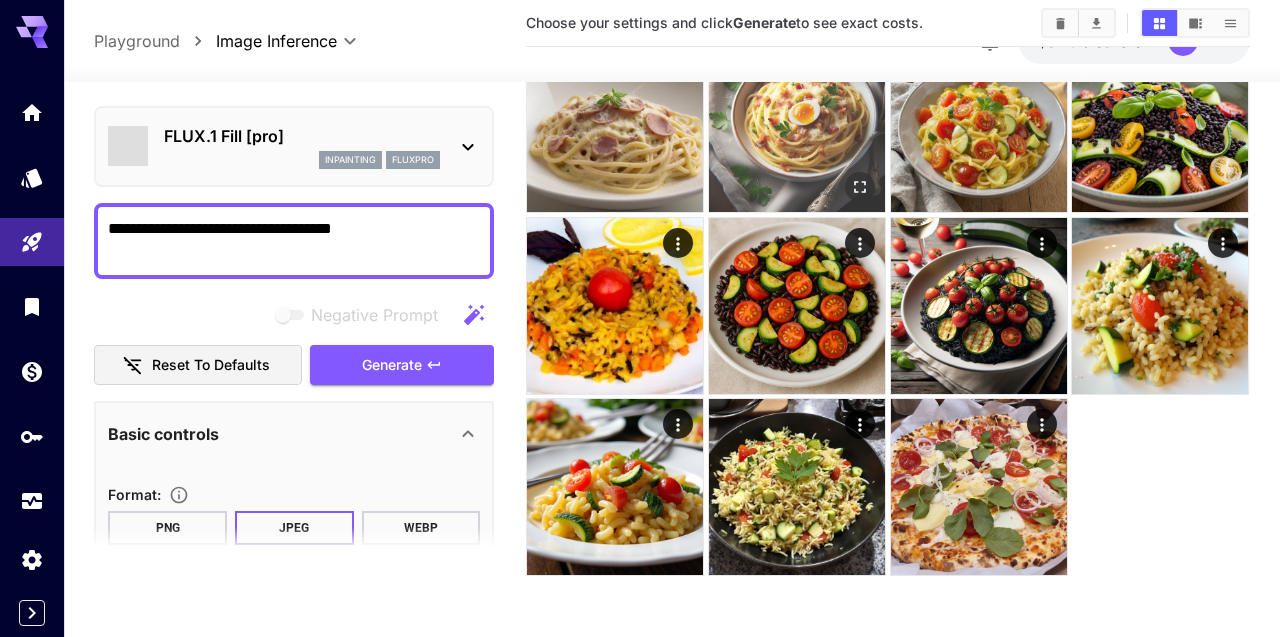scroll, scrollTop: 489, scrollLeft: 0, axis: vertical 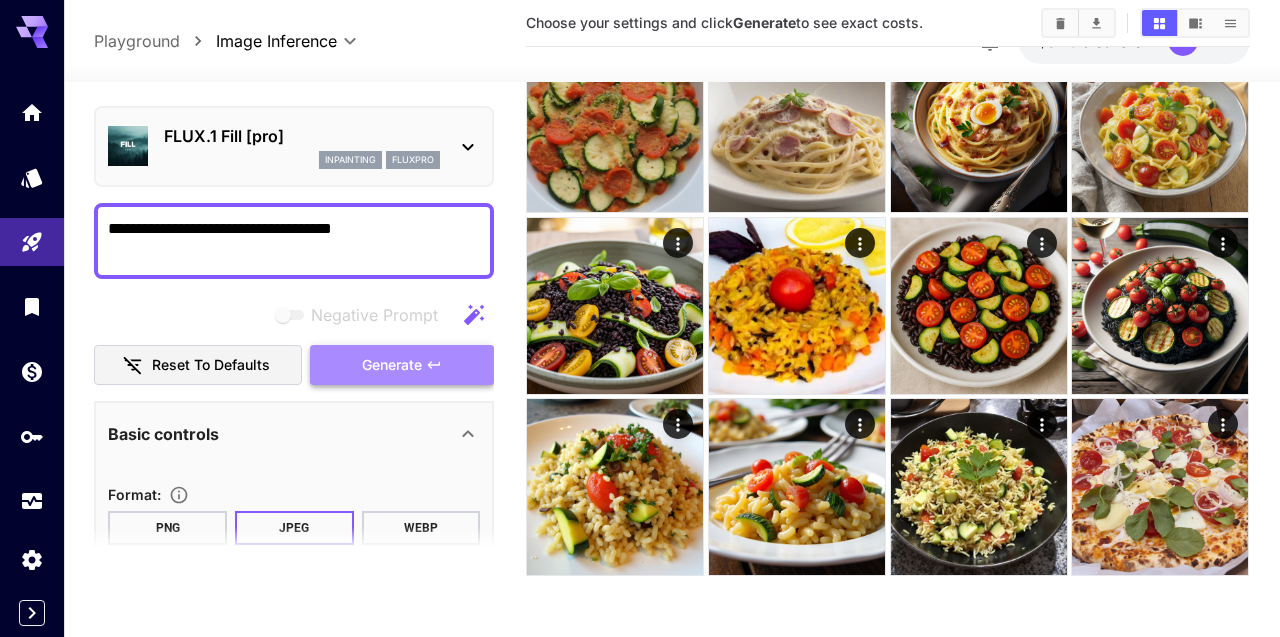 click on "Generate" at bounding box center [392, 365] 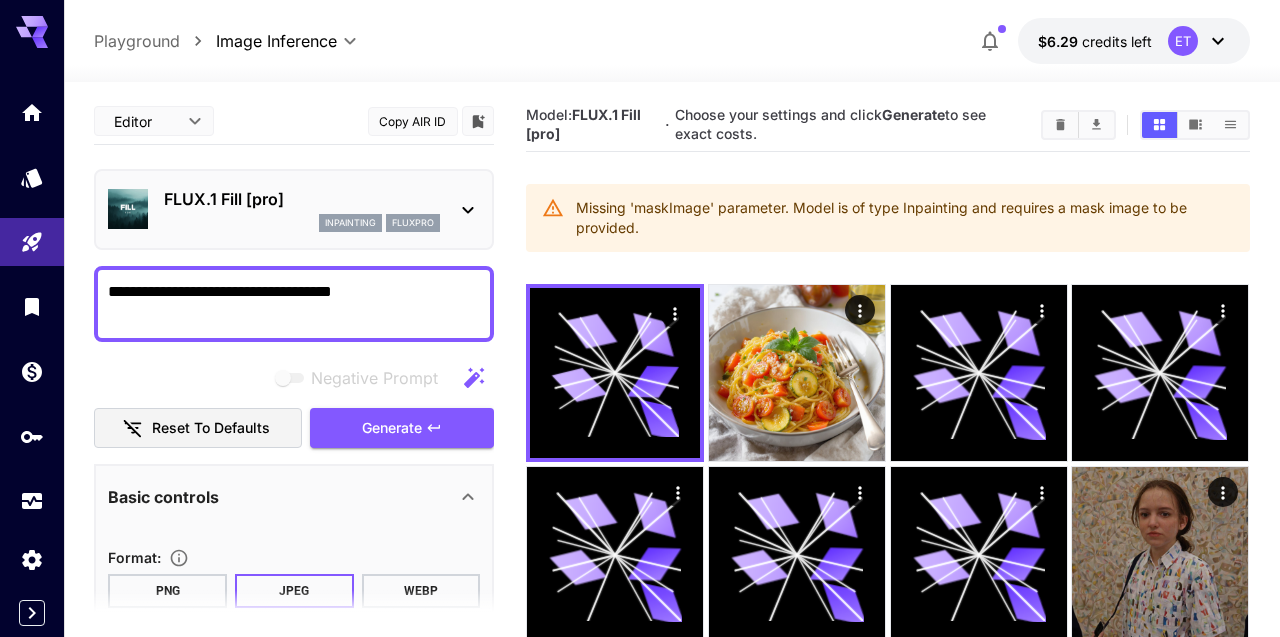 scroll, scrollTop: 14, scrollLeft: 0, axis: vertical 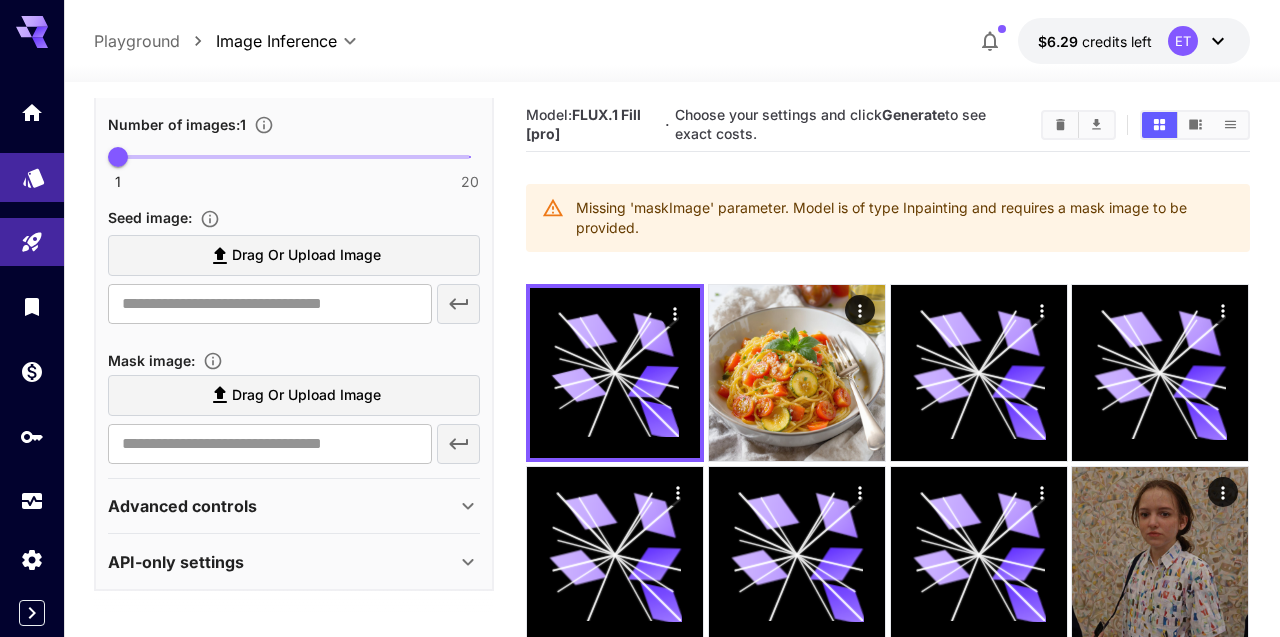 click 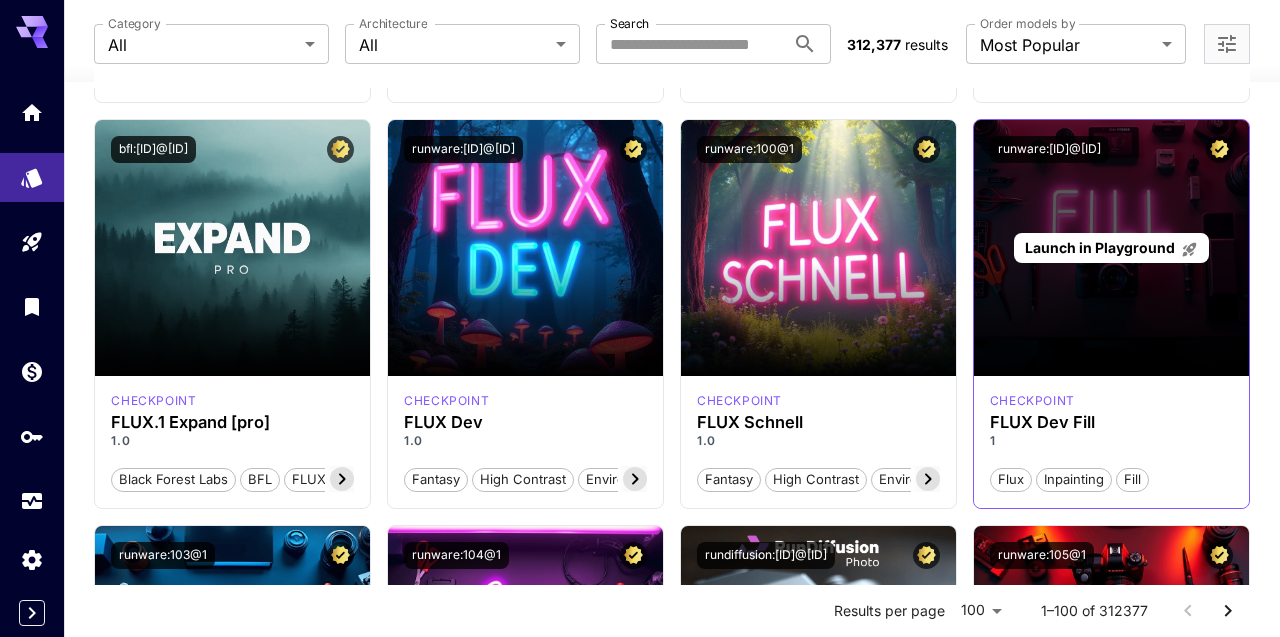 scroll, scrollTop: 1367, scrollLeft: 0, axis: vertical 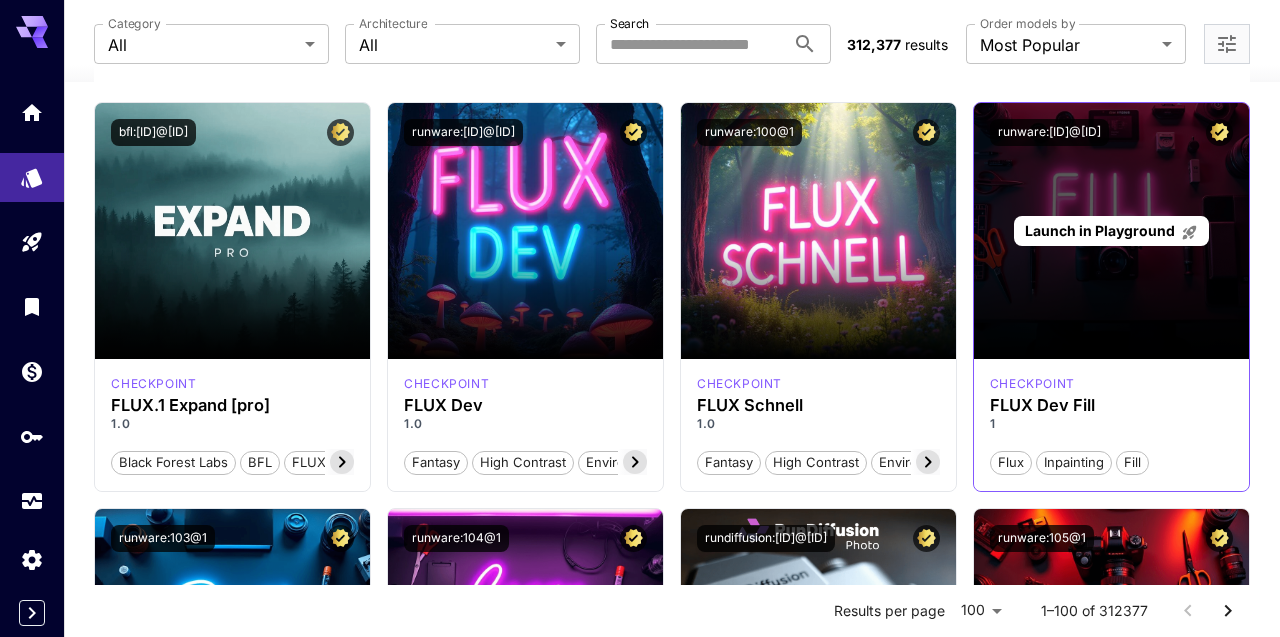 click on "Launch in Playground" at bounding box center [1100, 230] 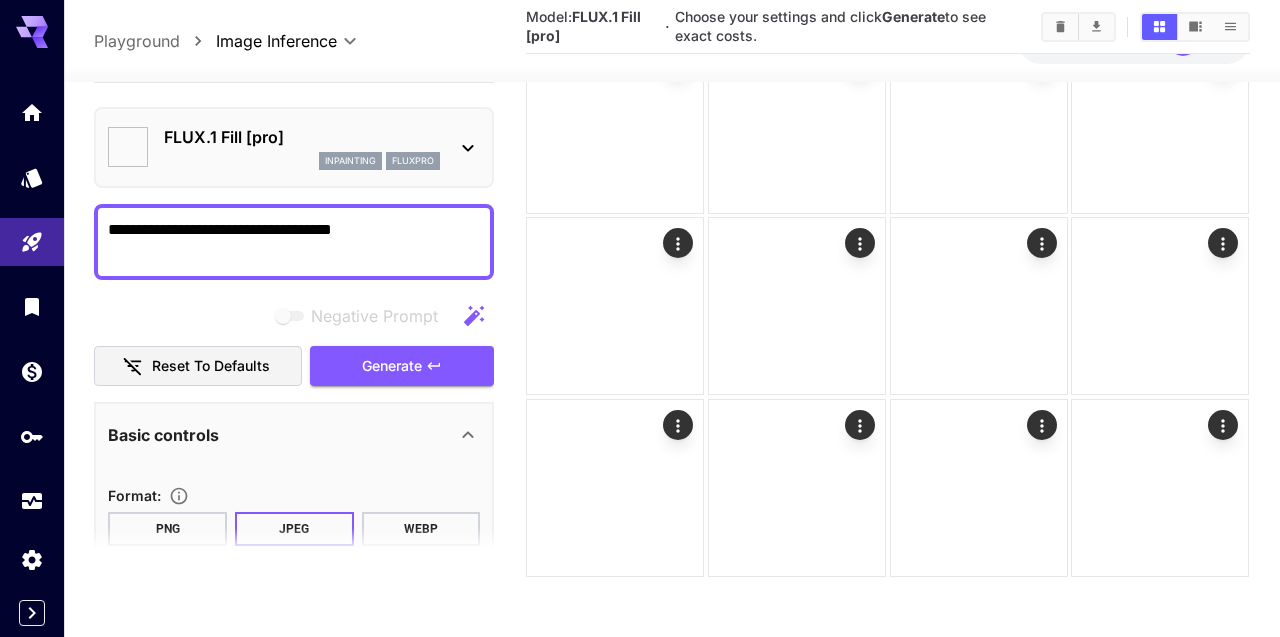 type on "**" 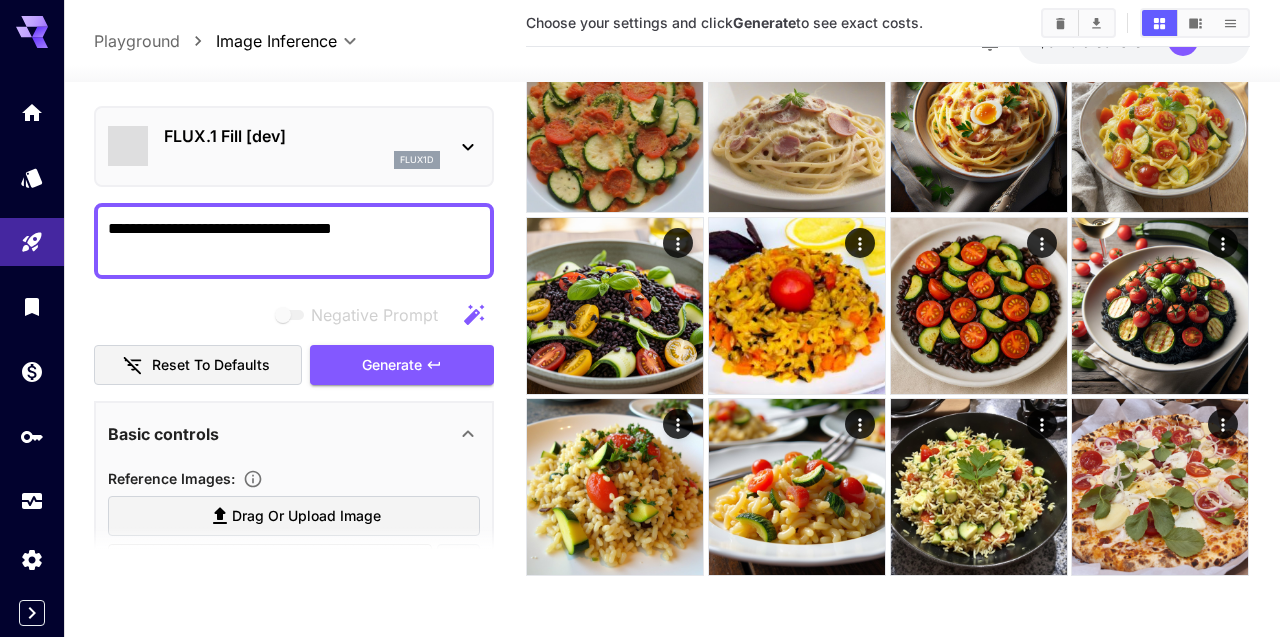 scroll, scrollTop: 489, scrollLeft: 0, axis: vertical 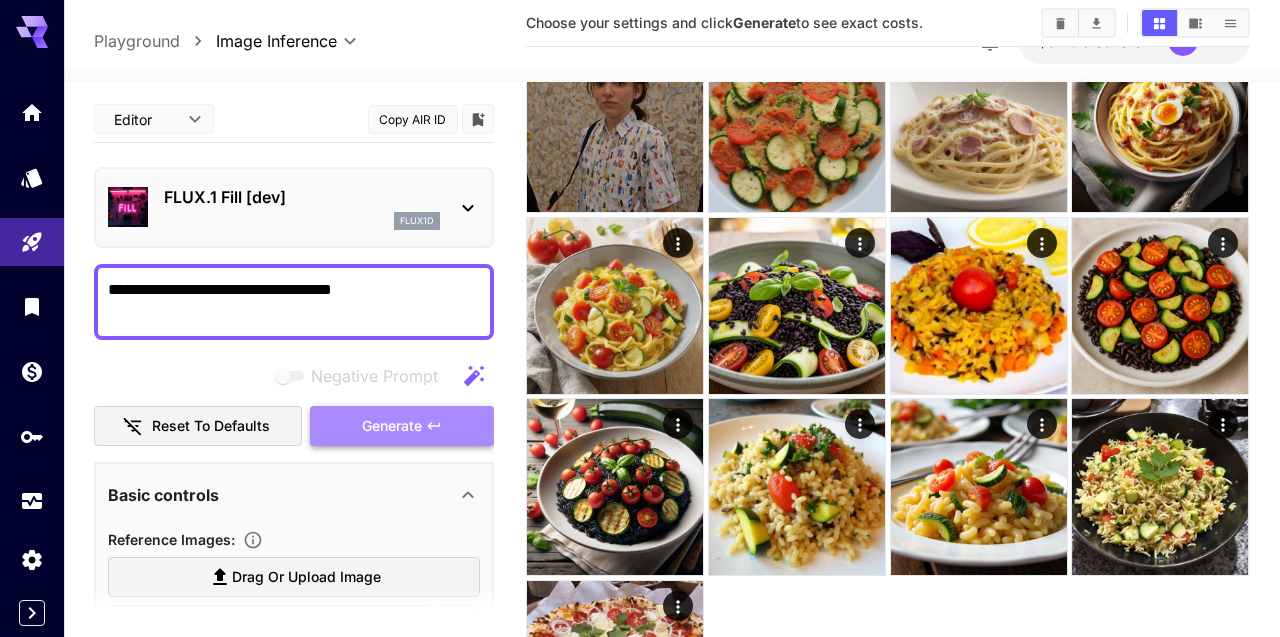 click on "Negative Prompt Reset to defaults Generate" at bounding box center (294, 401) 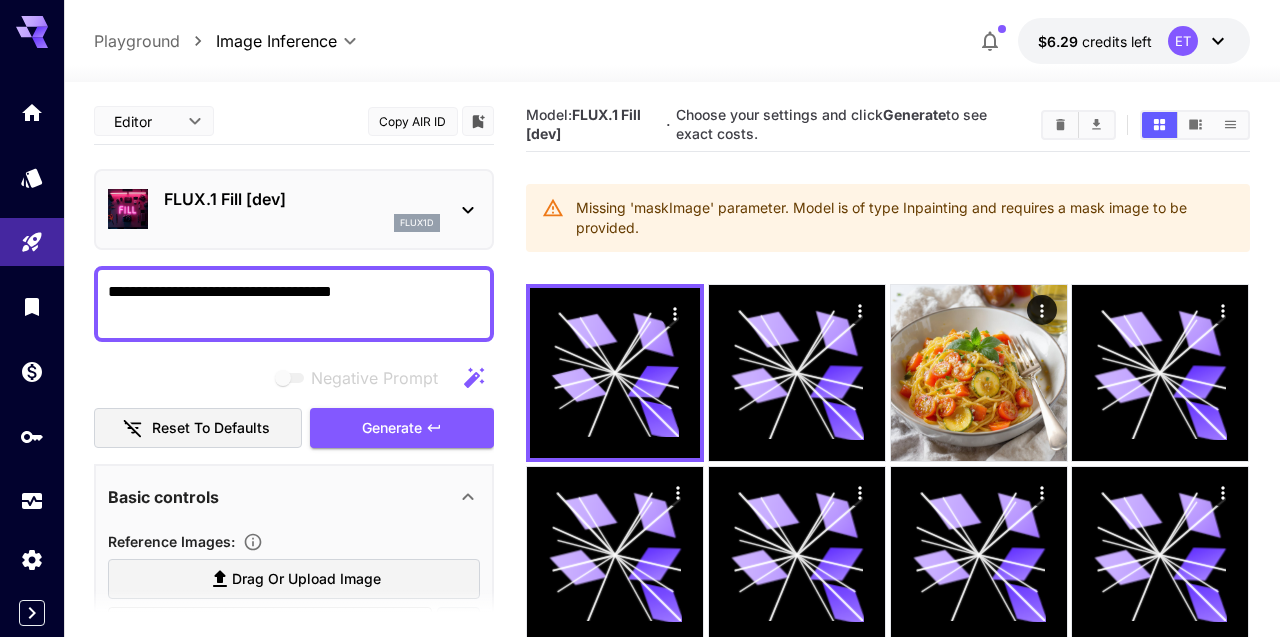scroll, scrollTop: 0, scrollLeft: 0, axis: both 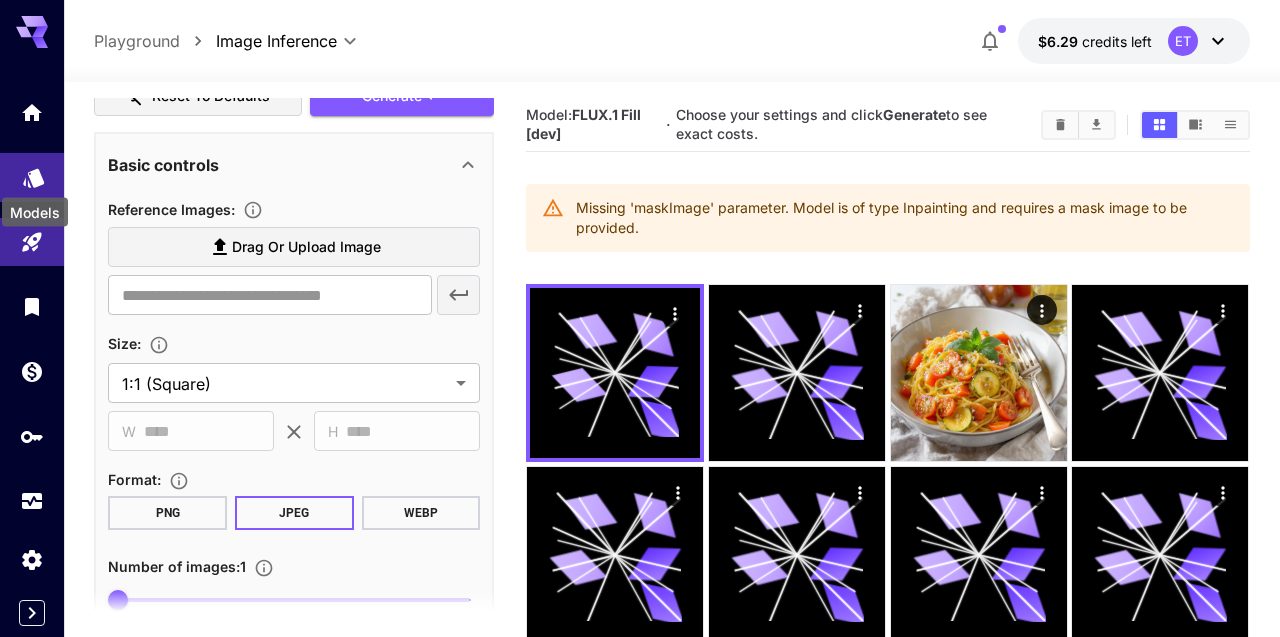 click 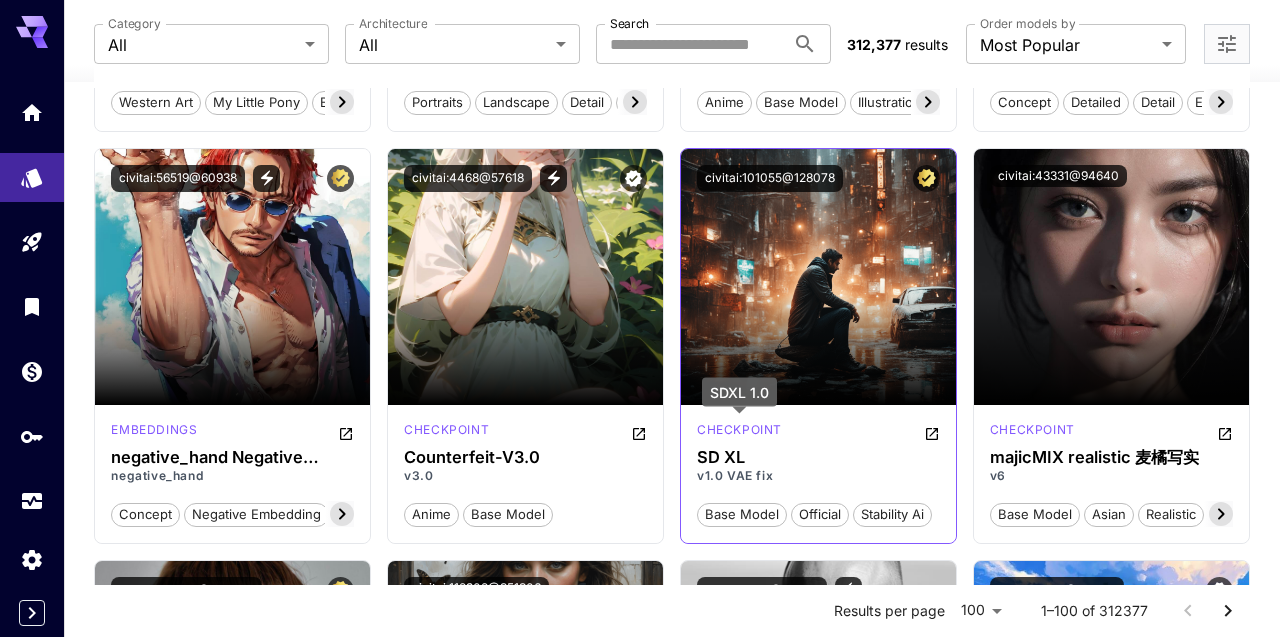 scroll, scrollTop: 3382, scrollLeft: 0, axis: vertical 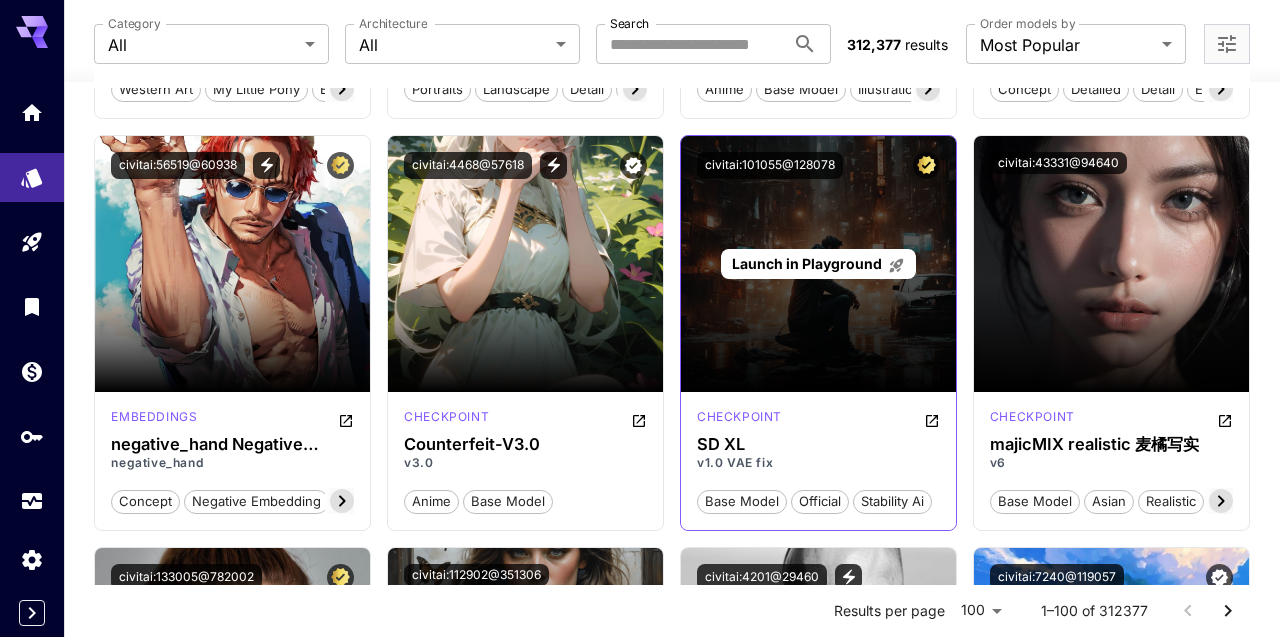 click on "Launch in Playground" at bounding box center (807, 263) 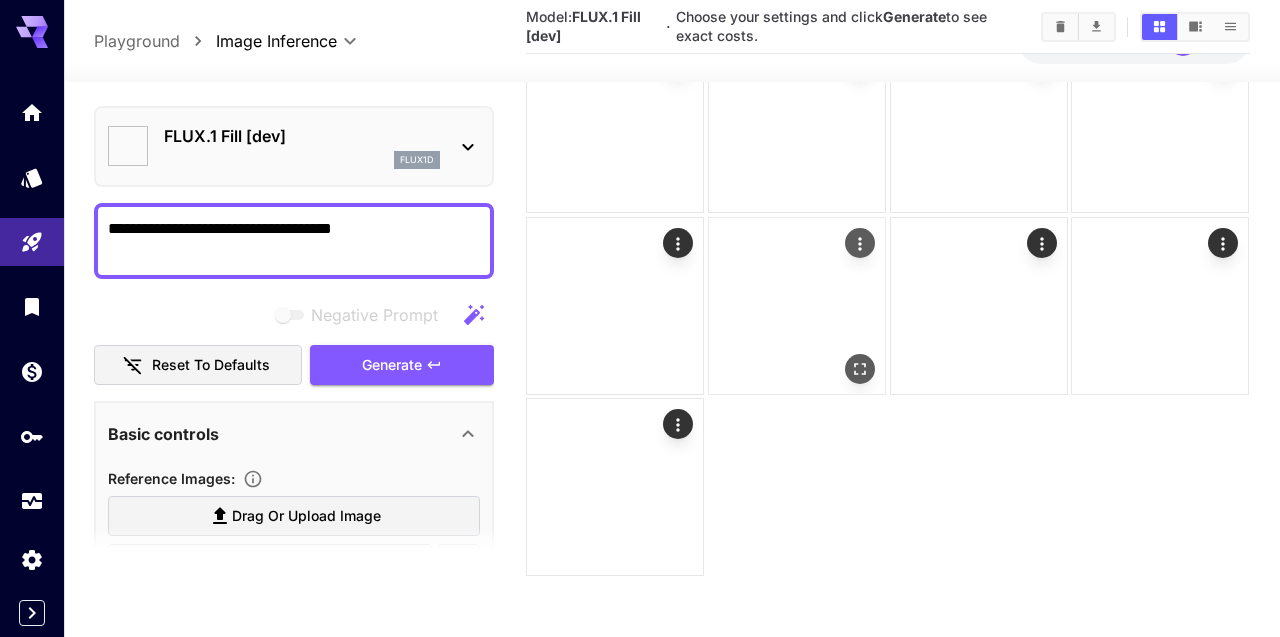type on "***" 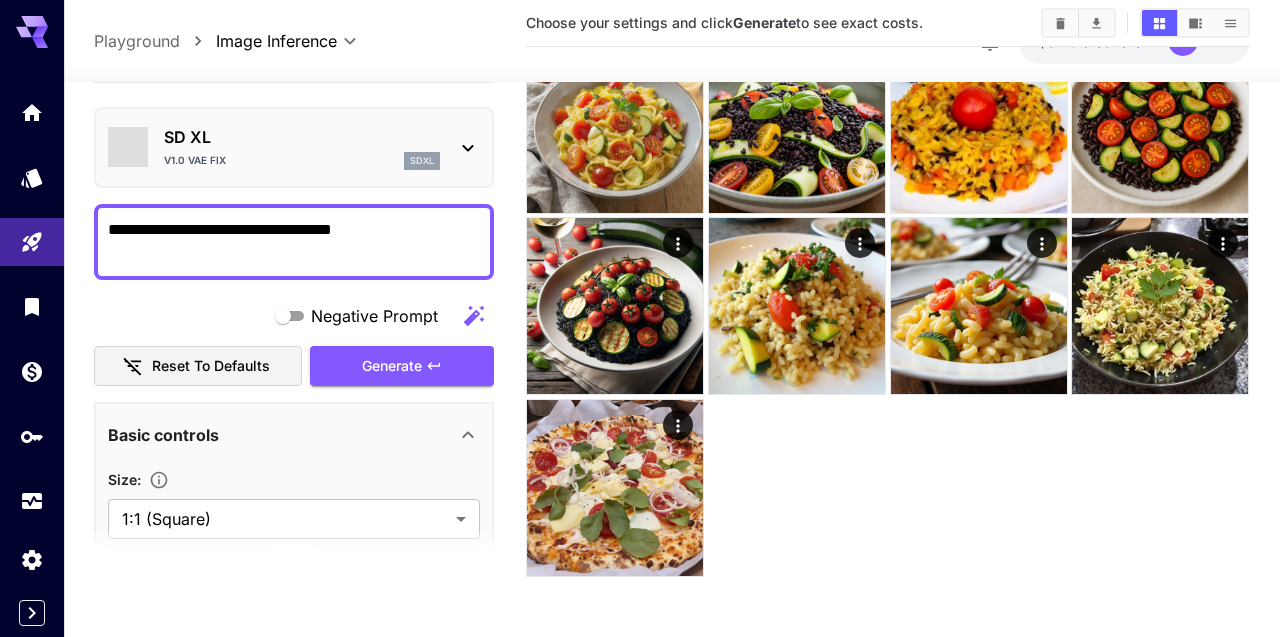 scroll, scrollTop: 670, scrollLeft: 0, axis: vertical 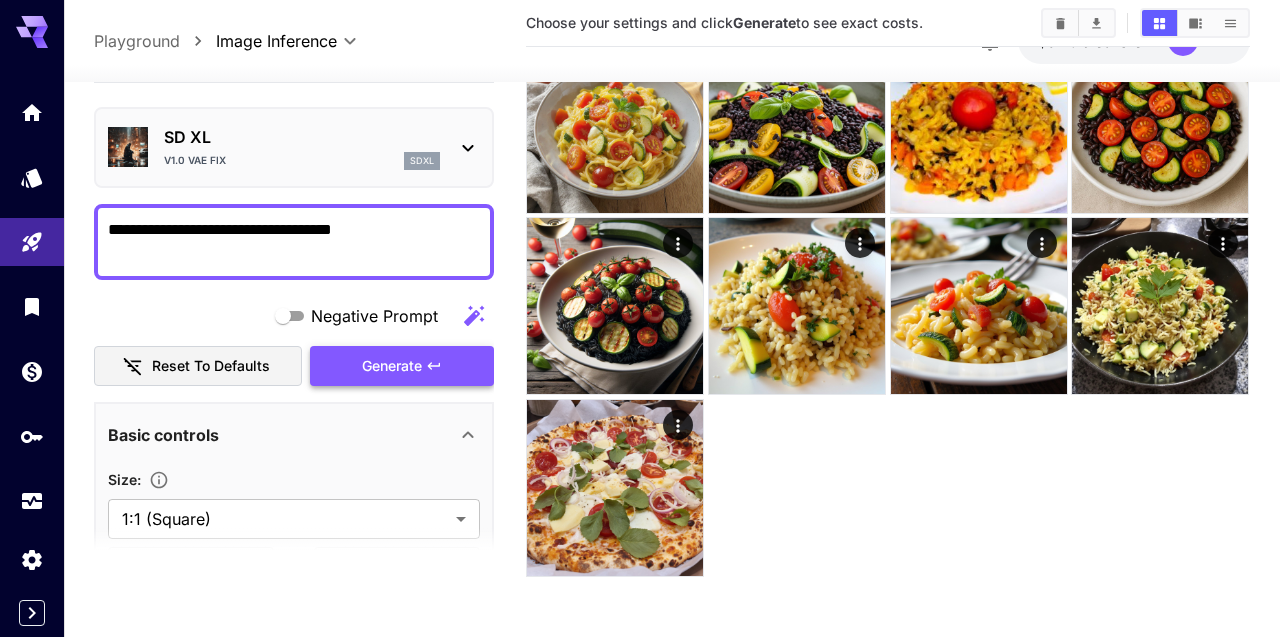 click on "Generate" at bounding box center [392, 366] 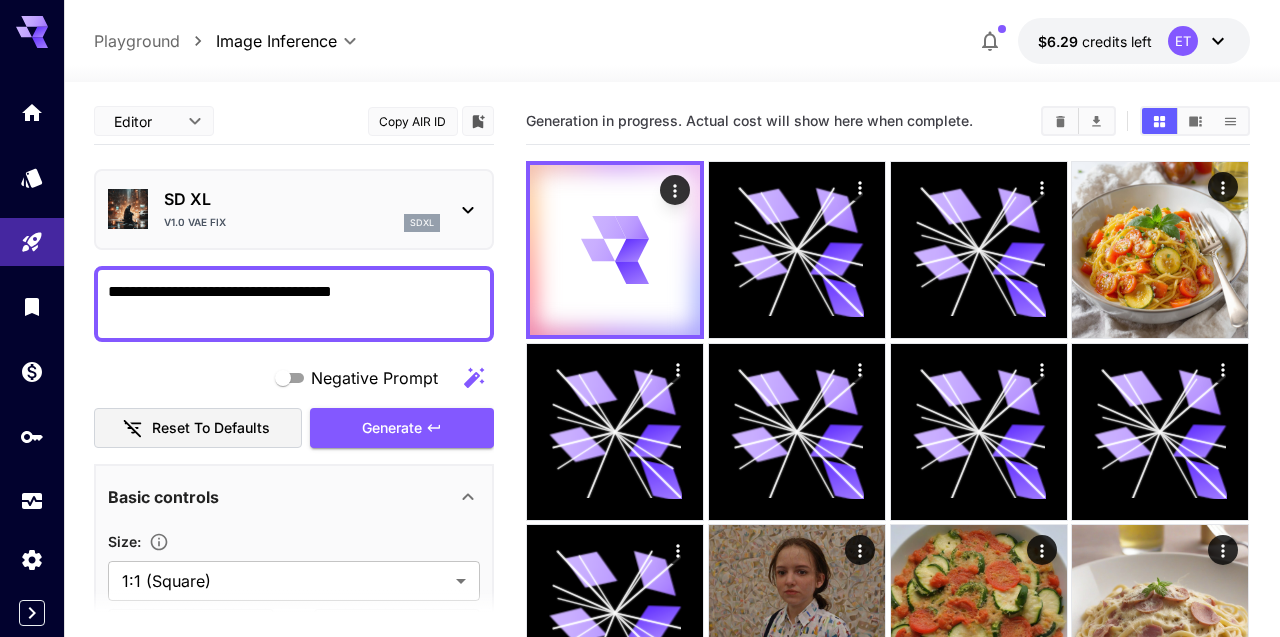 scroll, scrollTop: 0, scrollLeft: 0, axis: both 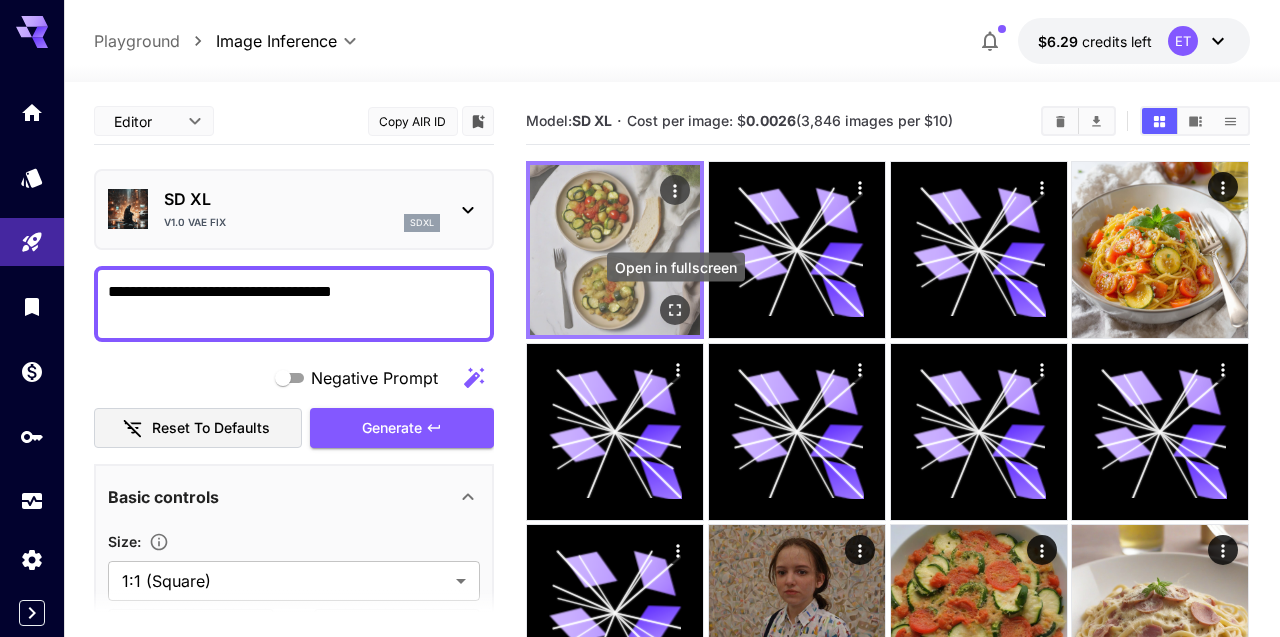 click 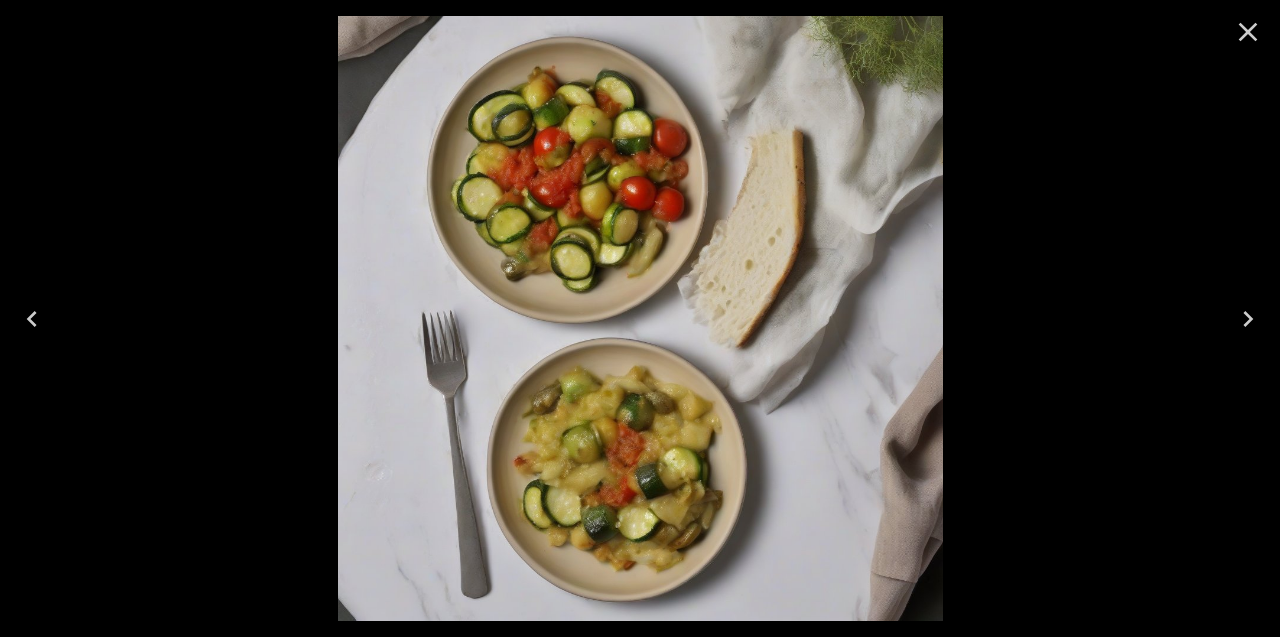 click 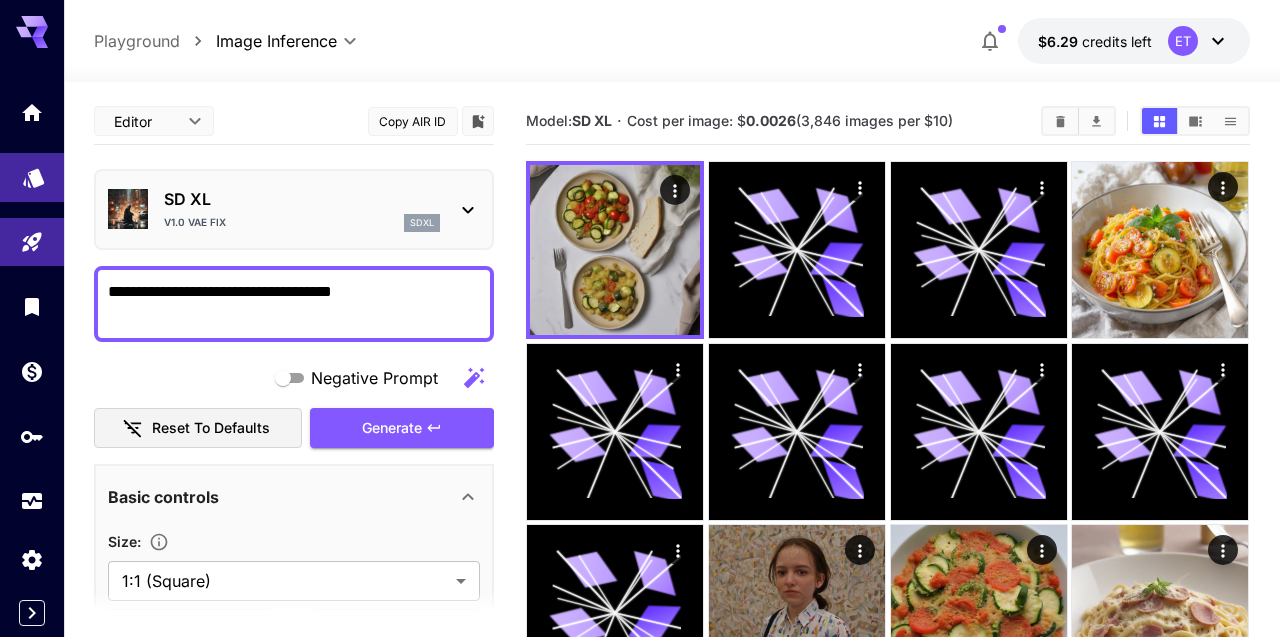 click at bounding box center [32, 177] 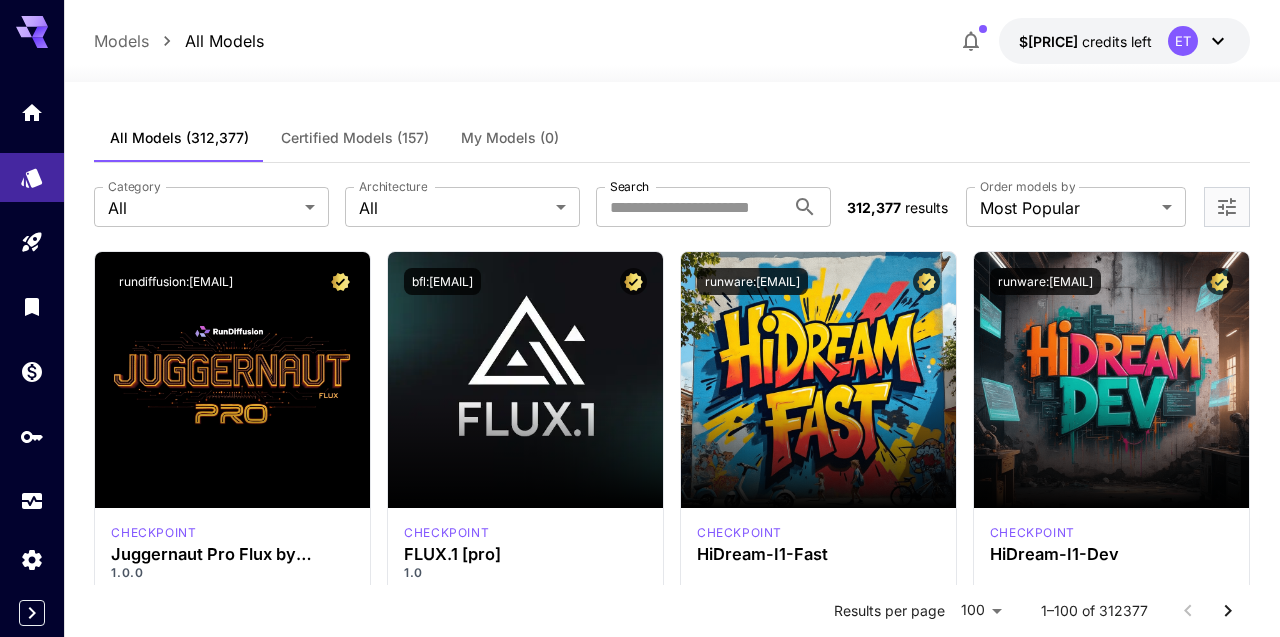scroll, scrollTop: 0, scrollLeft: 0, axis: both 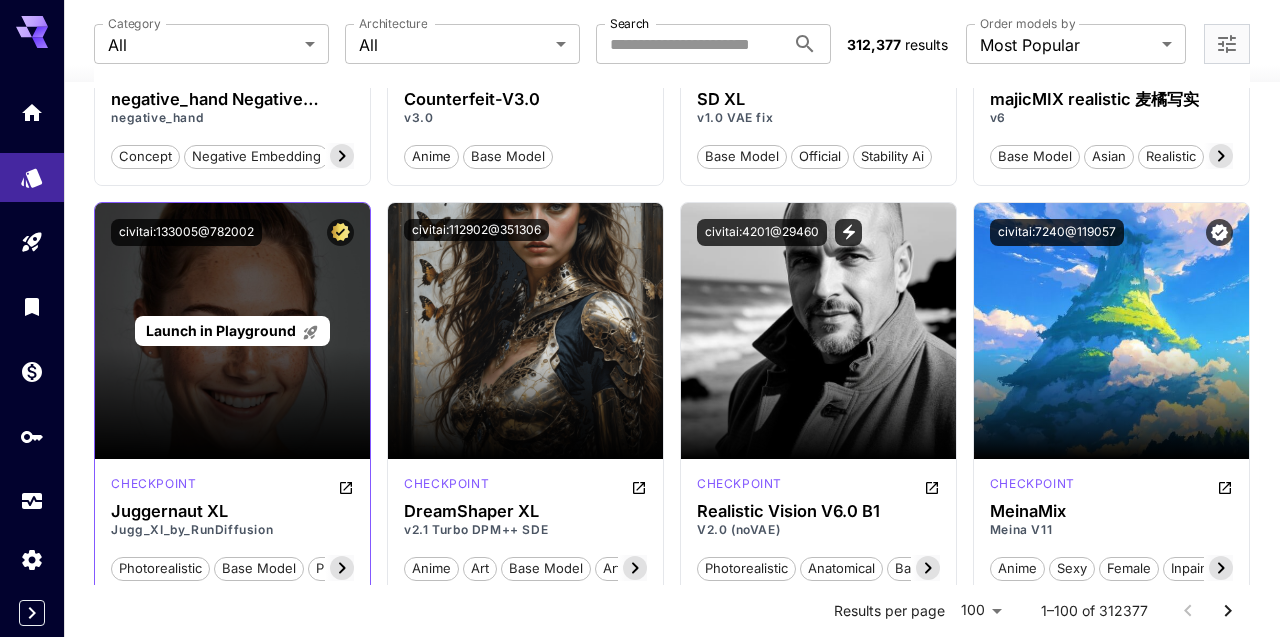 click on "Launch in Playground" at bounding box center (221, 330) 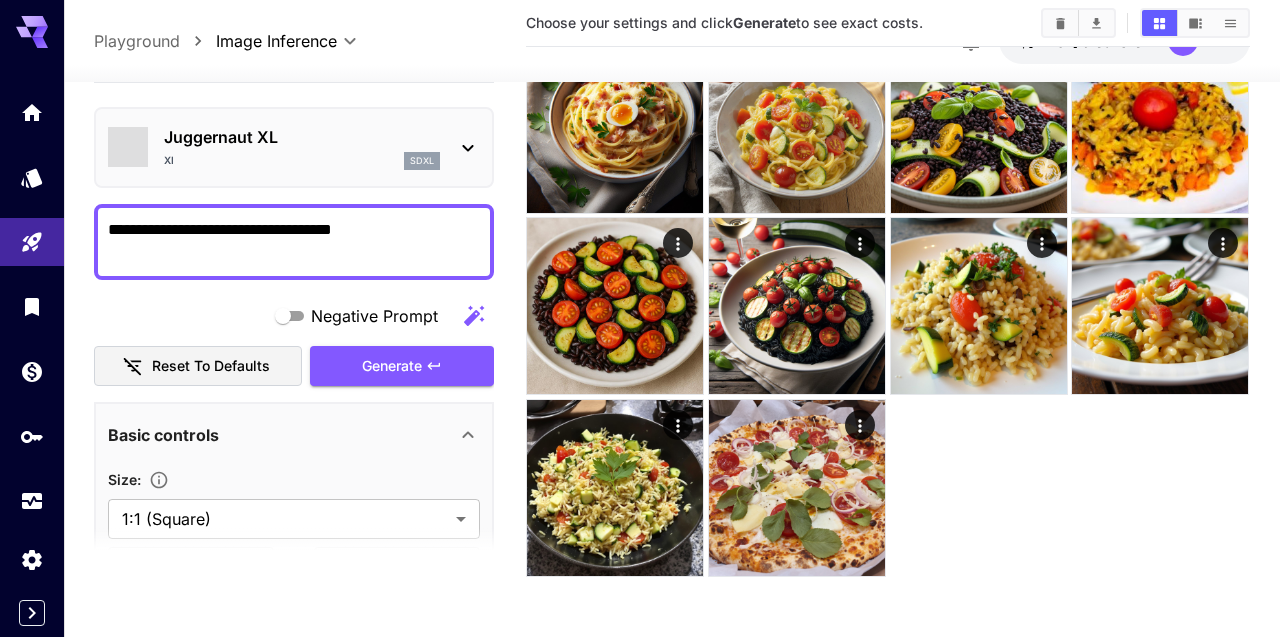 scroll, scrollTop: 670, scrollLeft: 0, axis: vertical 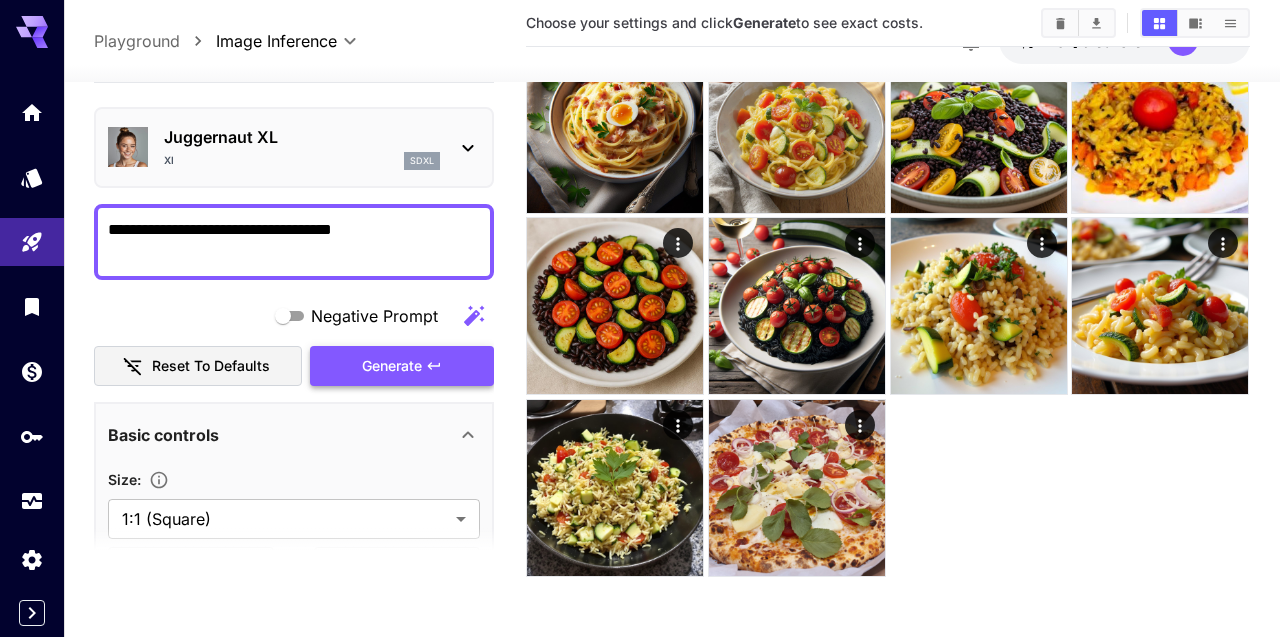 click on "Generate" at bounding box center [392, 366] 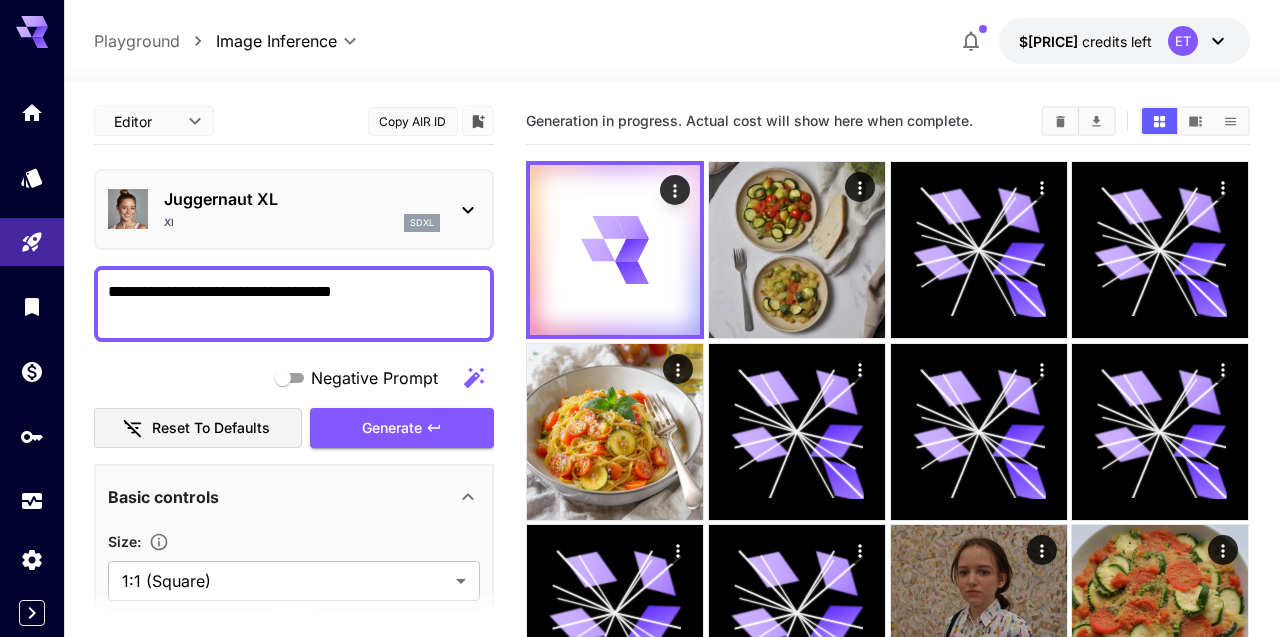scroll, scrollTop: 0, scrollLeft: 0, axis: both 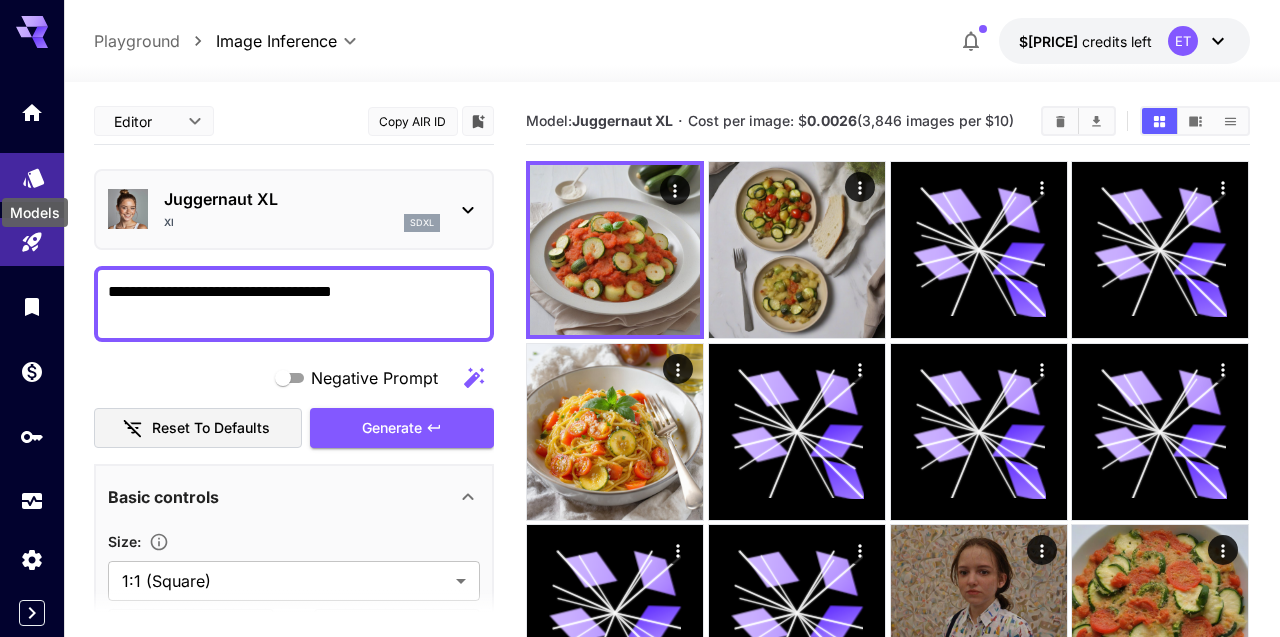 click 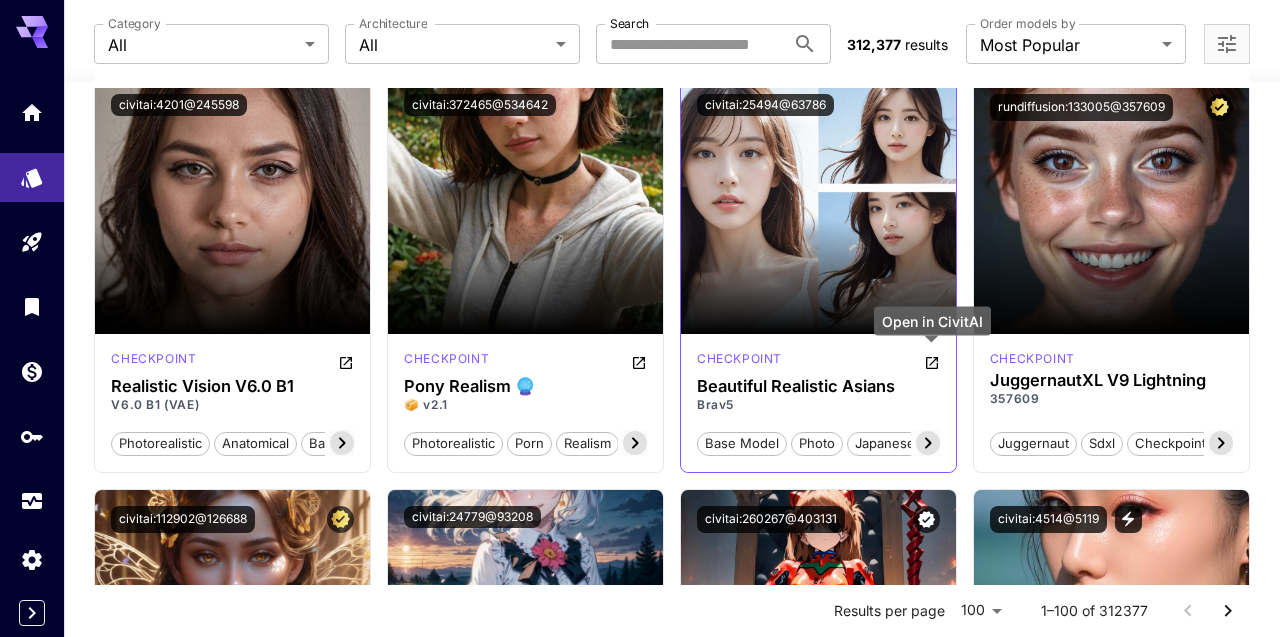 scroll, scrollTop: 6274, scrollLeft: 0, axis: vertical 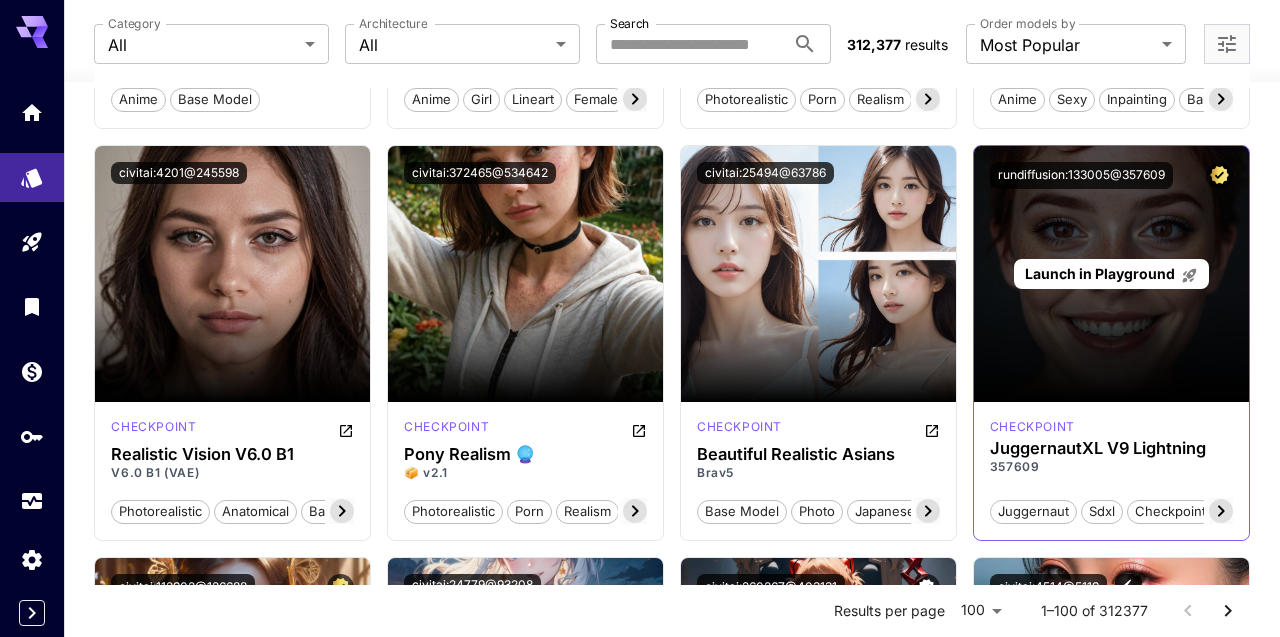click on "Launch in Playground" at bounding box center (1100, 273) 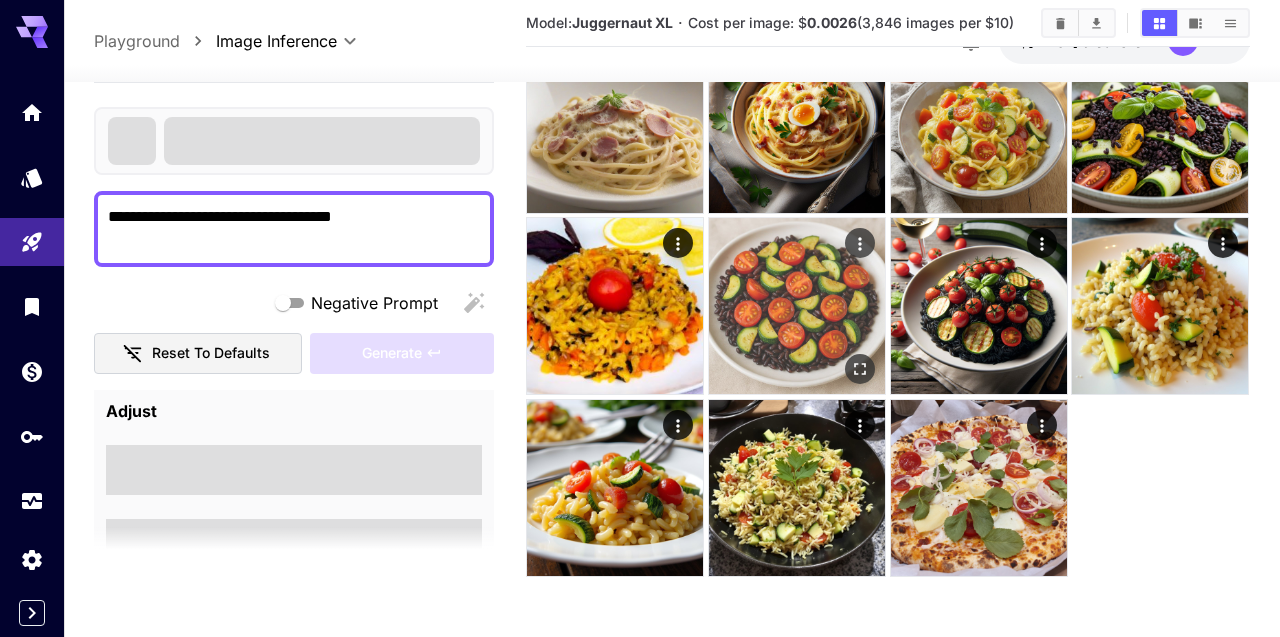 scroll, scrollTop: 670, scrollLeft: 0, axis: vertical 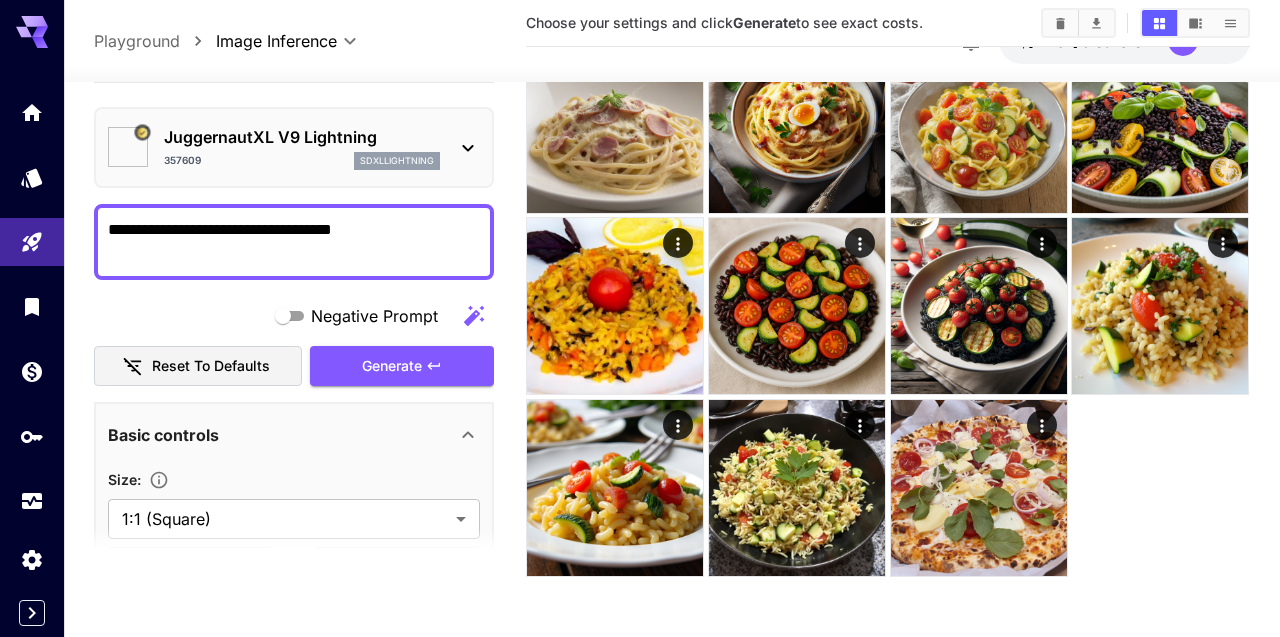 type on "**********" 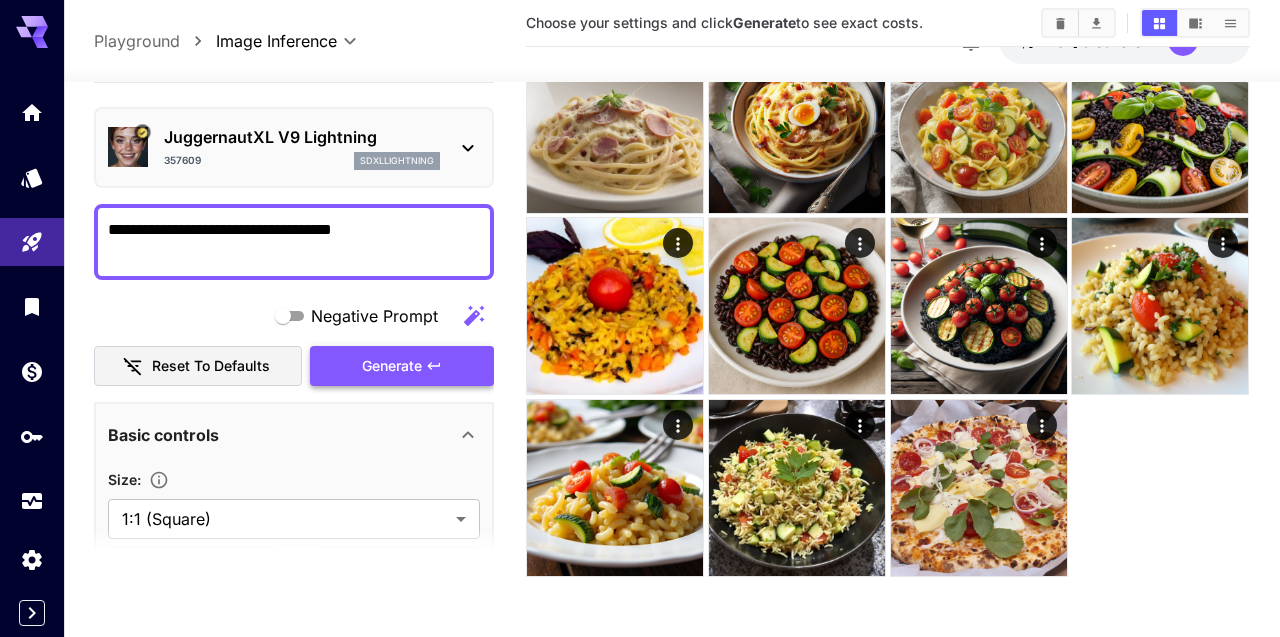 click on "Generate" at bounding box center [392, 366] 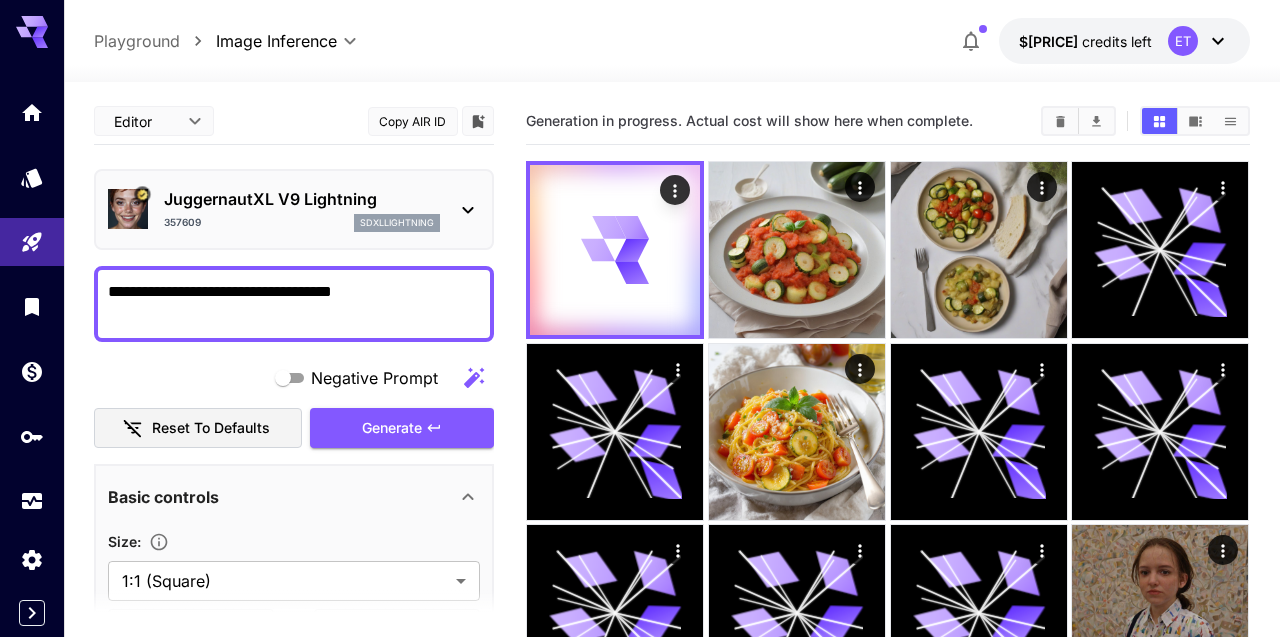 scroll, scrollTop: 0, scrollLeft: 0, axis: both 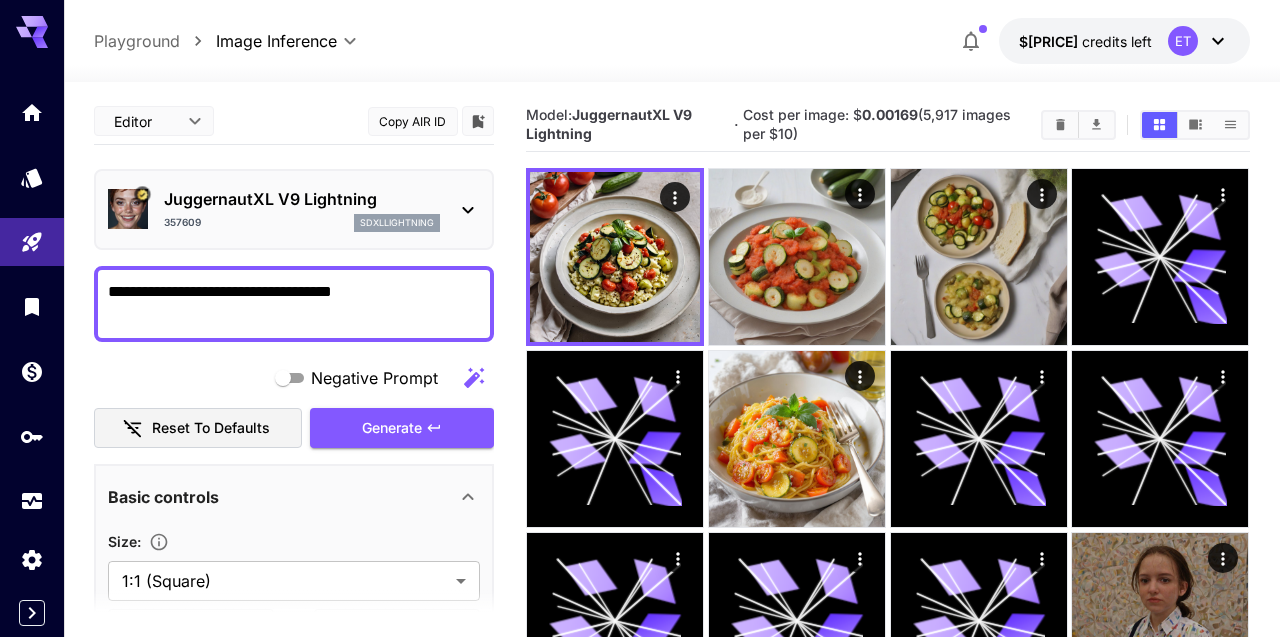 click at bounding box center [615, 257] 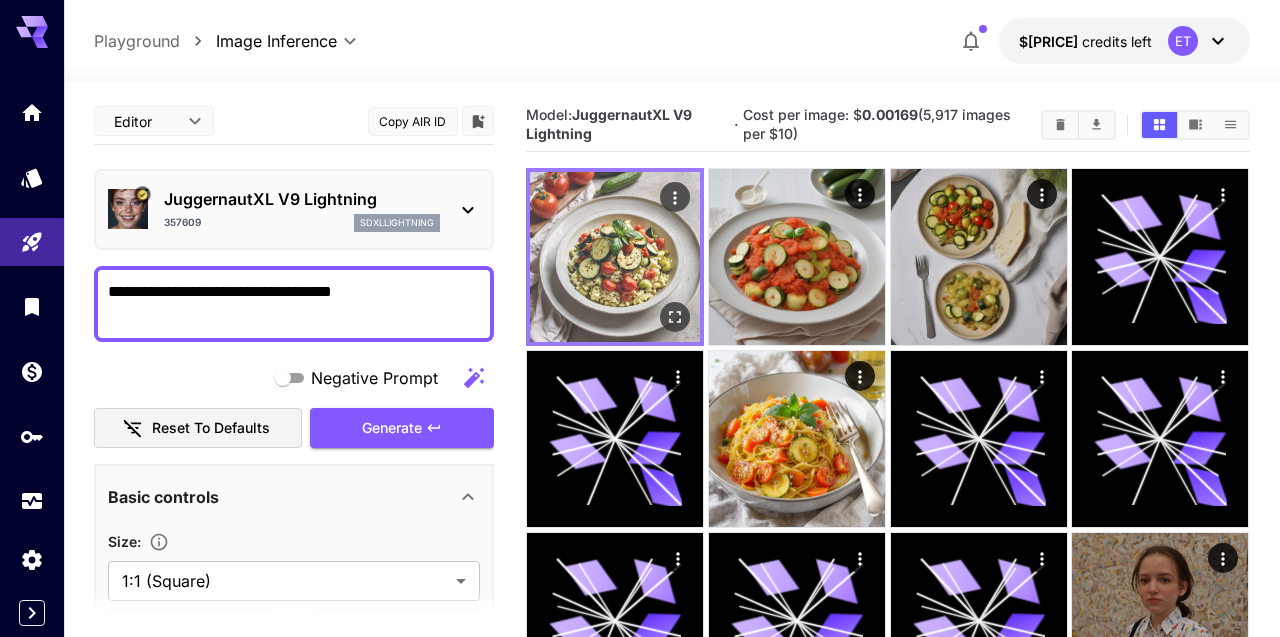 click 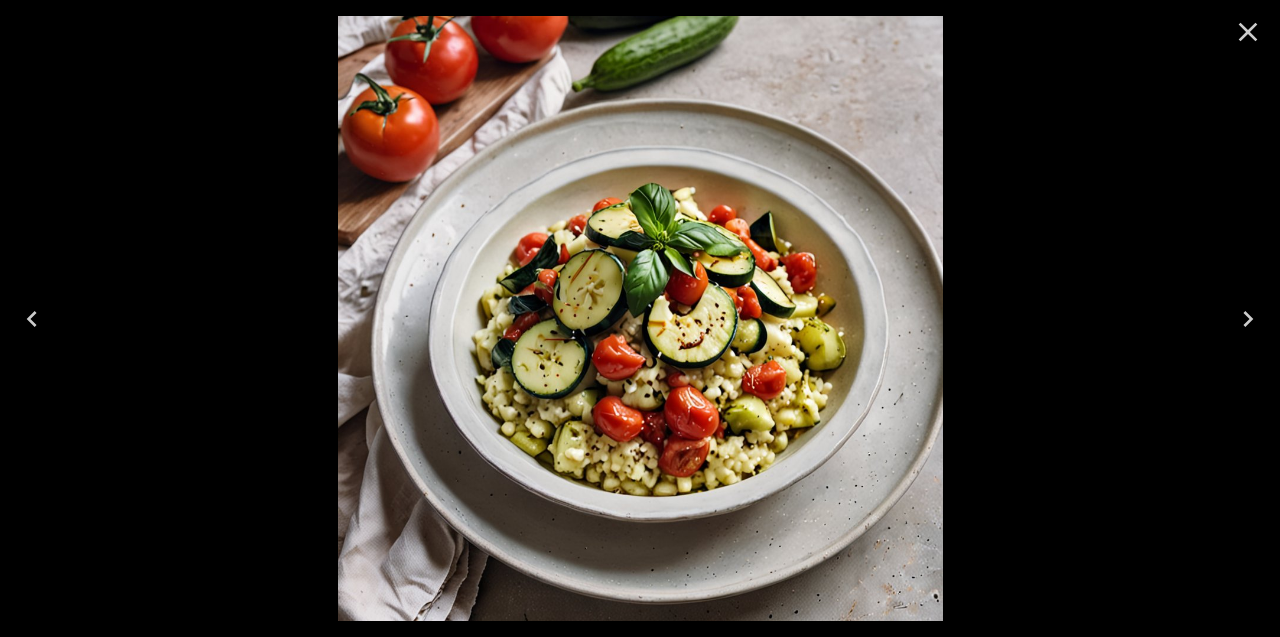 click 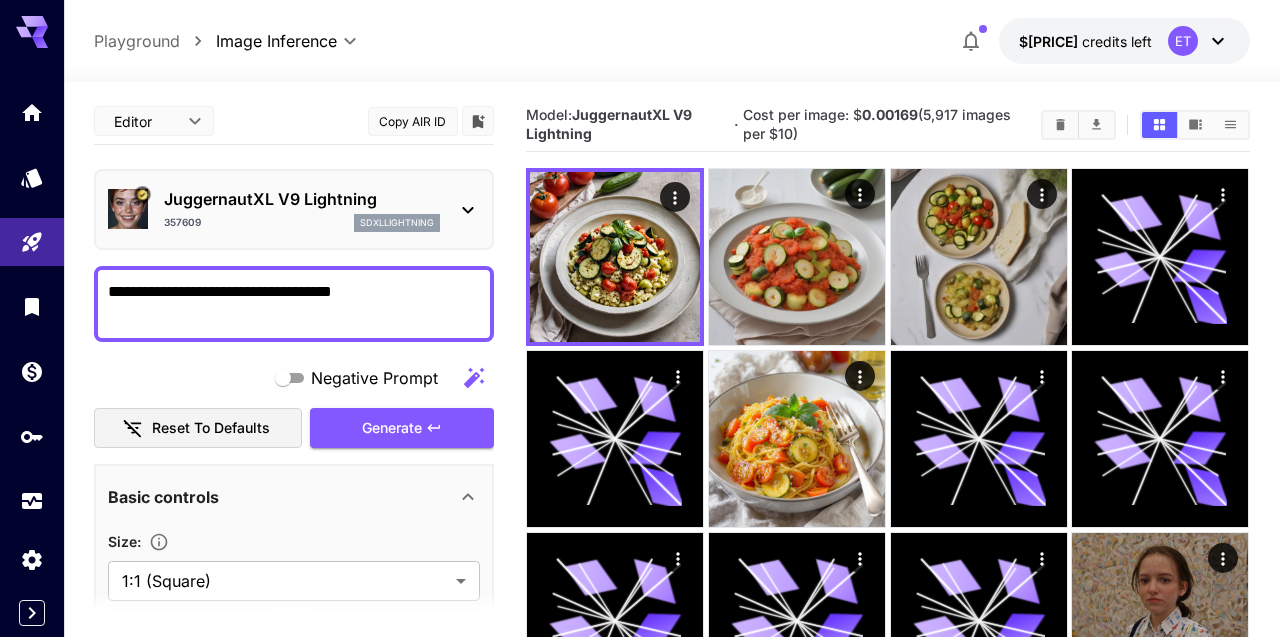 click at bounding box center [32, 306] 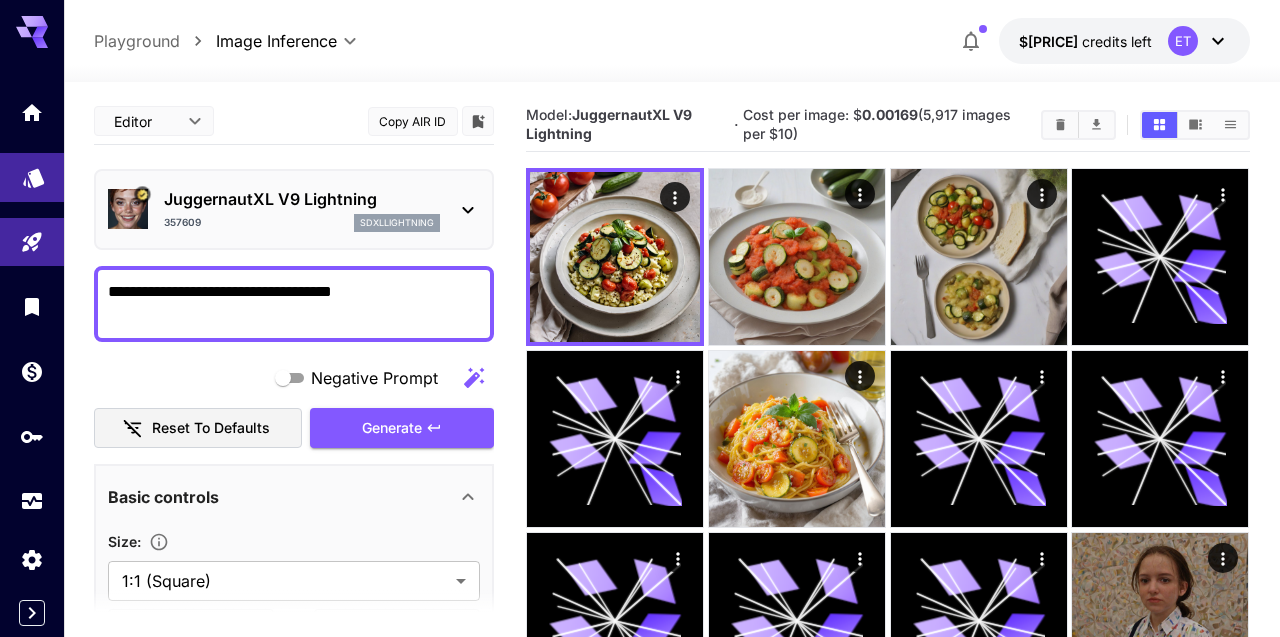 click at bounding box center [32, 177] 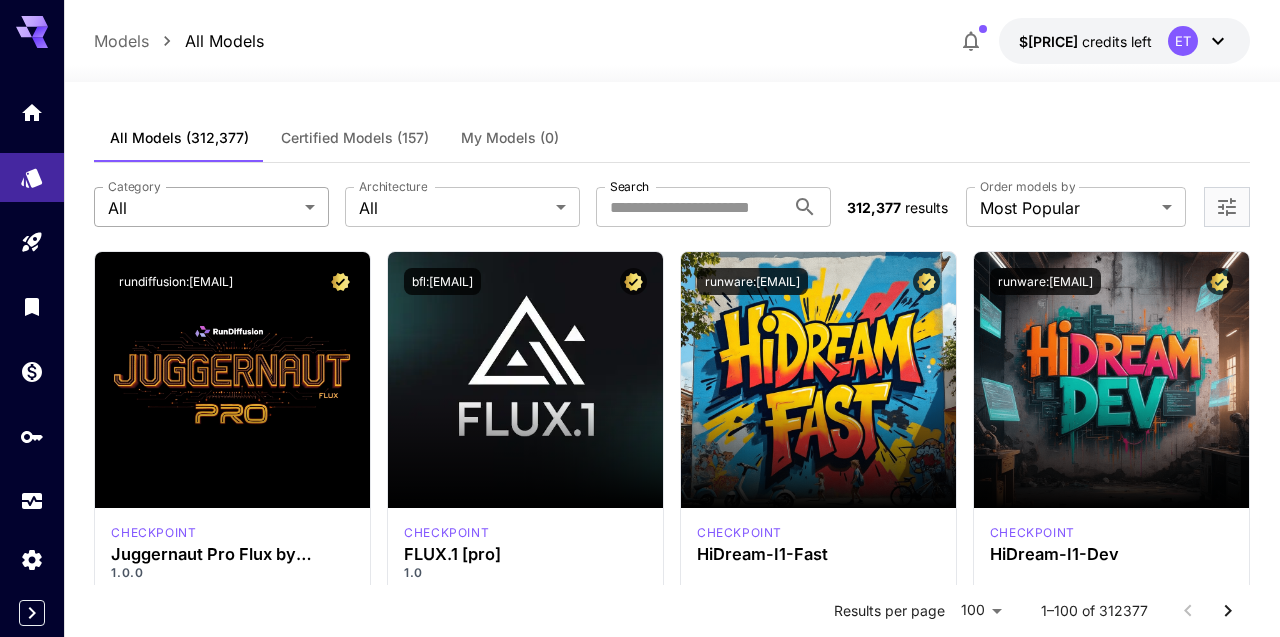 scroll, scrollTop: 0, scrollLeft: 0, axis: both 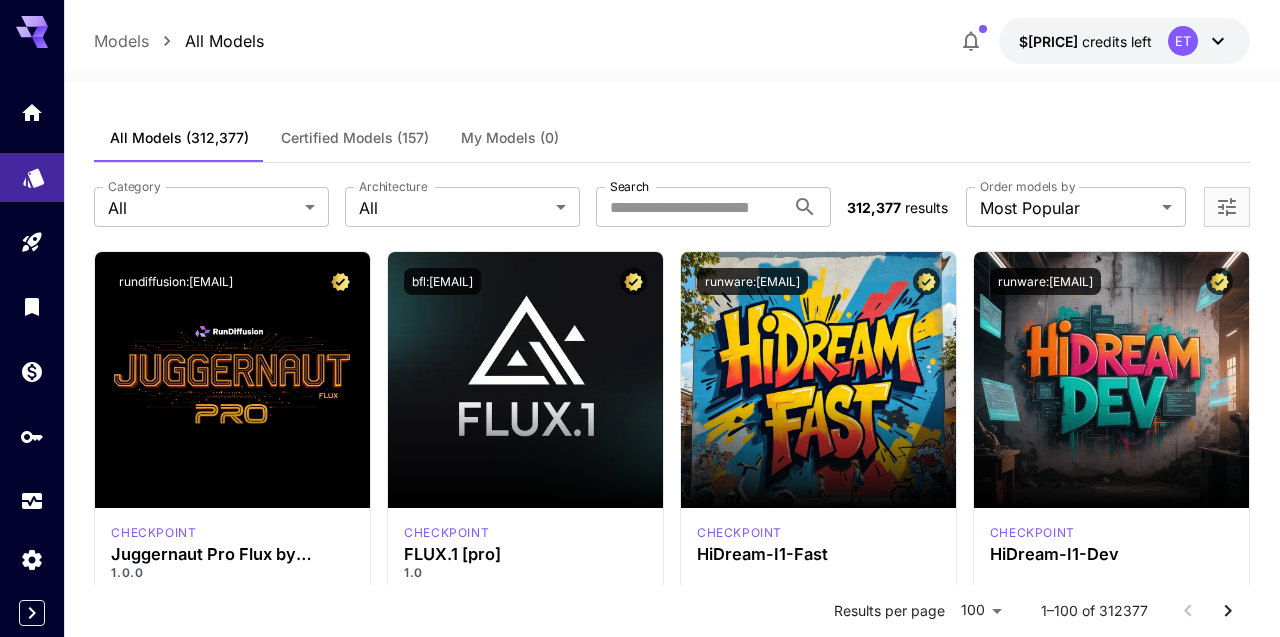 click at bounding box center (32, 177) 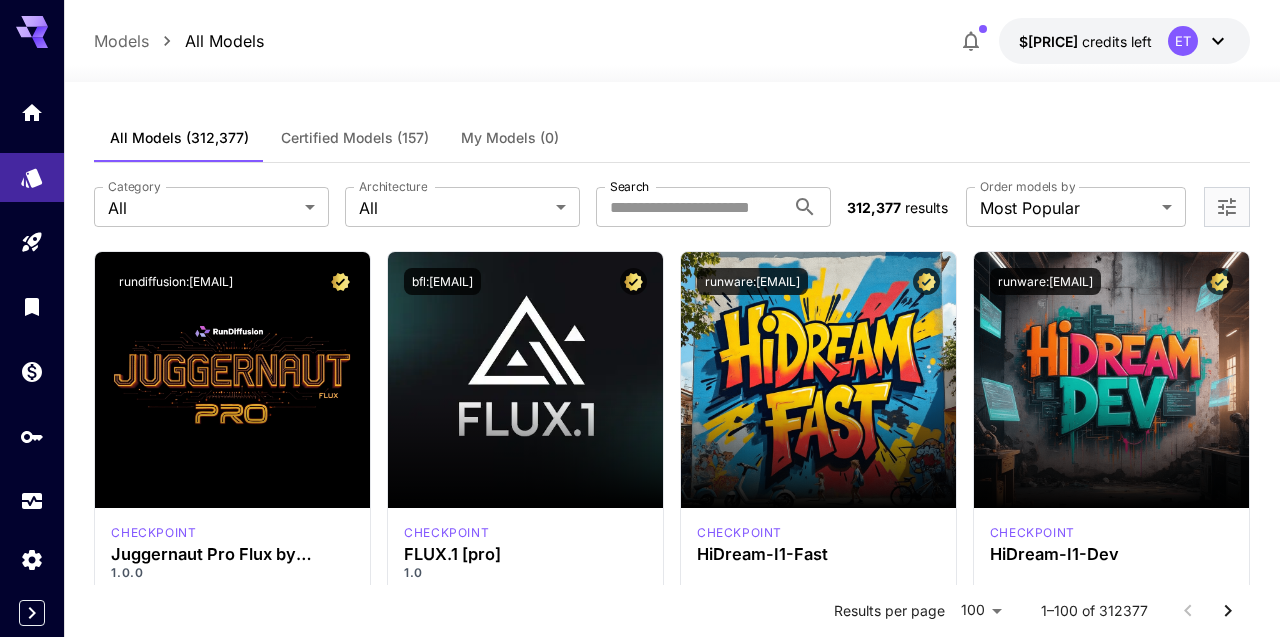 click on "**********" at bounding box center [671, 207] 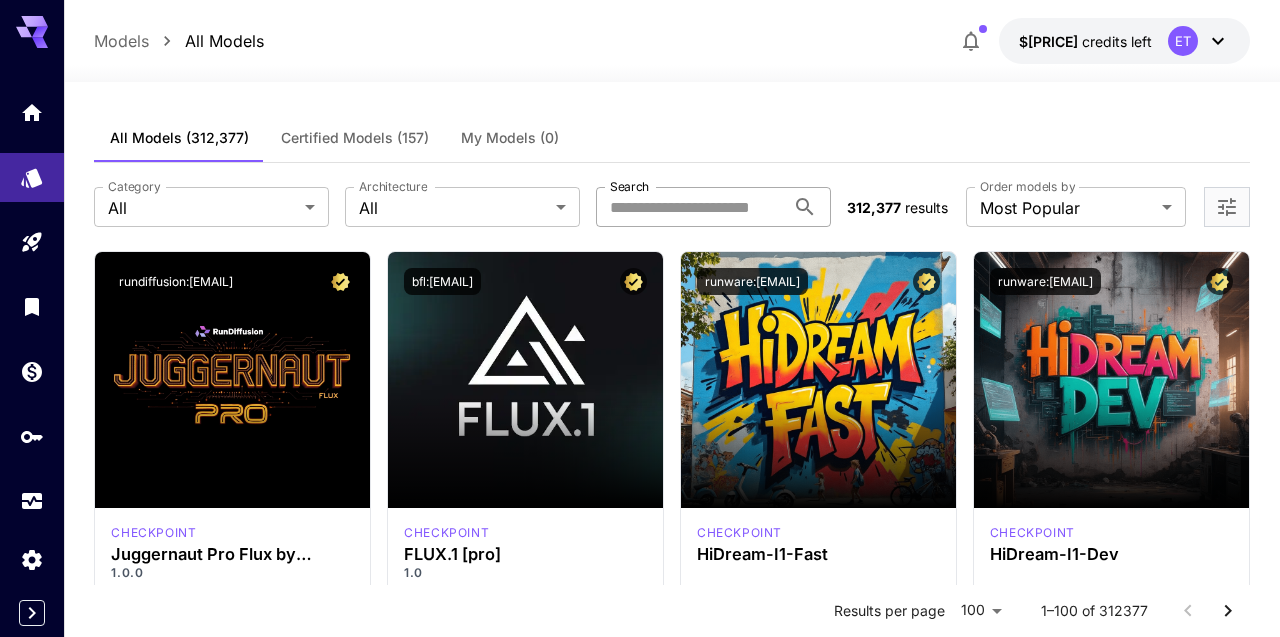 click on "Search" at bounding box center [690, 207] 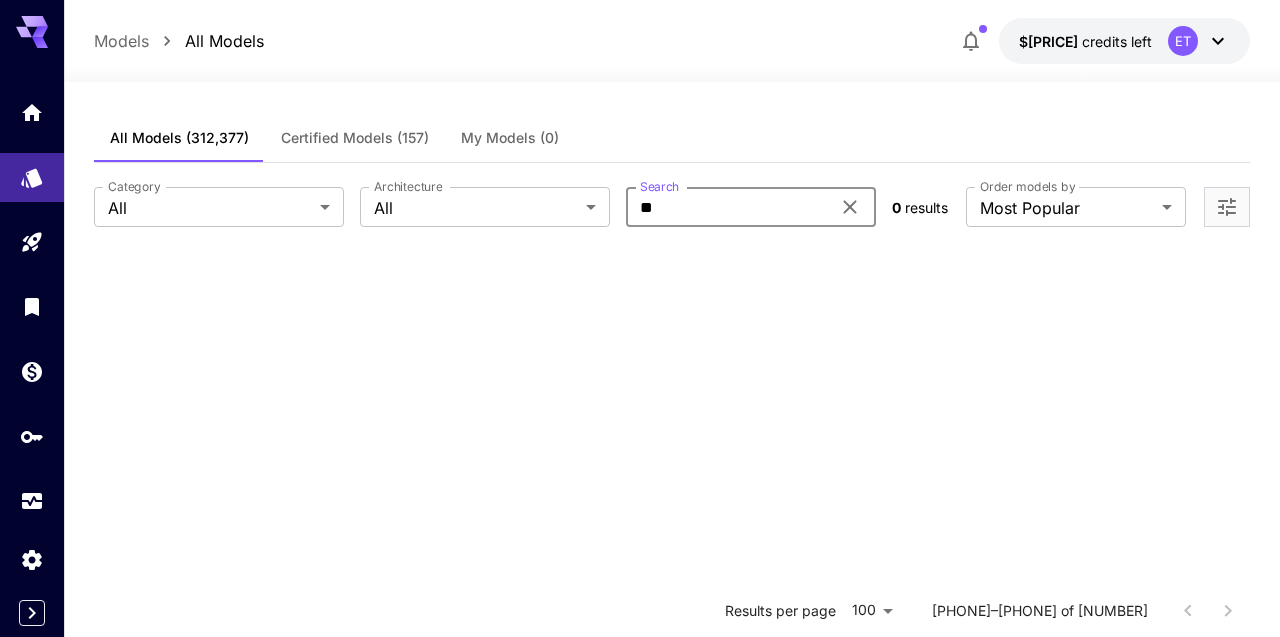 type on "*" 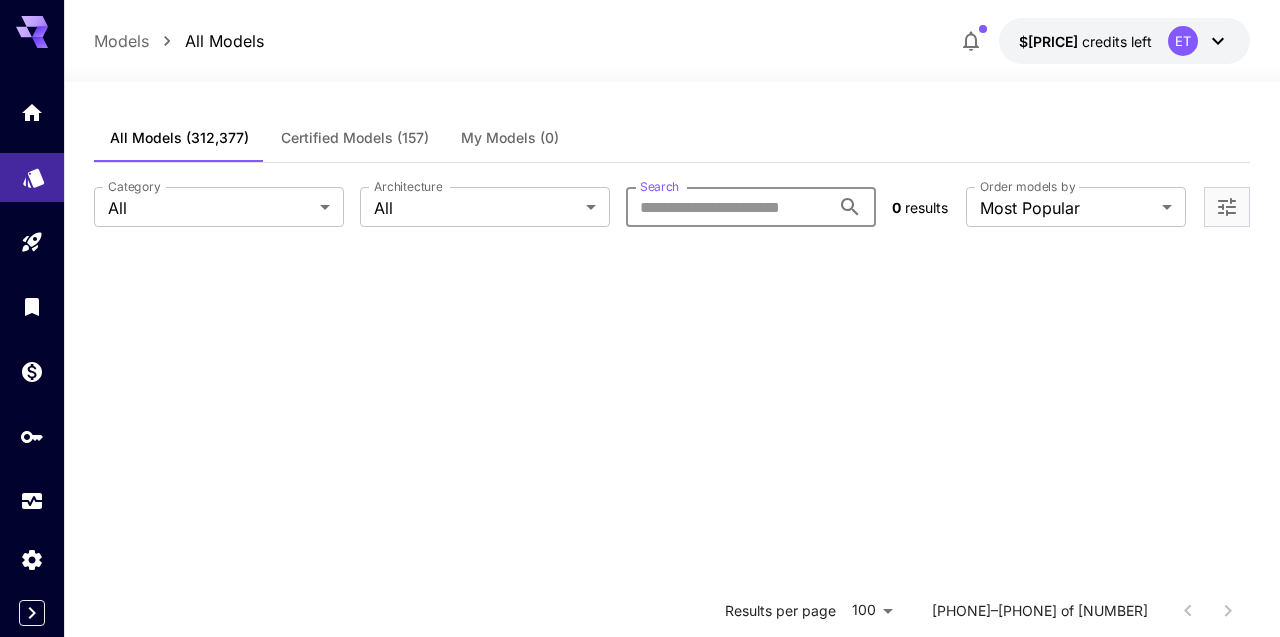 type 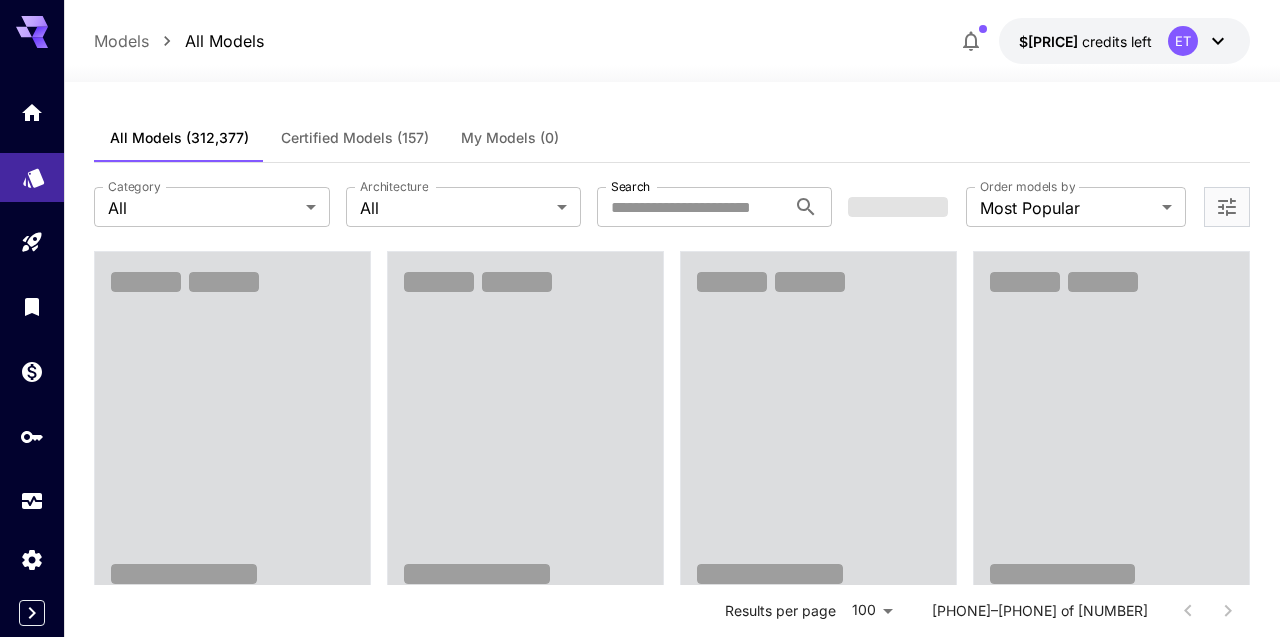 click 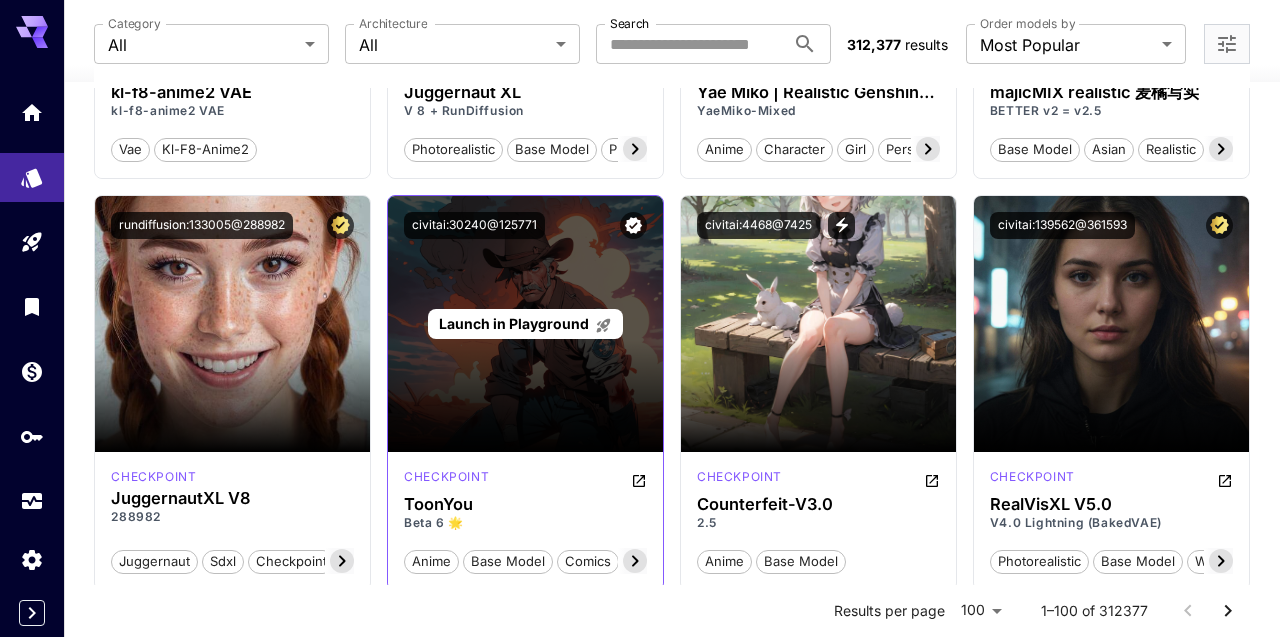 scroll, scrollTop: 8316, scrollLeft: 0, axis: vertical 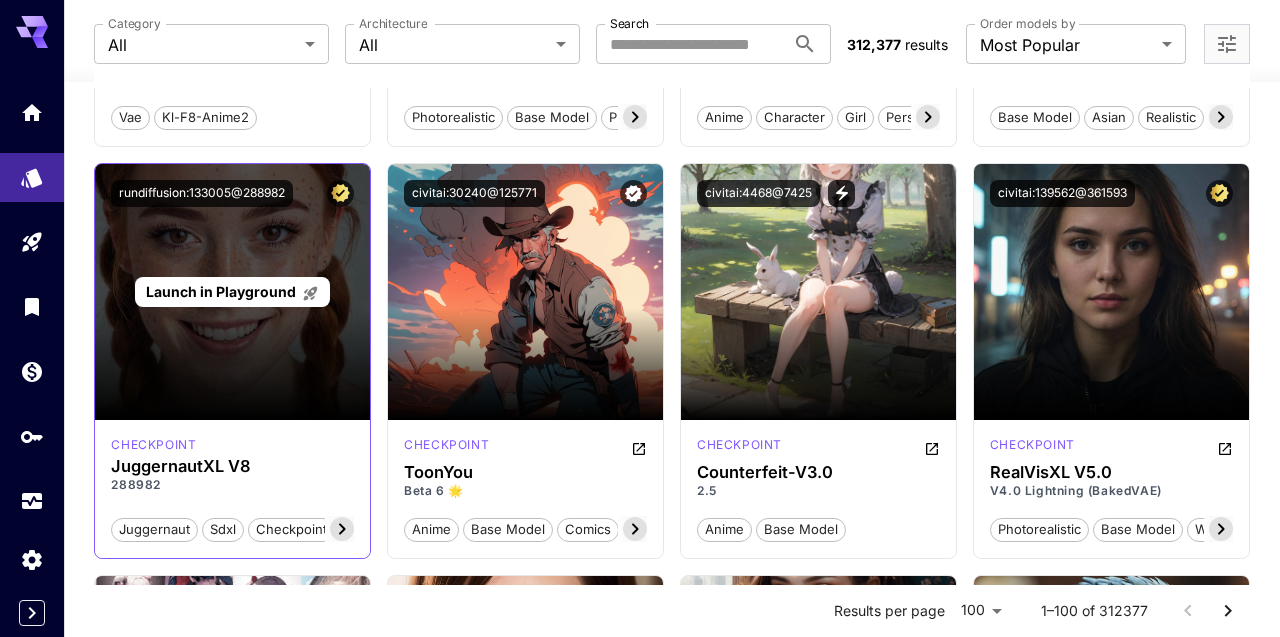 click on "Launch in Playground" at bounding box center (232, 291) 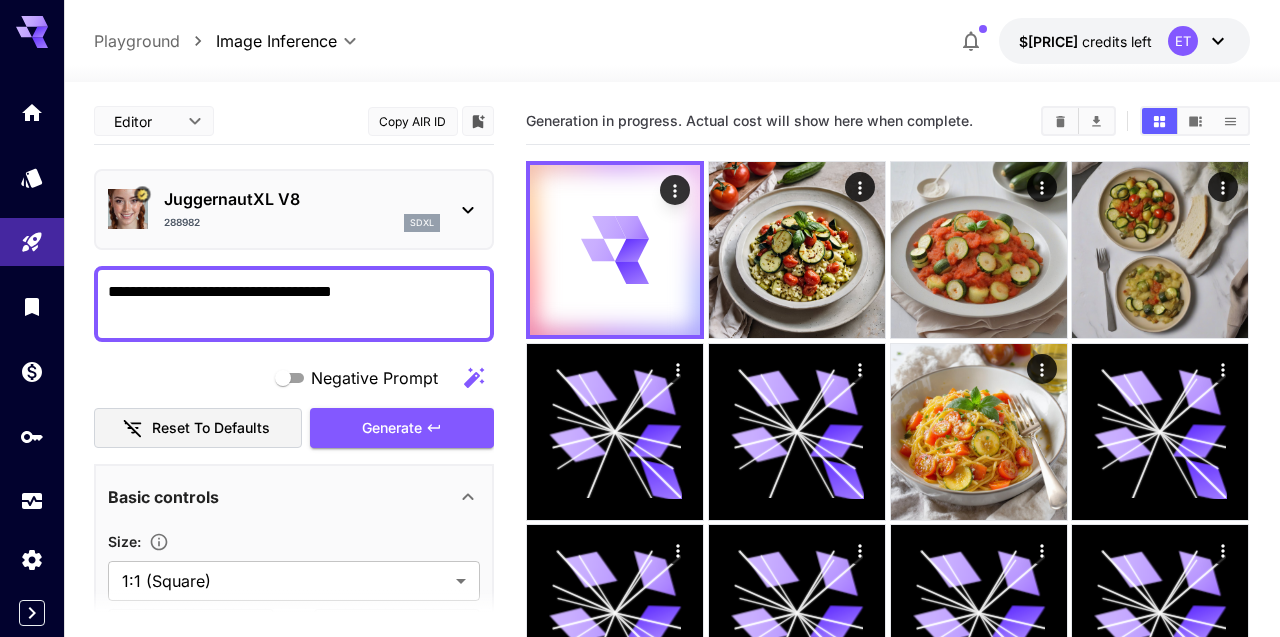 scroll, scrollTop: 0, scrollLeft: 0, axis: both 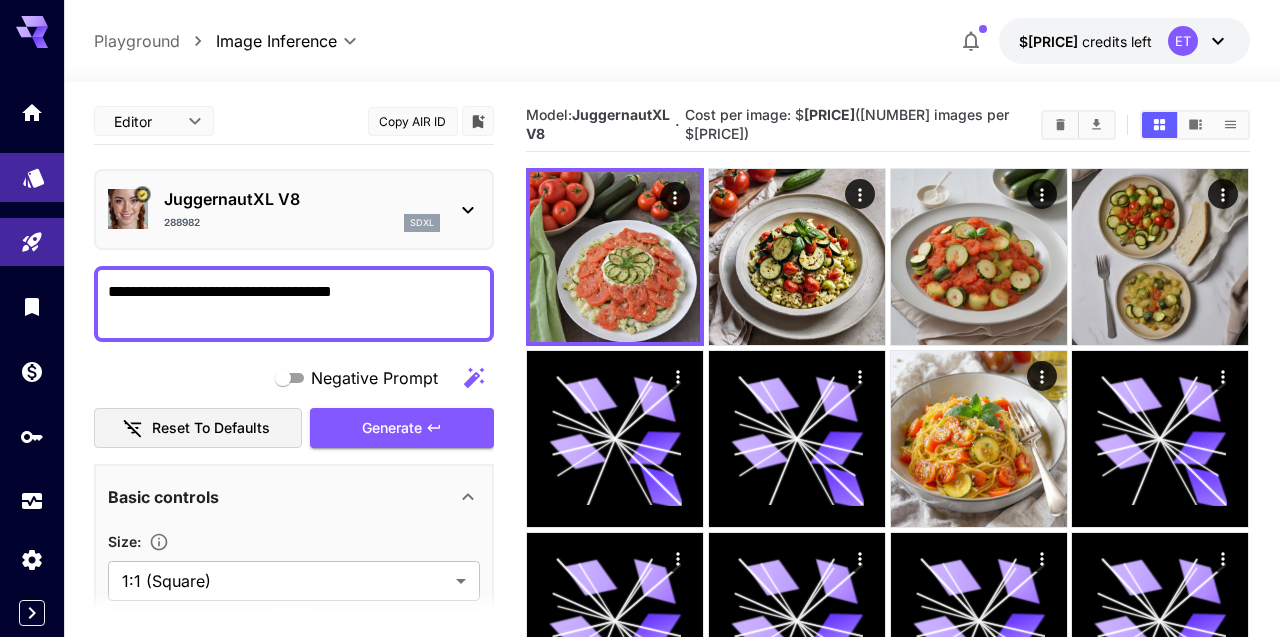 click 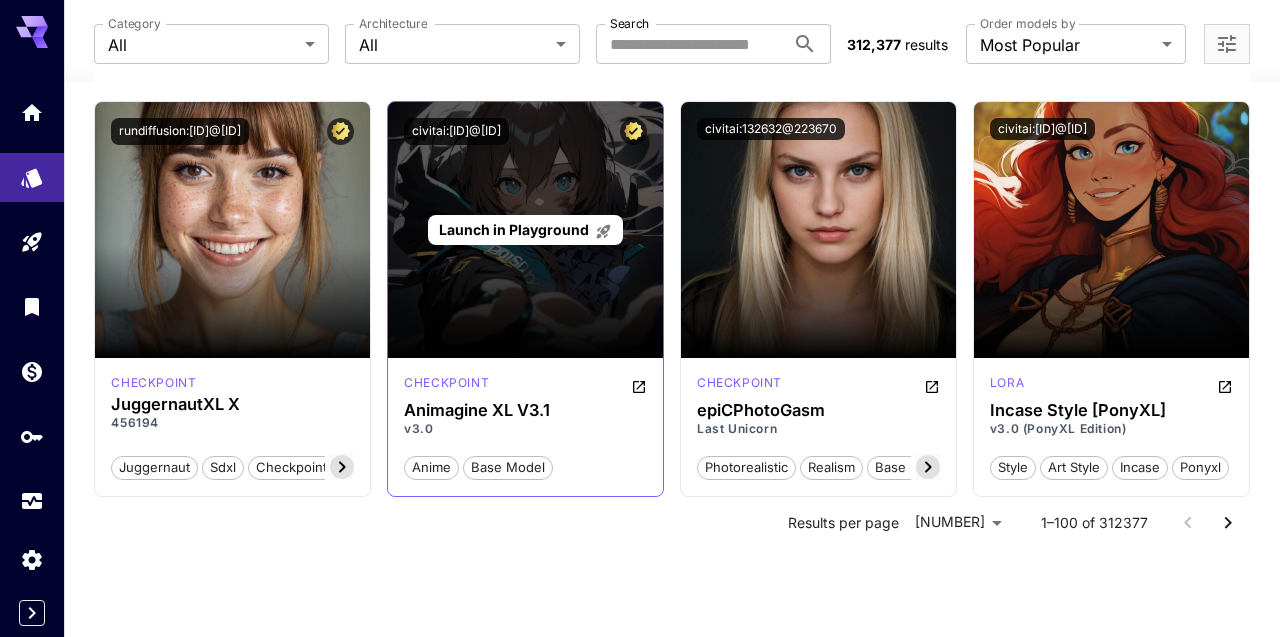 scroll, scrollTop: 10025, scrollLeft: 0, axis: vertical 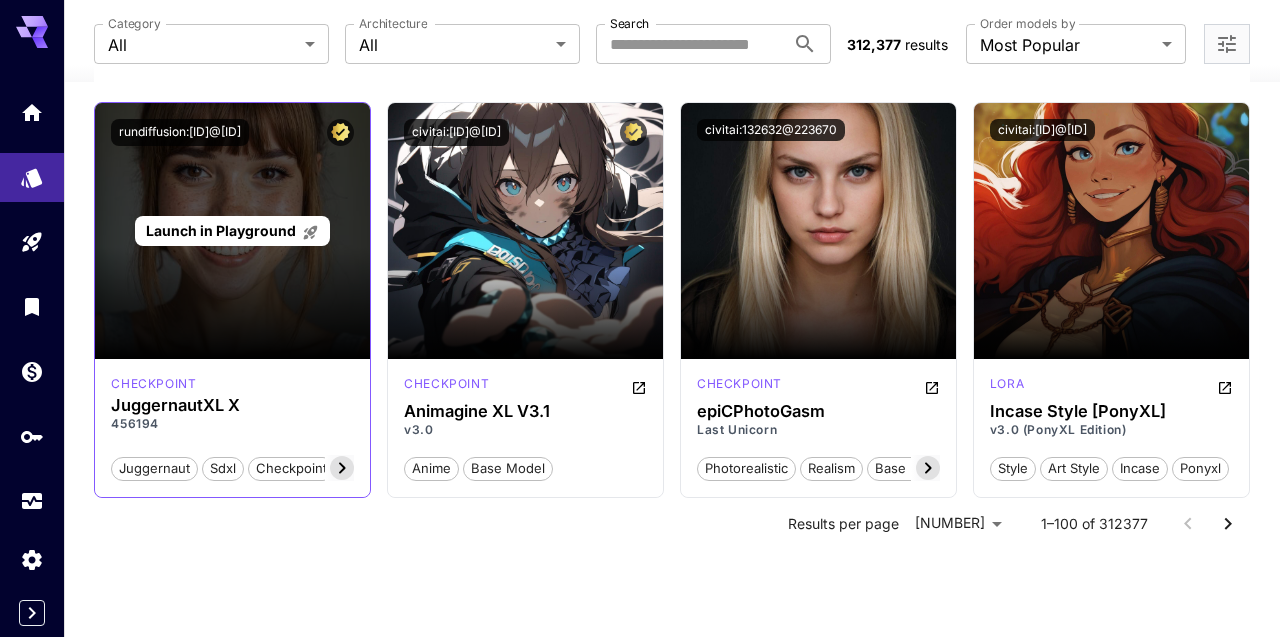 click on "Launch in Playground" at bounding box center (221, 230) 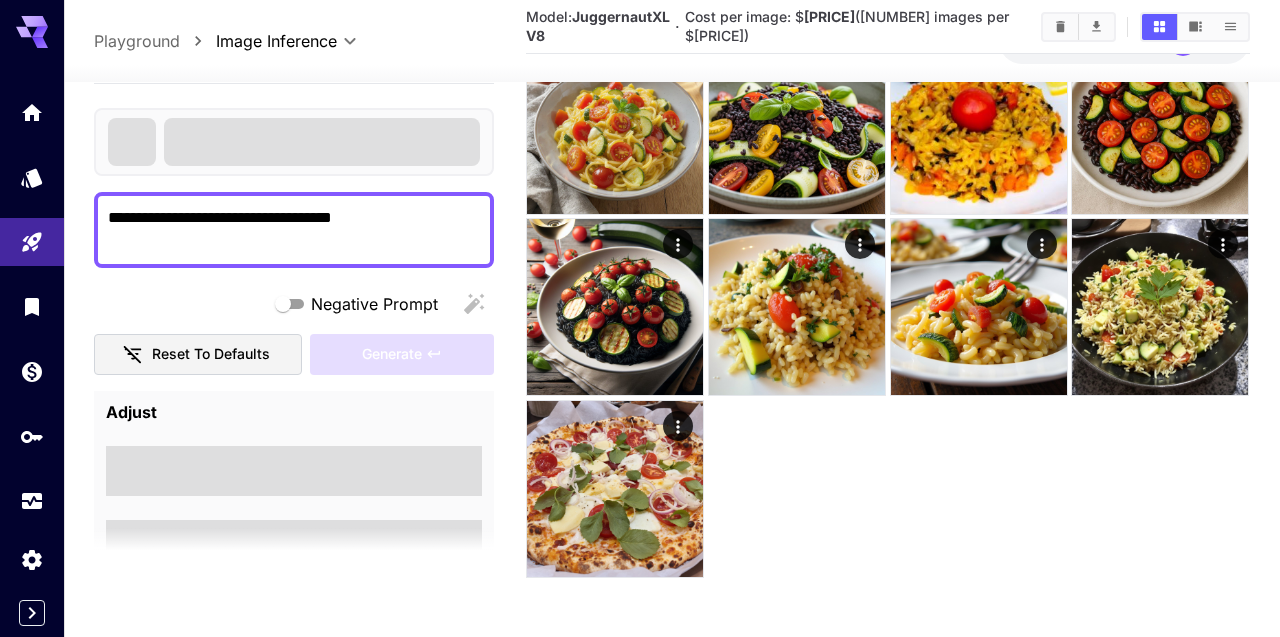 scroll, scrollTop: 852, scrollLeft: 0, axis: vertical 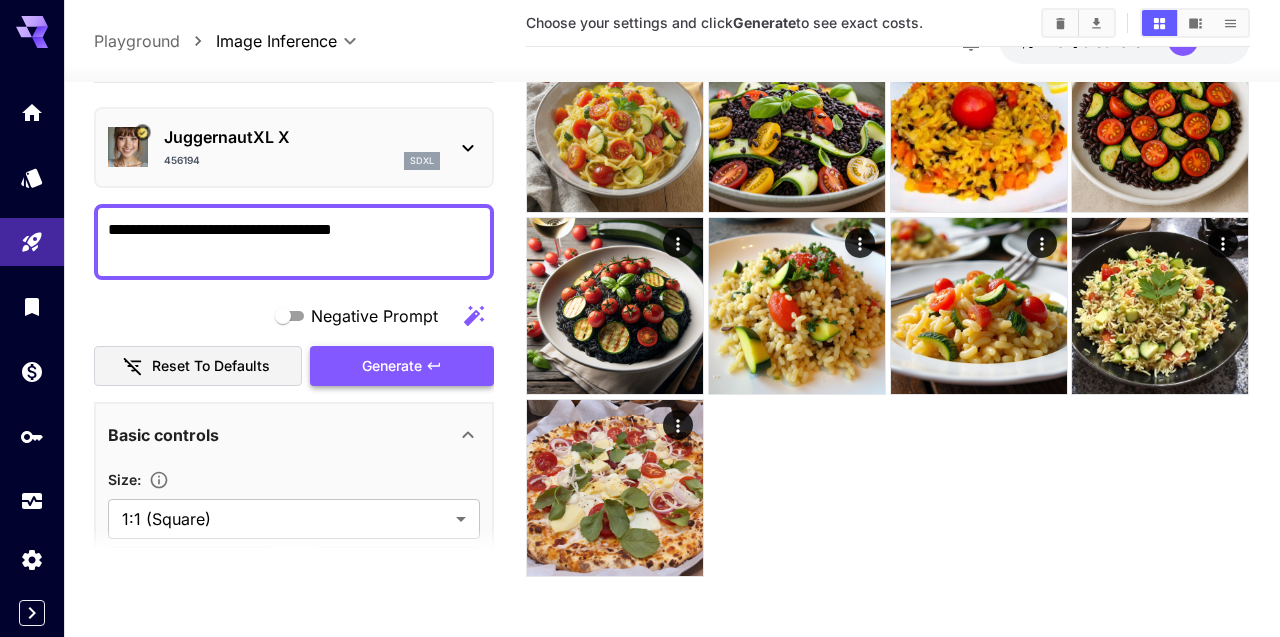 click on "Generate" at bounding box center [402, 365] 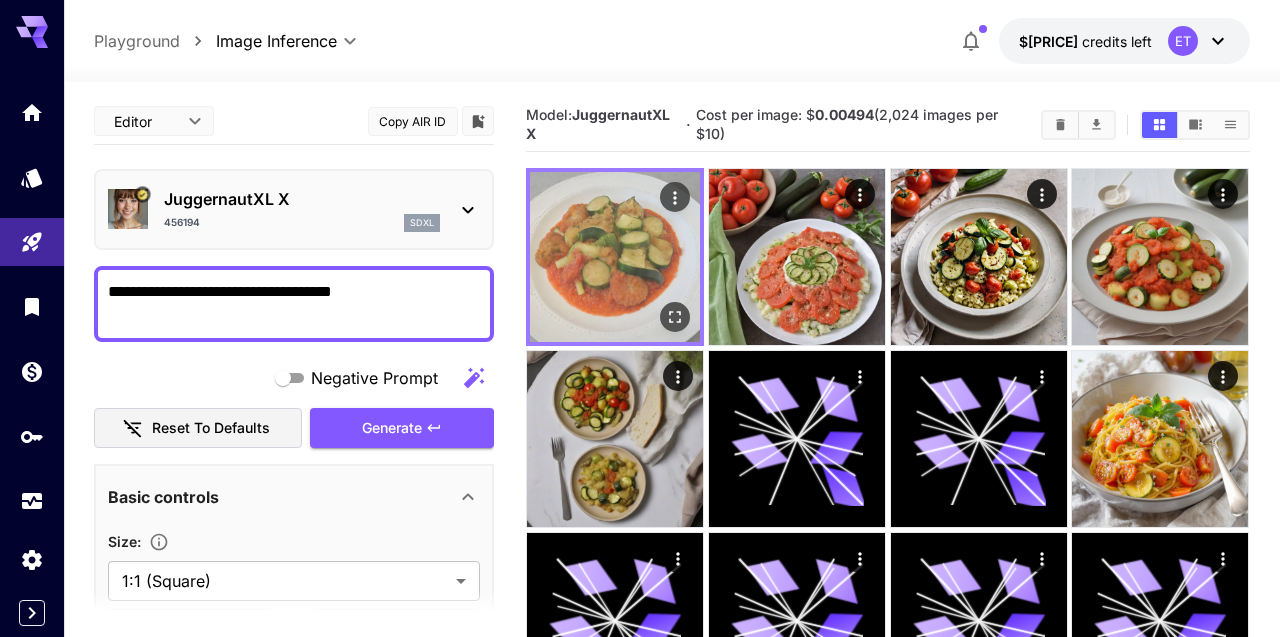 scroll, scrollTop: 0, scrollLeft: 0, axis: both 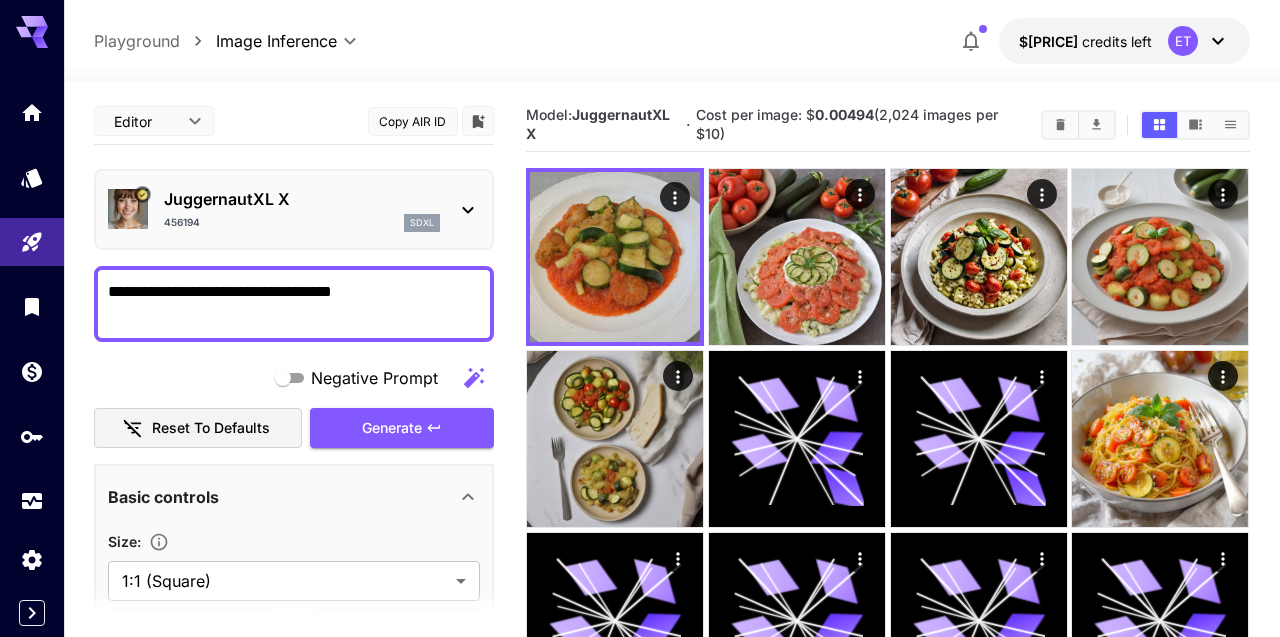 click on "JuggernautXL X 456194 sdxl" at bounding box center [294, 209] 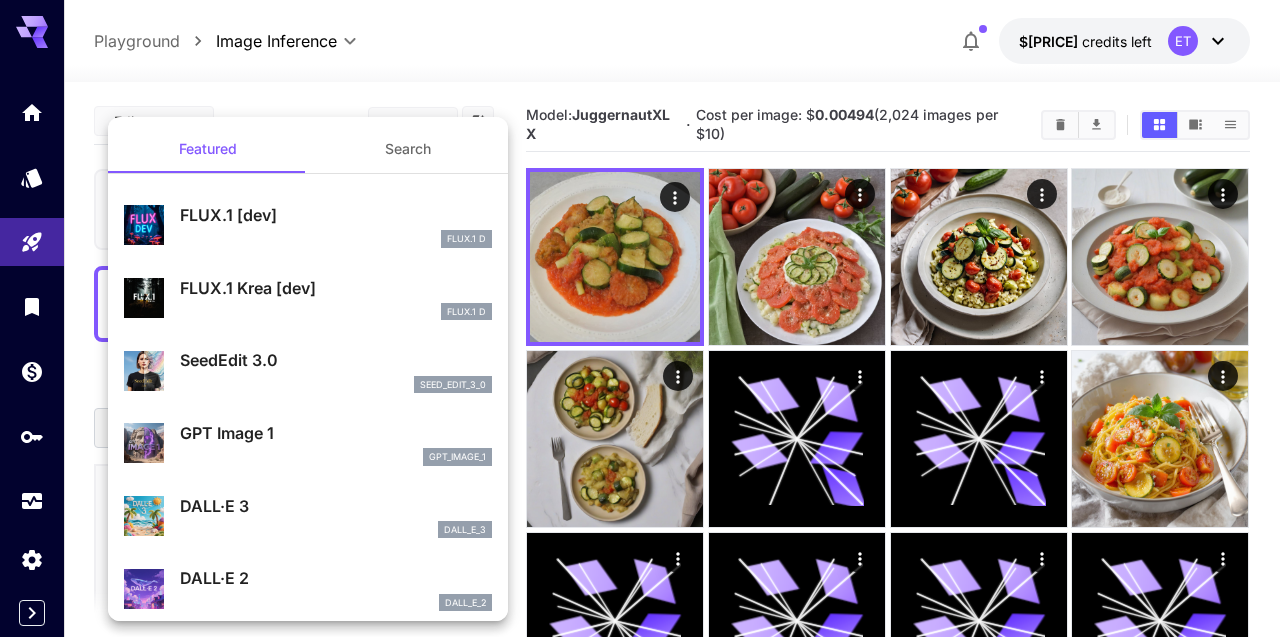 scroll, scrollTop: 0, scrollLeft: 0, axis: both 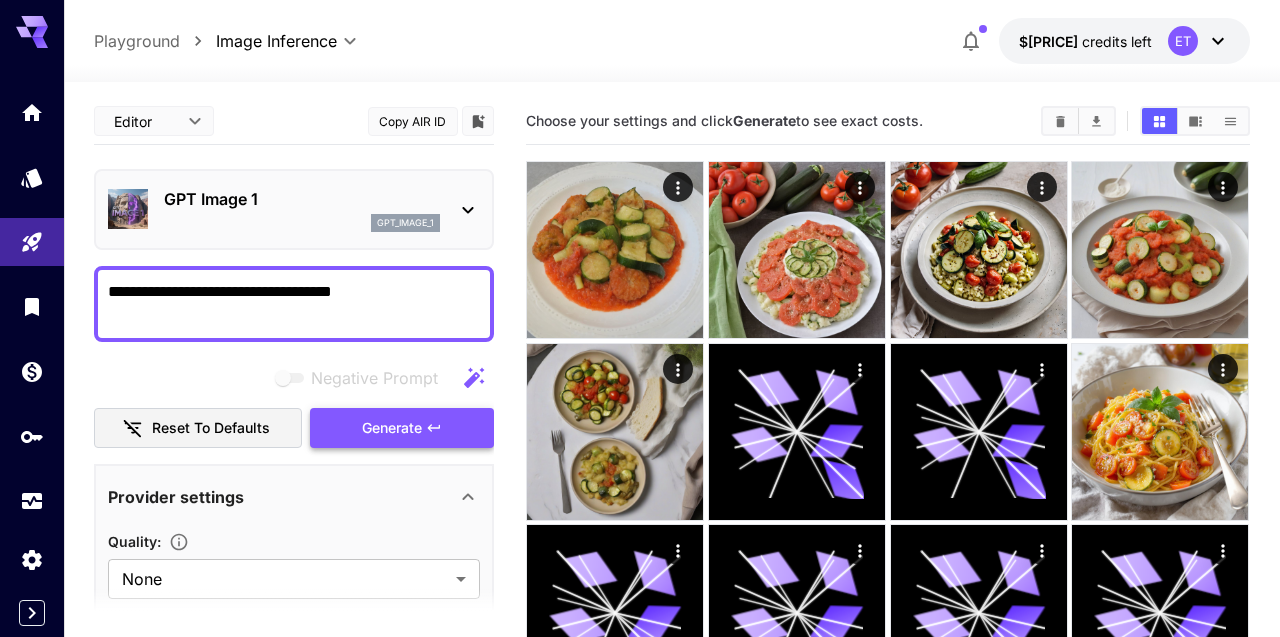 click on "Generate" at bounding box center [392, 428] 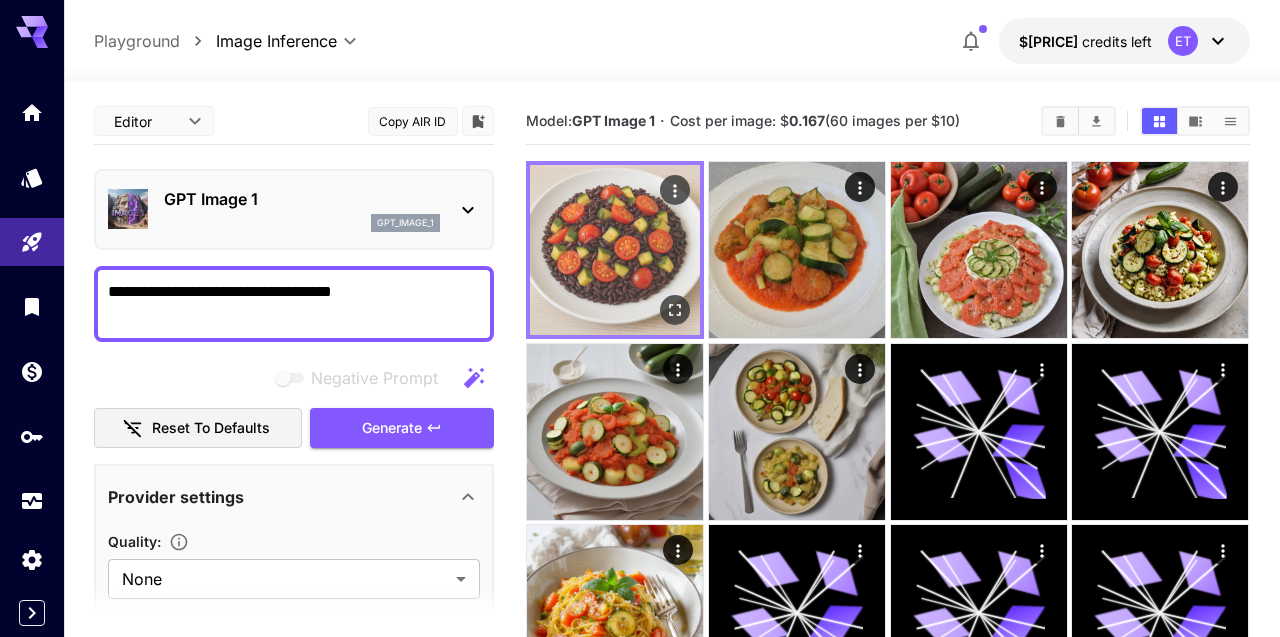 click at bounding box center [676, 310] 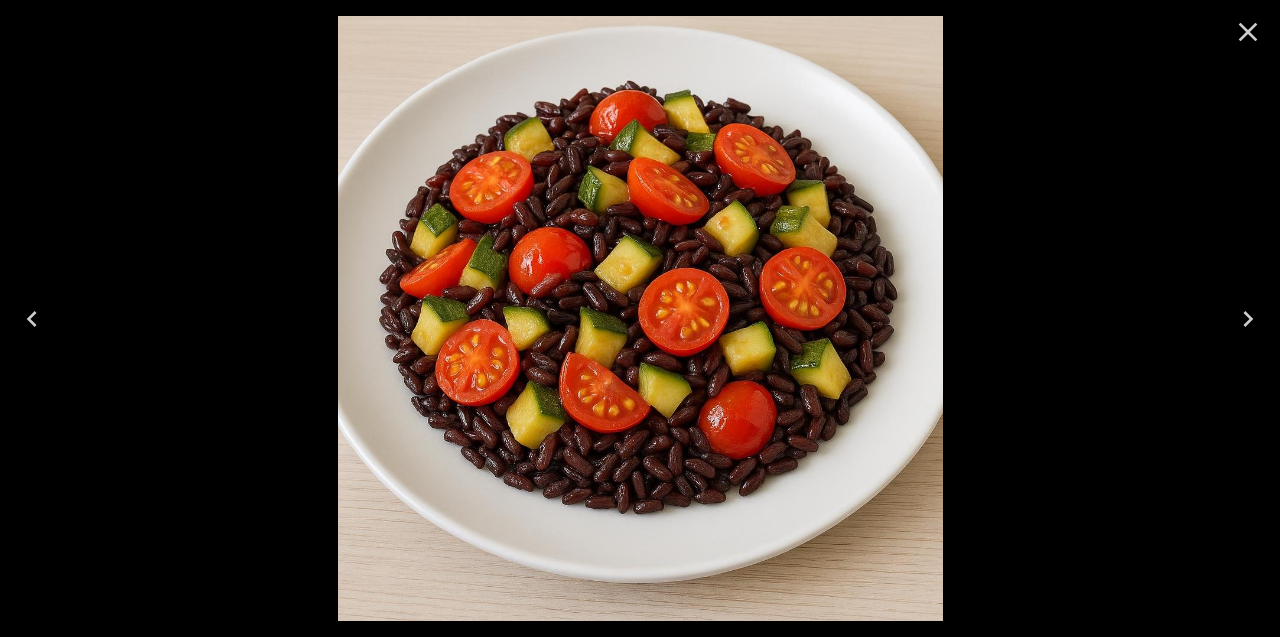 click 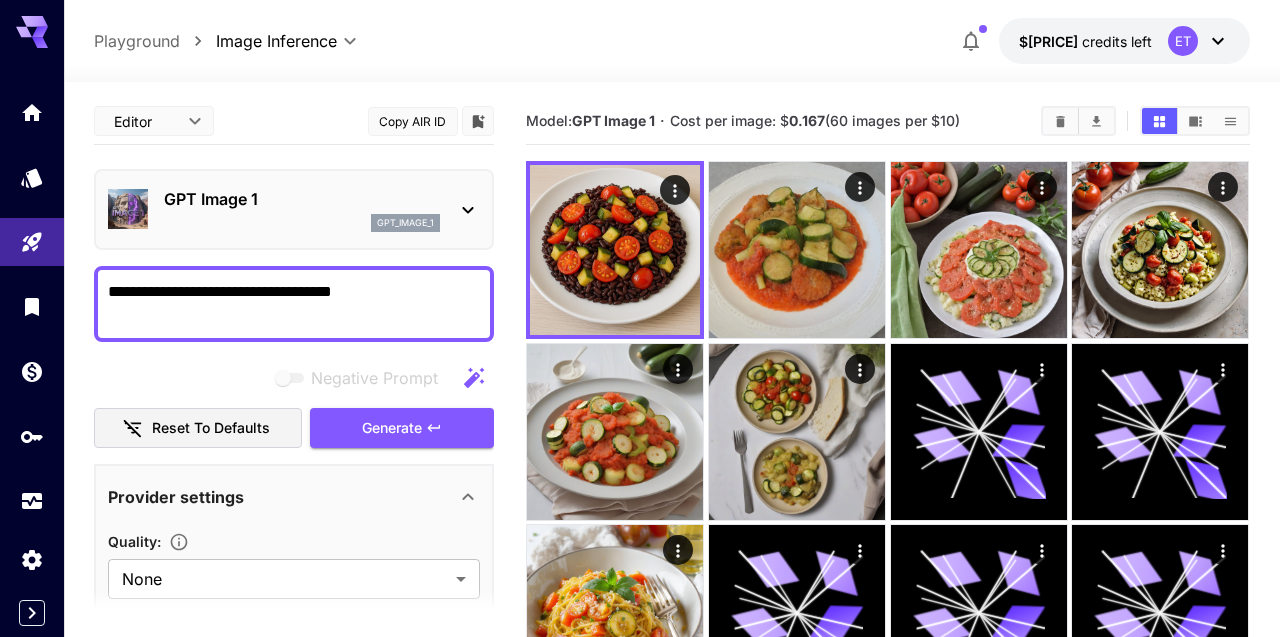 scroll, scrollTop: 0, scrollLeft: 0, axis: both 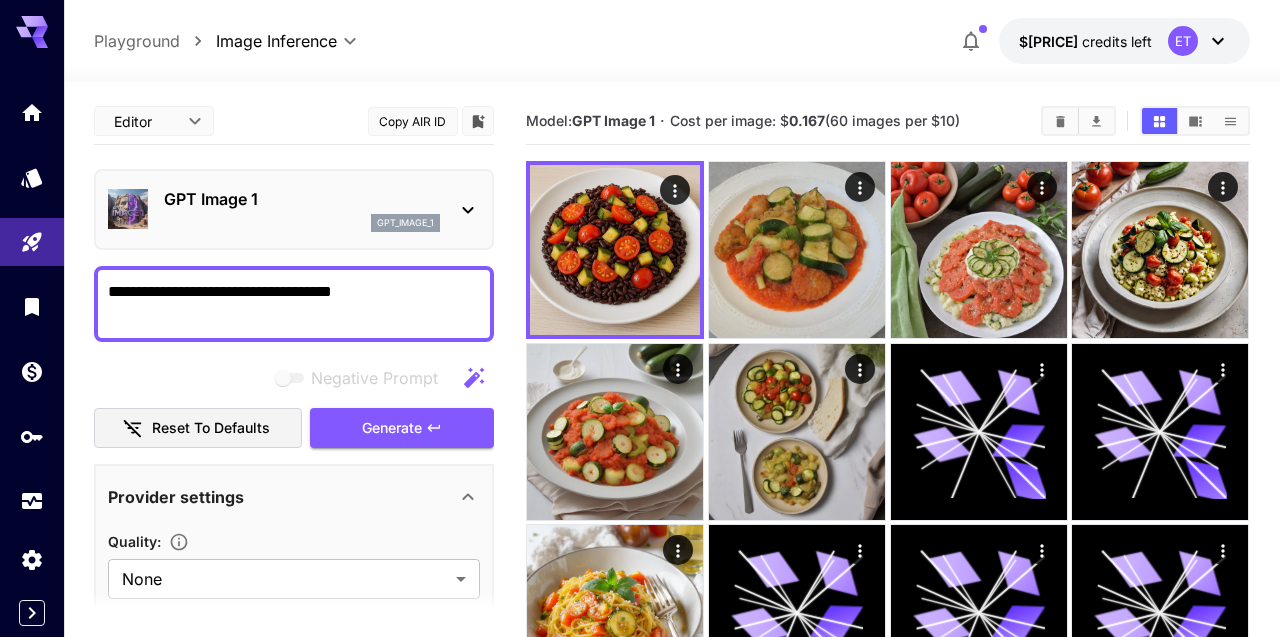 click at bounding box center (128, 209) 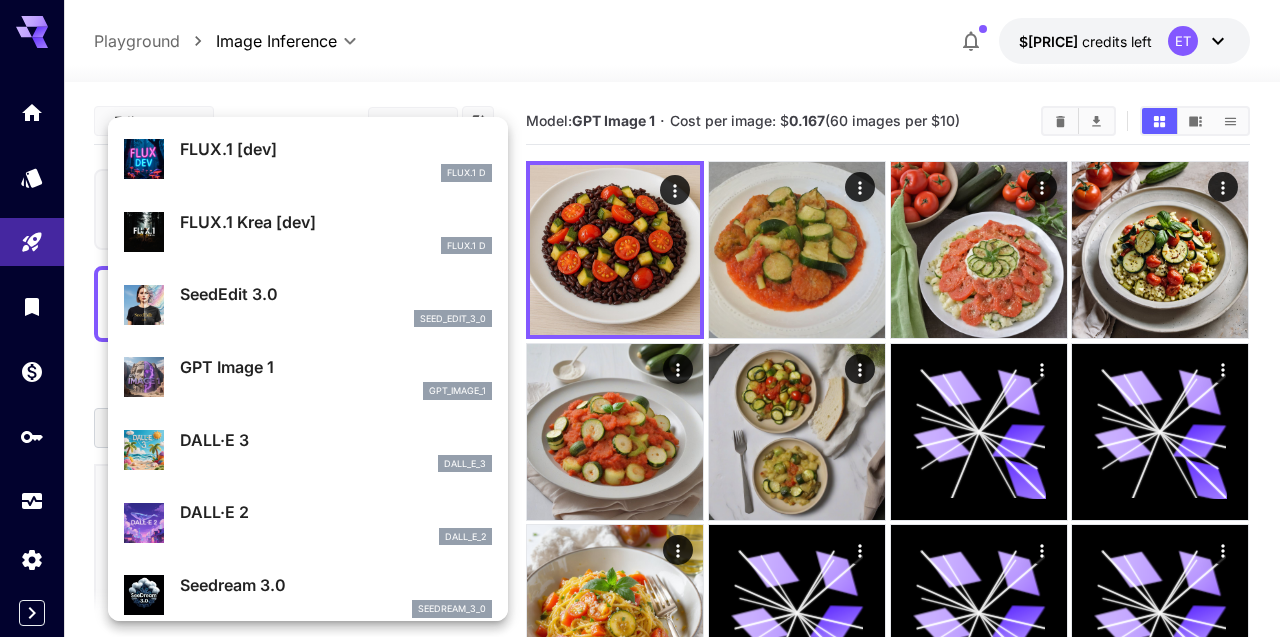 scroll, scrollTop: 68, scrollLeft: 0, axis: vertical 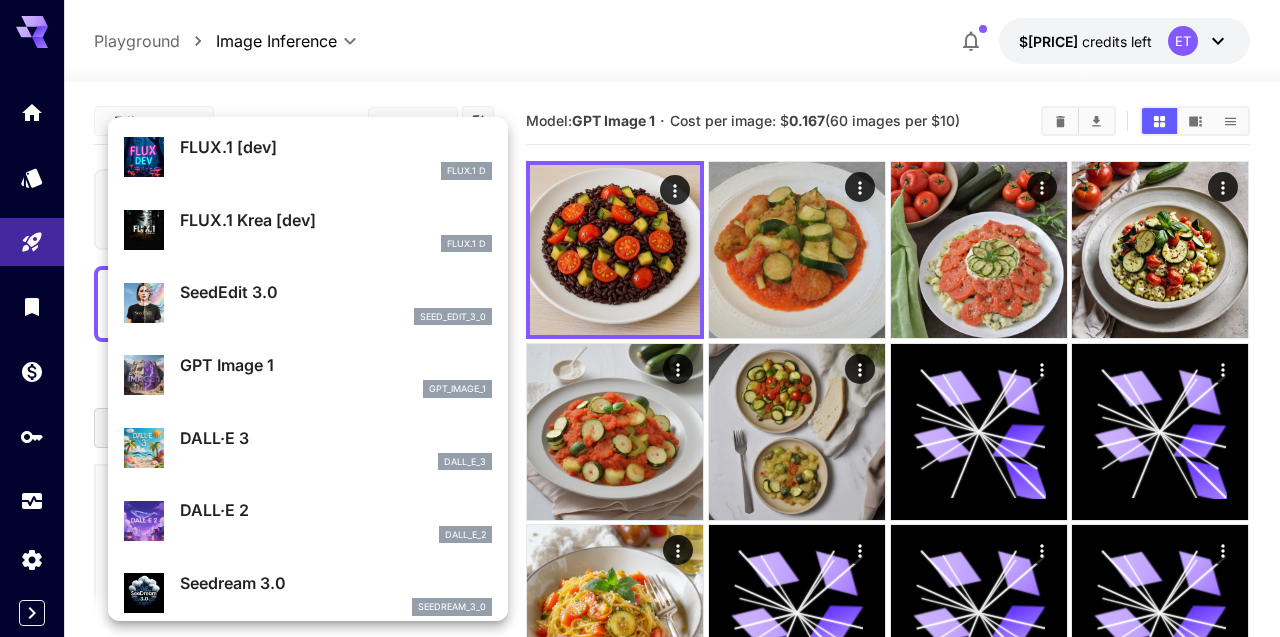 click at bounding box center (640, 318) 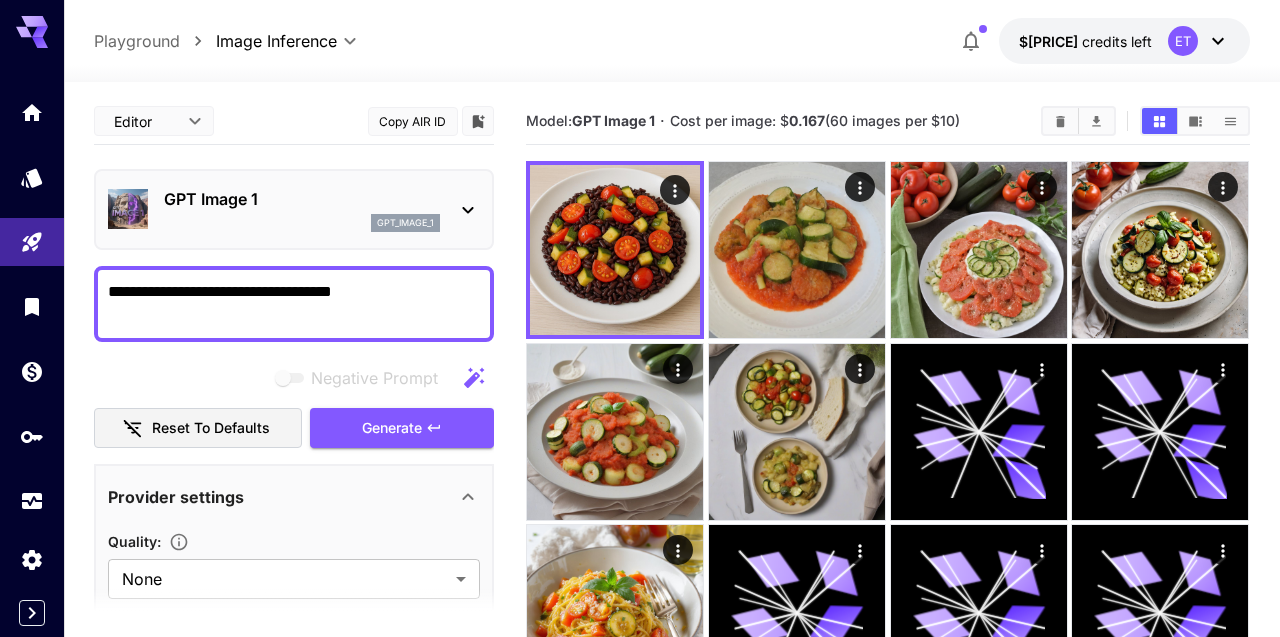 click on "**********" at bounding box center (672, 41) 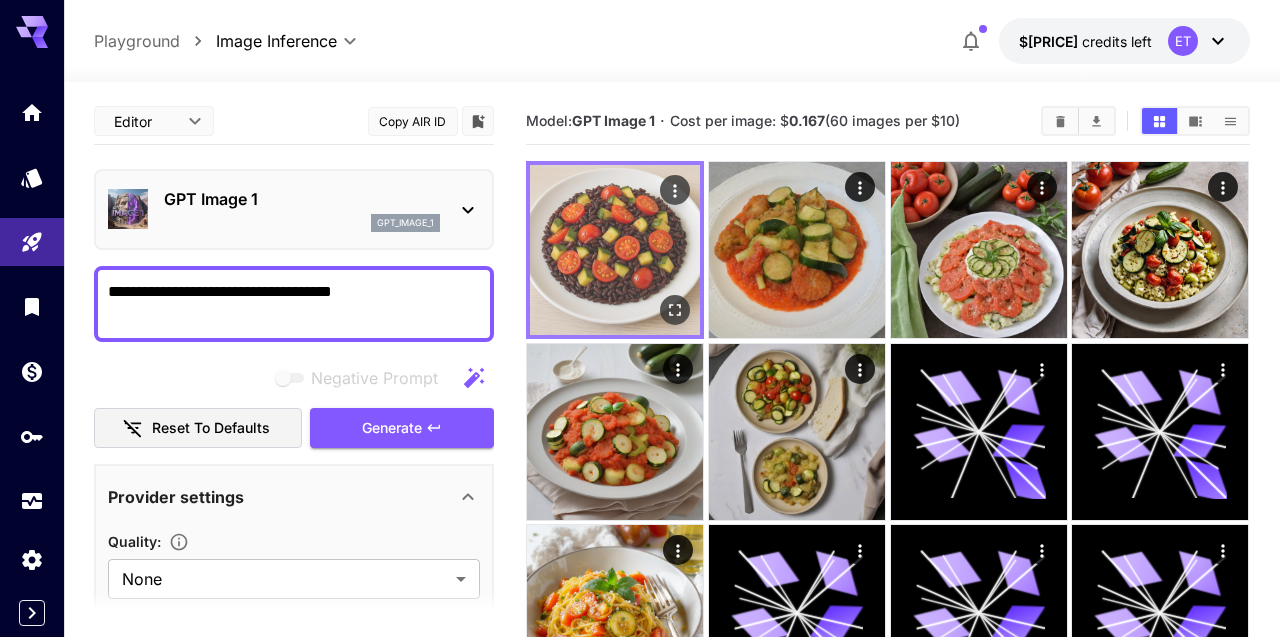 scroll, scrollTop: 0, scrollLeft: 0, axis: both 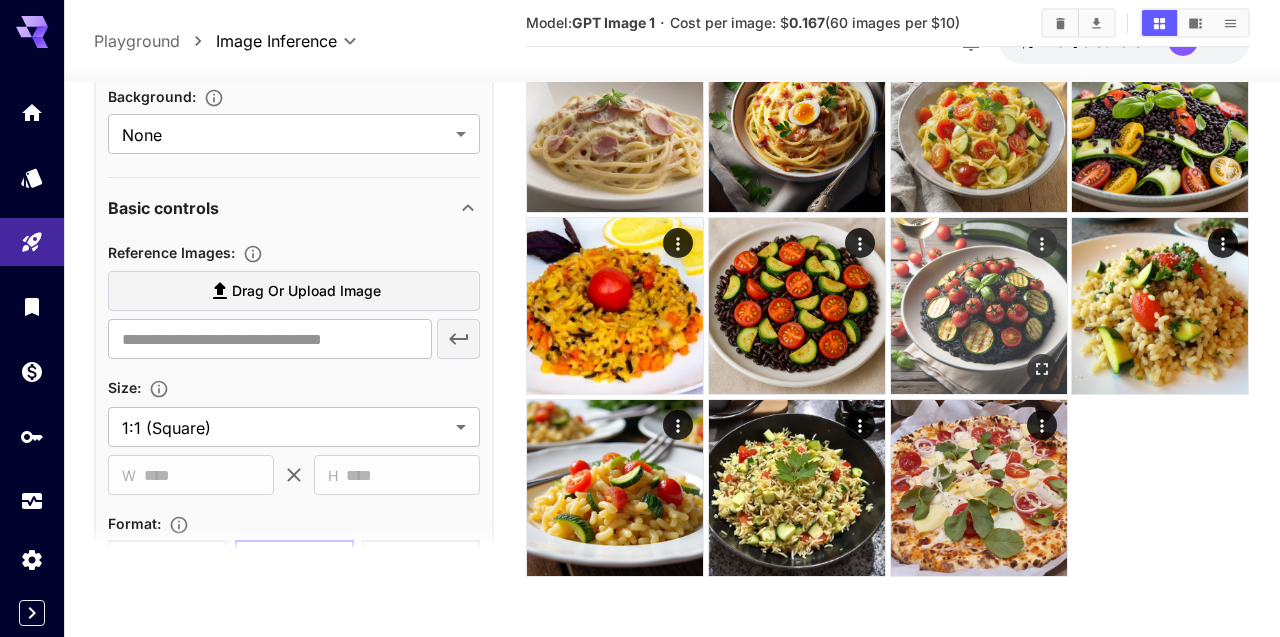 click at bounding box center (979, 306) 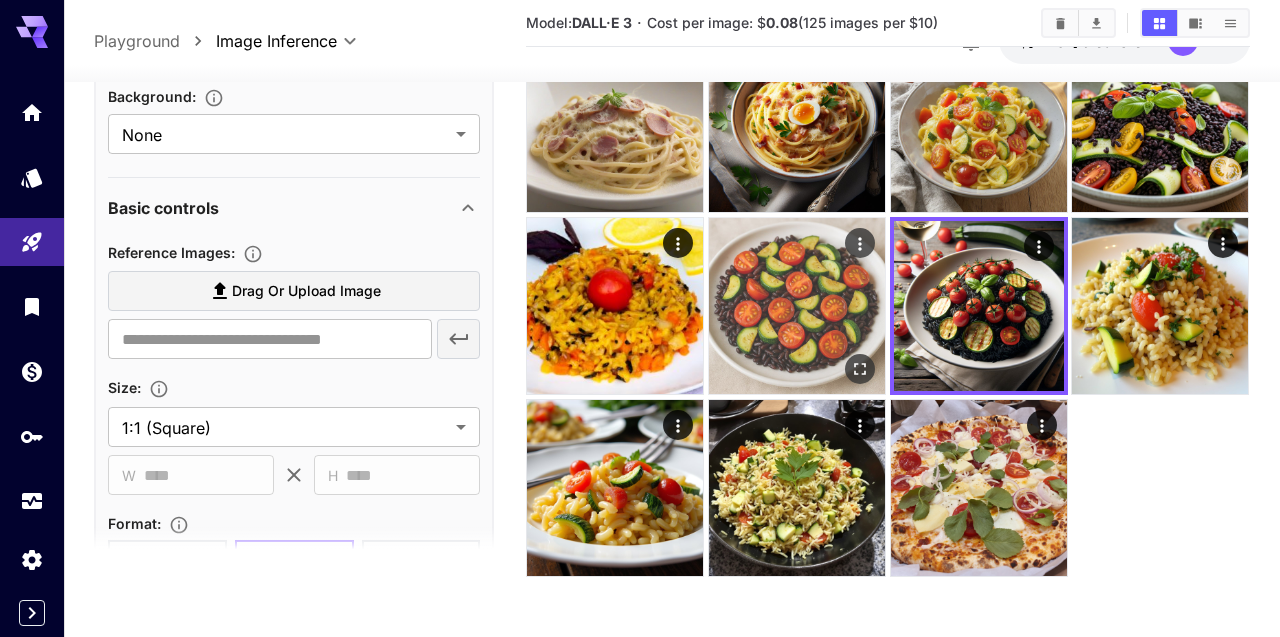 click at bounding box center (797, 306) 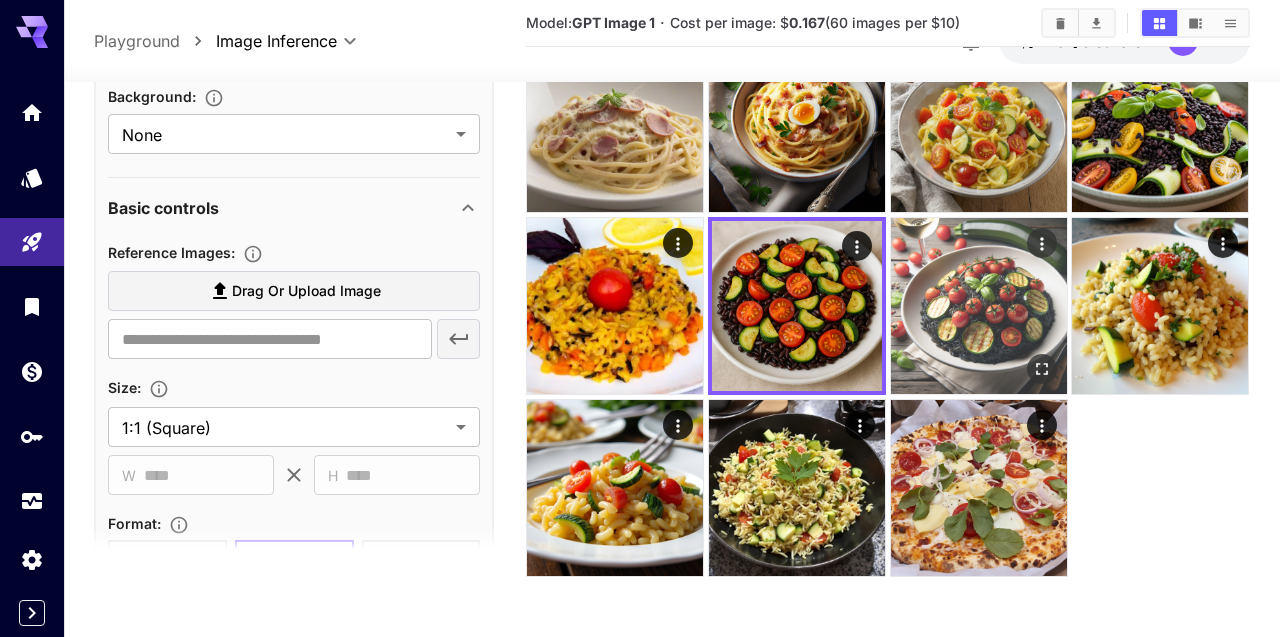 click at bounding box center [979, 306] 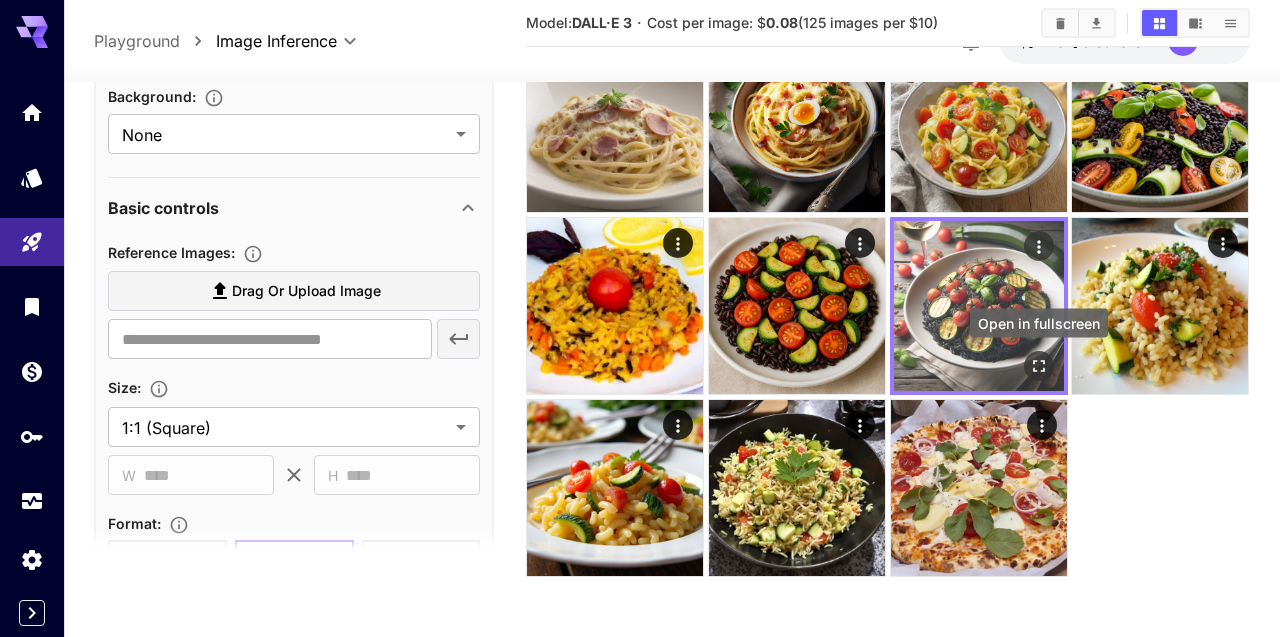 click 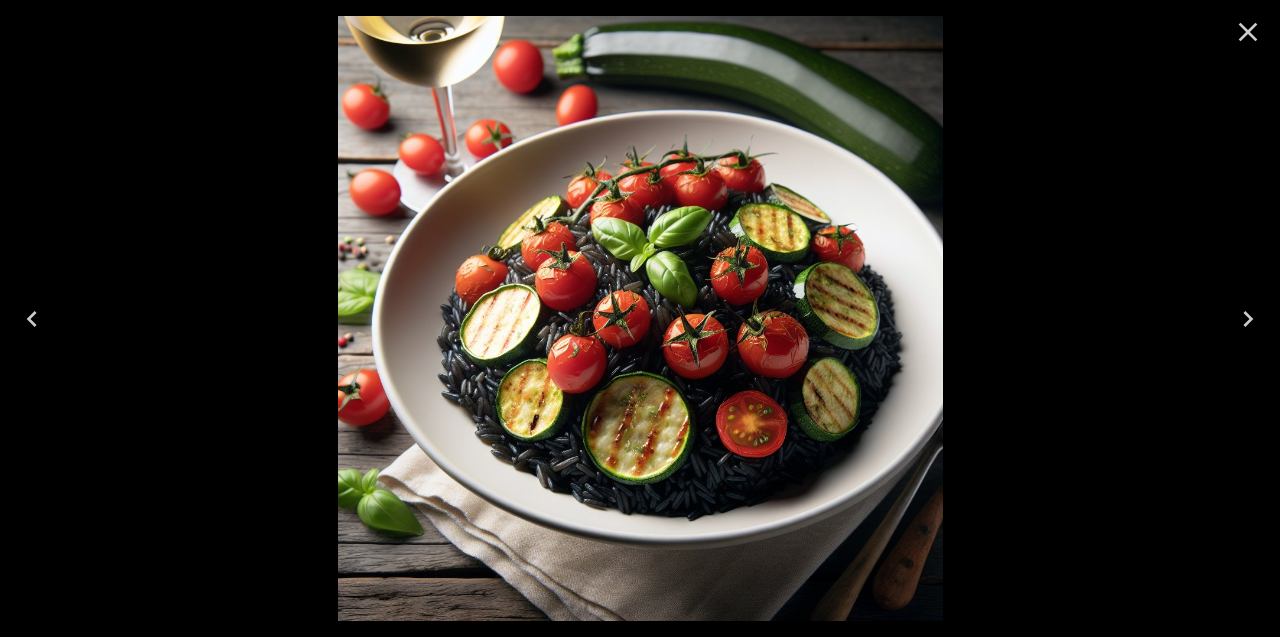 click 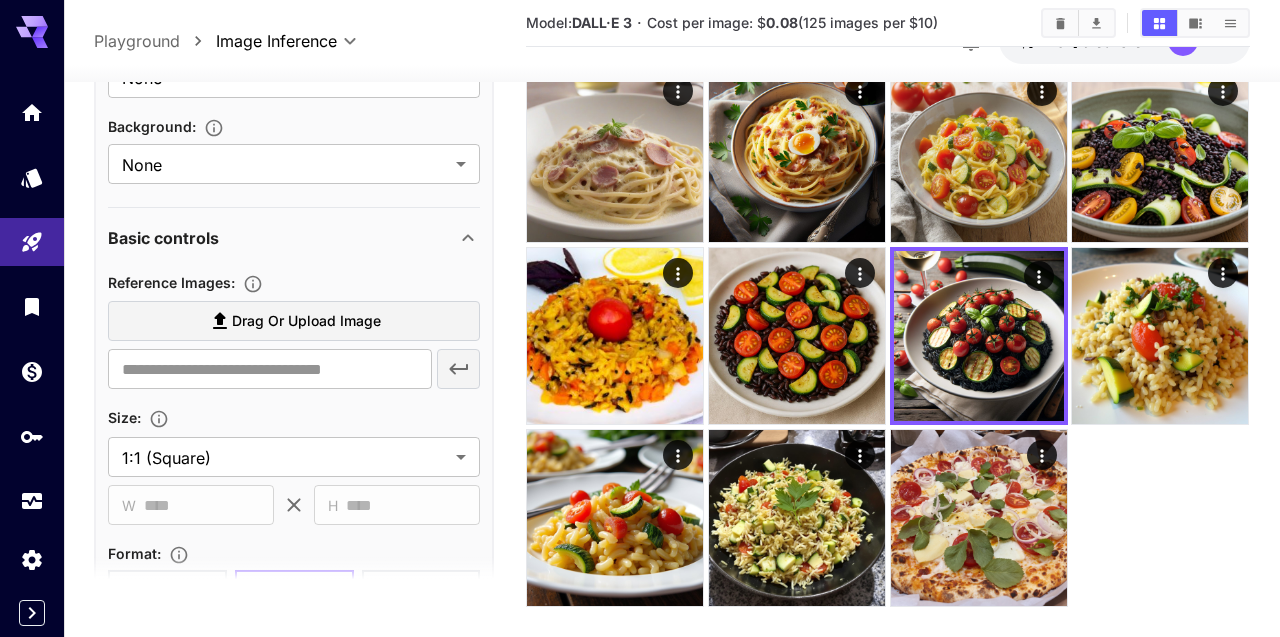 scroll, scrollTop: 818, scrollLeft: 0, axis: vertical 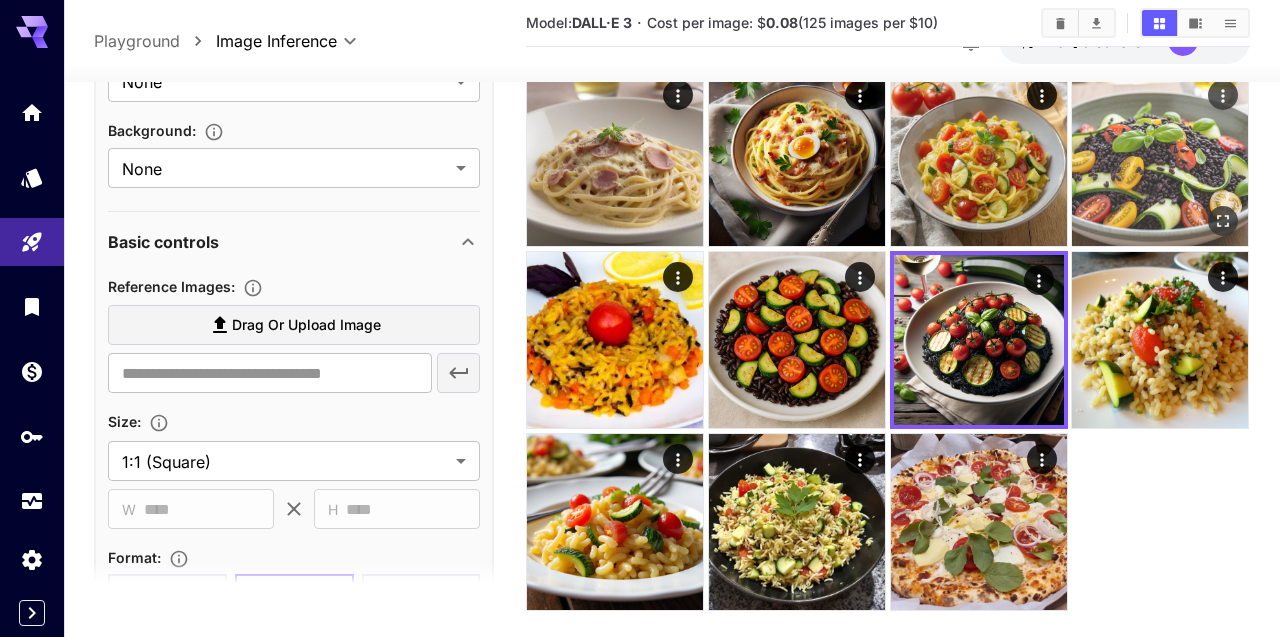 click at bounding box center (1160, 158) 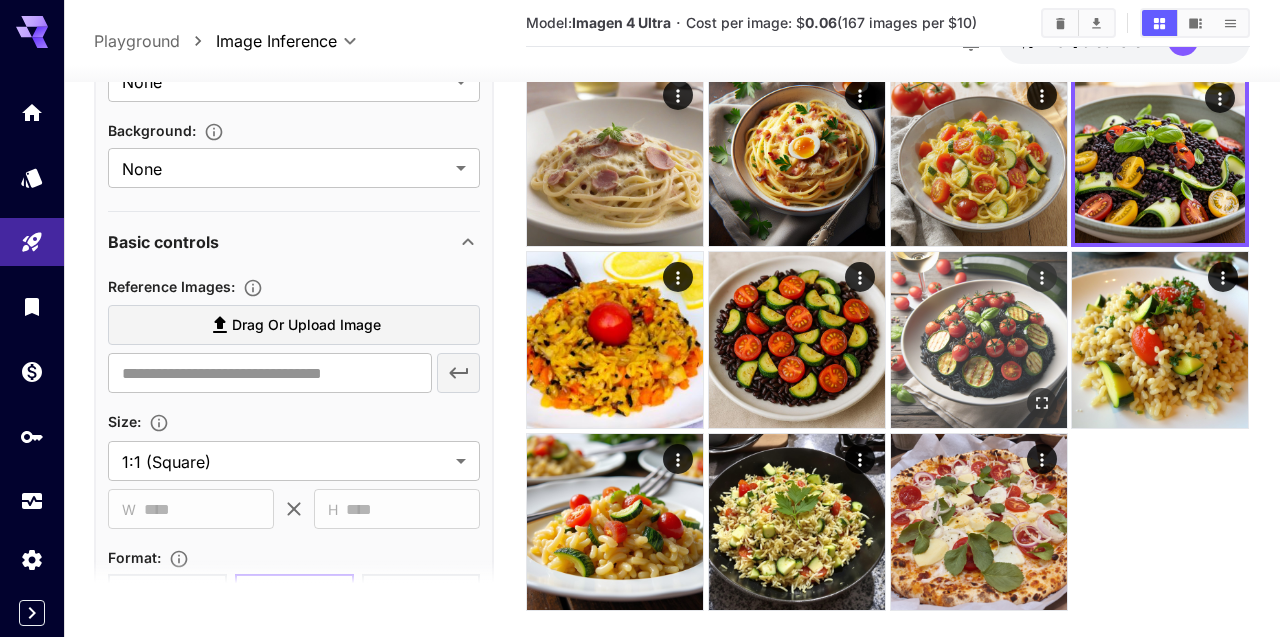 click at bounding box center [979, 340] 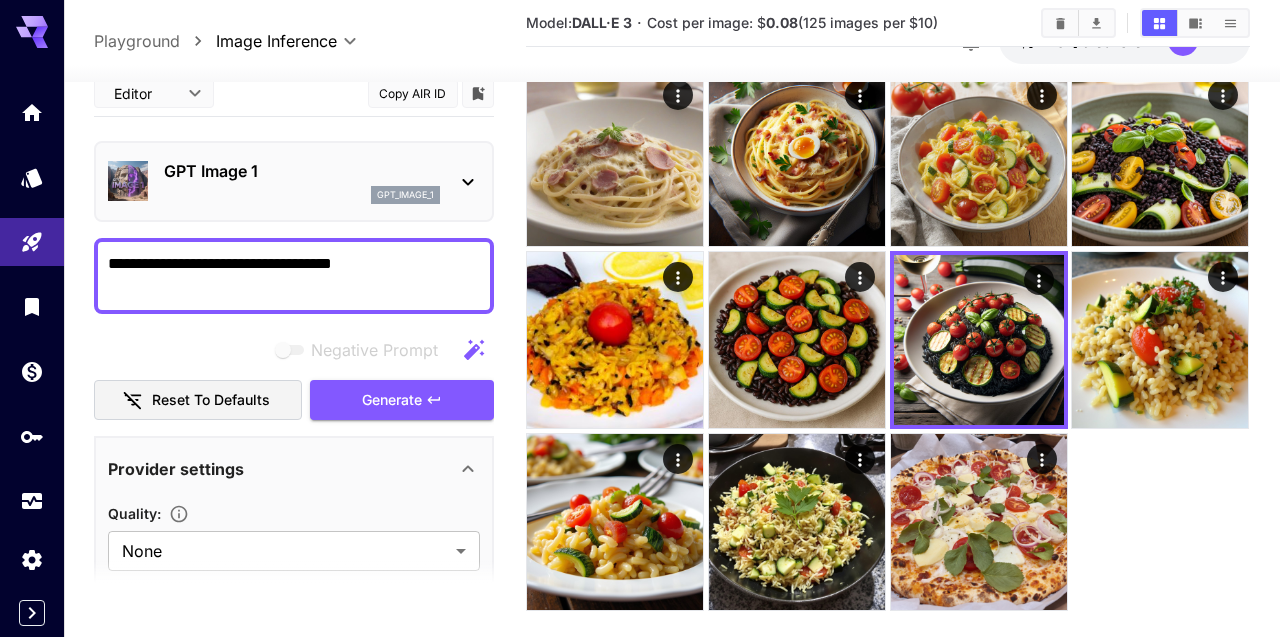 scroll, scrollTop: 0, scrollLeft: 0, axis: both 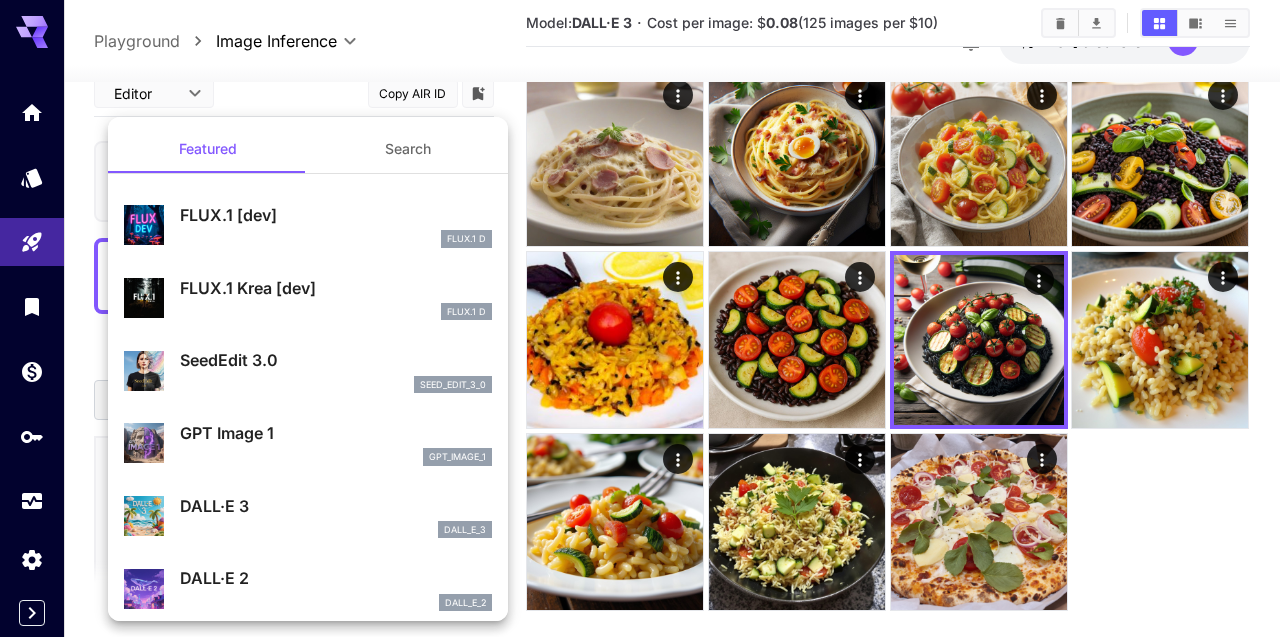 click on "DALL·E 3" at bounding box center (336, 506) 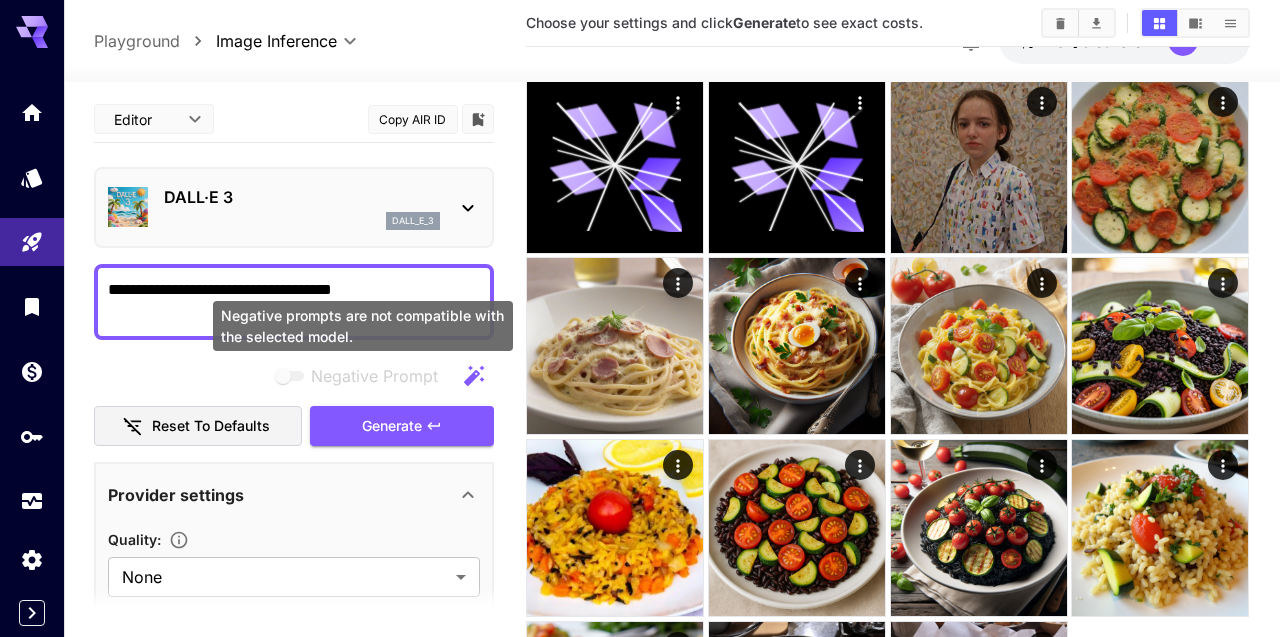 scroll, scrollTop: 620, scrollLeft: 0, axis: vertical 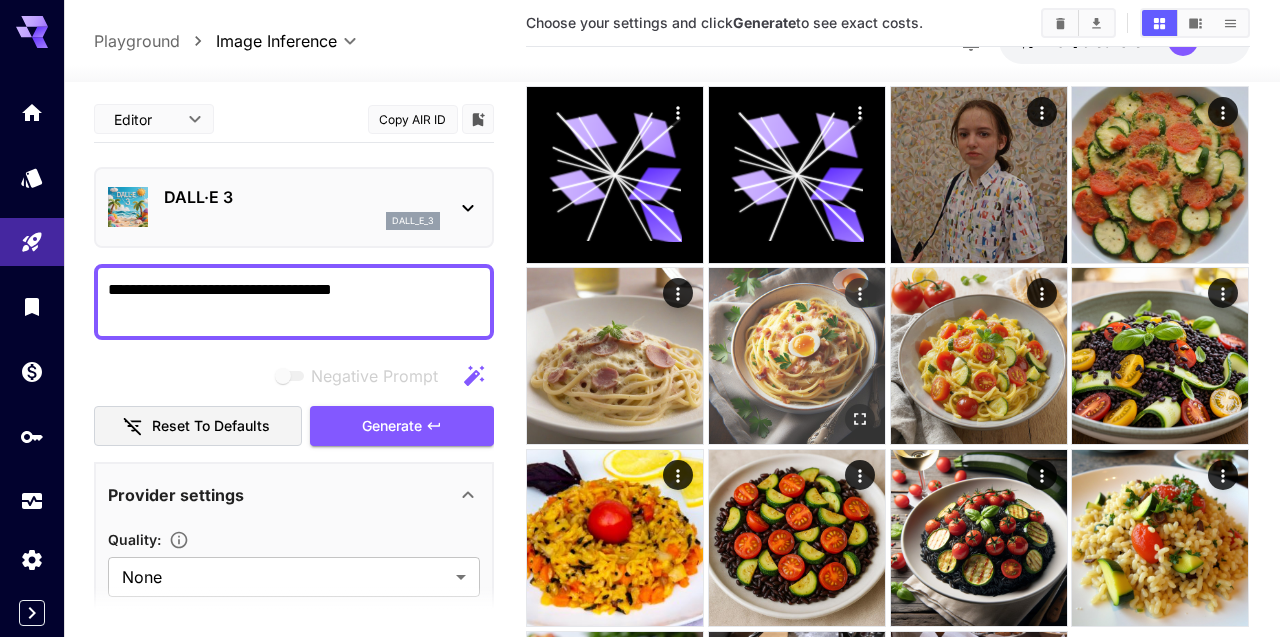 click at bounding box center [797, 356] 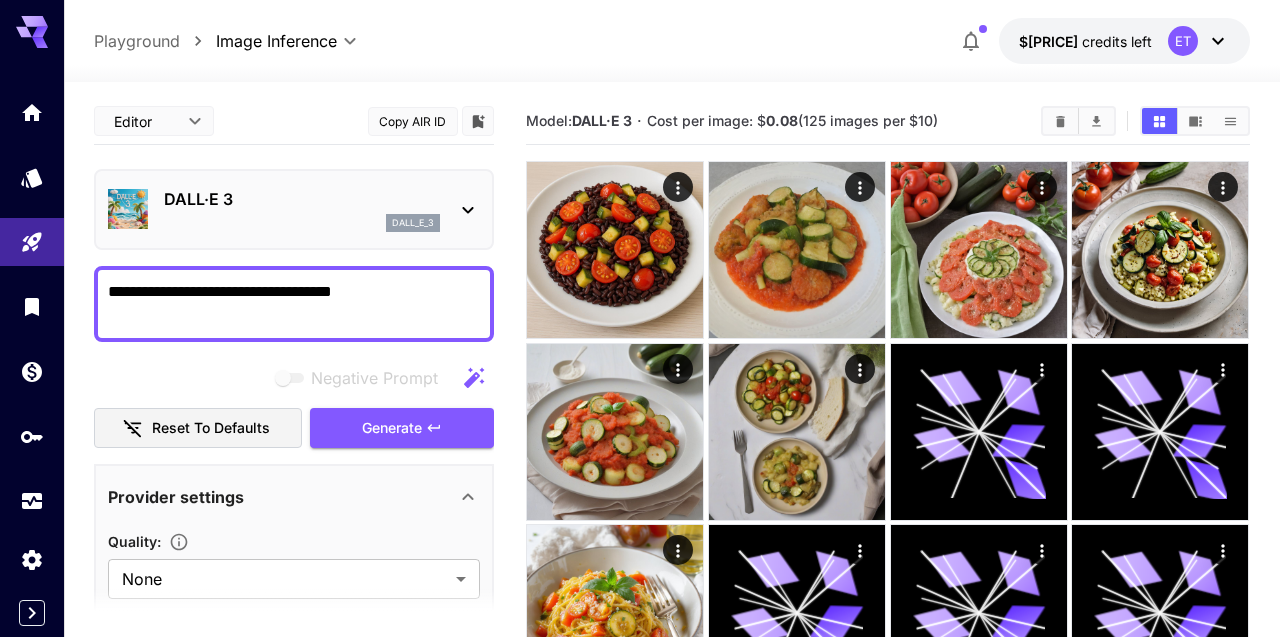 scroll, scrollTop: 0, scrollLeft: 0, axis: both 